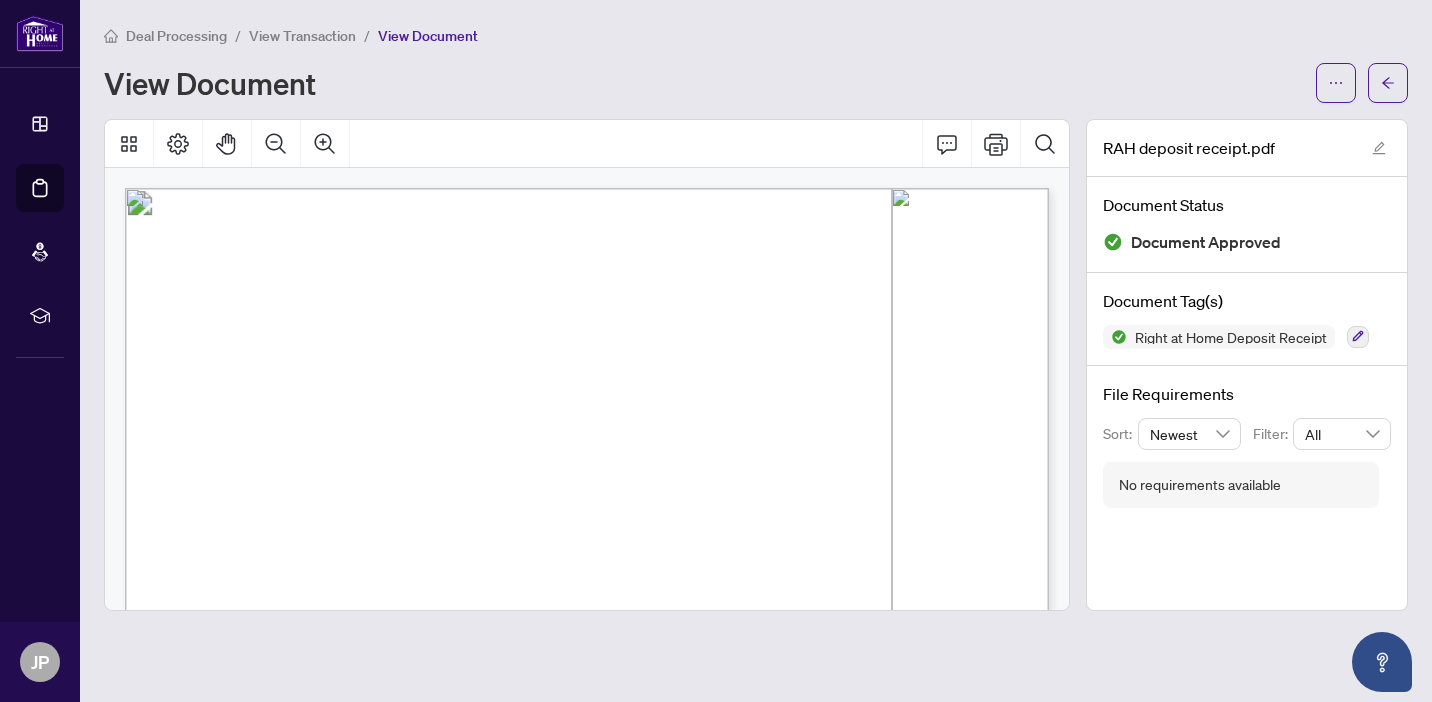 scroll, scrollTop: 0, scrollLeft: 0, axis: both 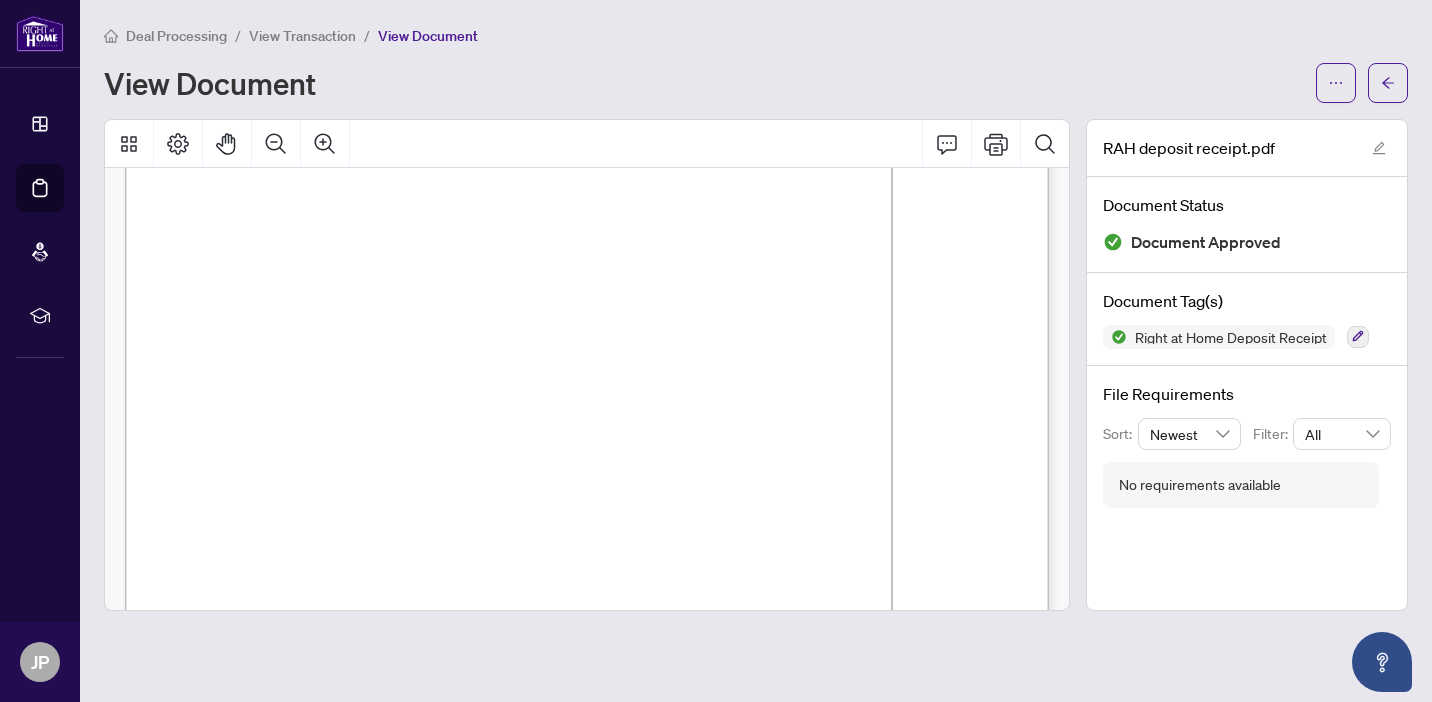 click on "Dashboard" at bounding box center [40, 124] 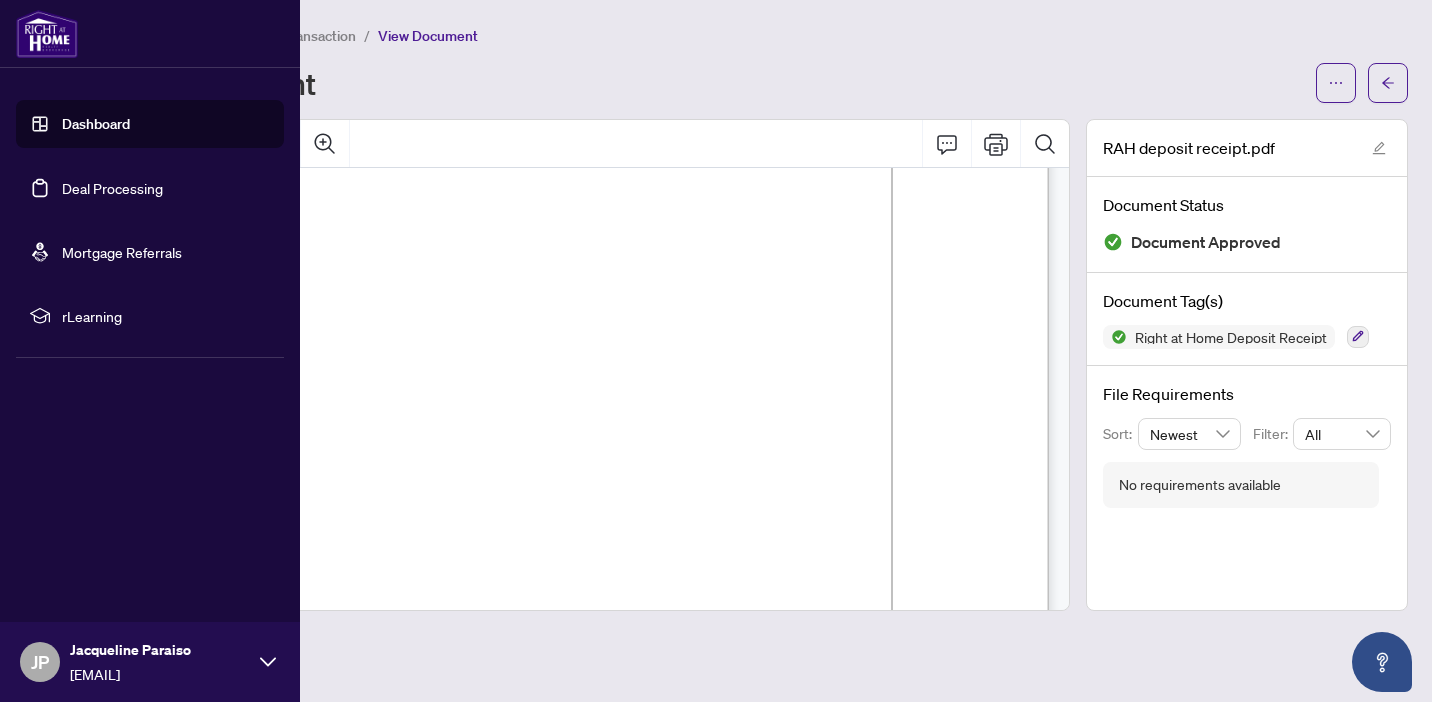 click on "Deal Processing" at bounding box center [112, 188] 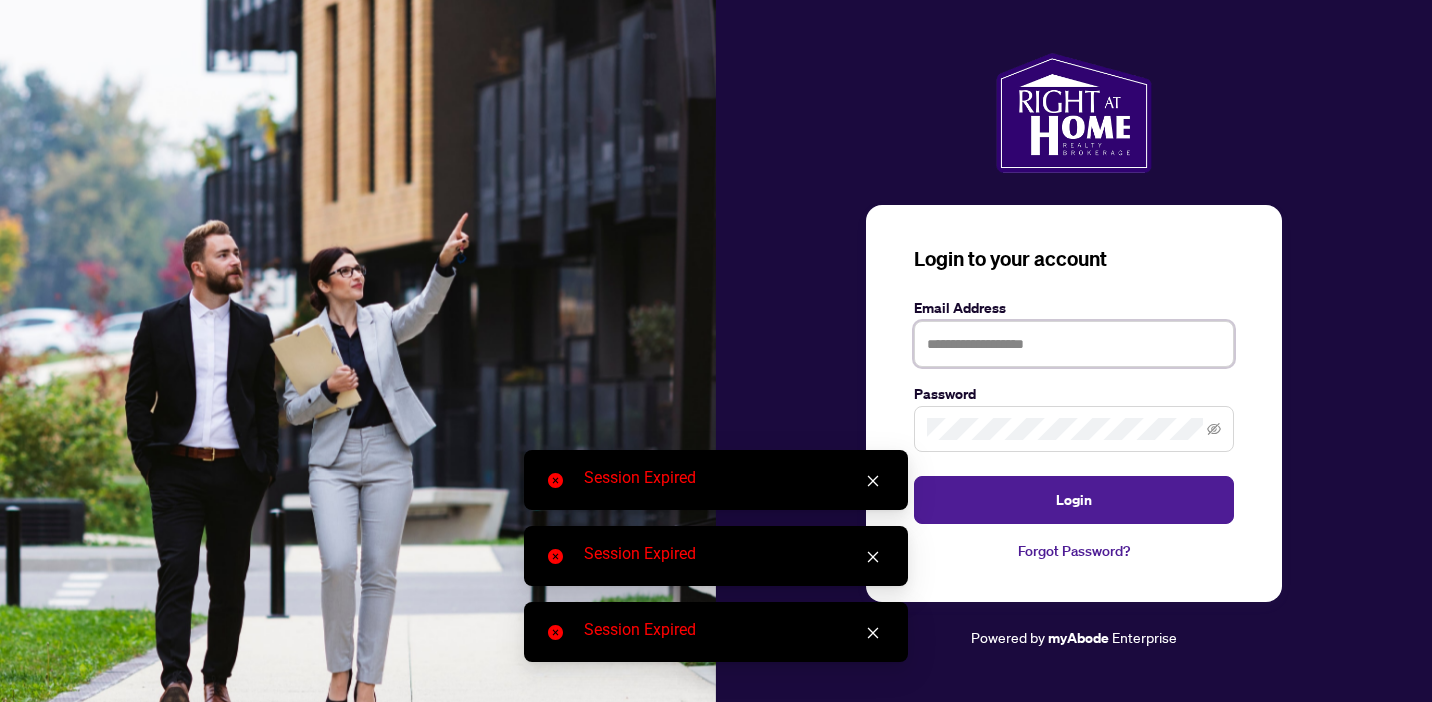 type on "**********" 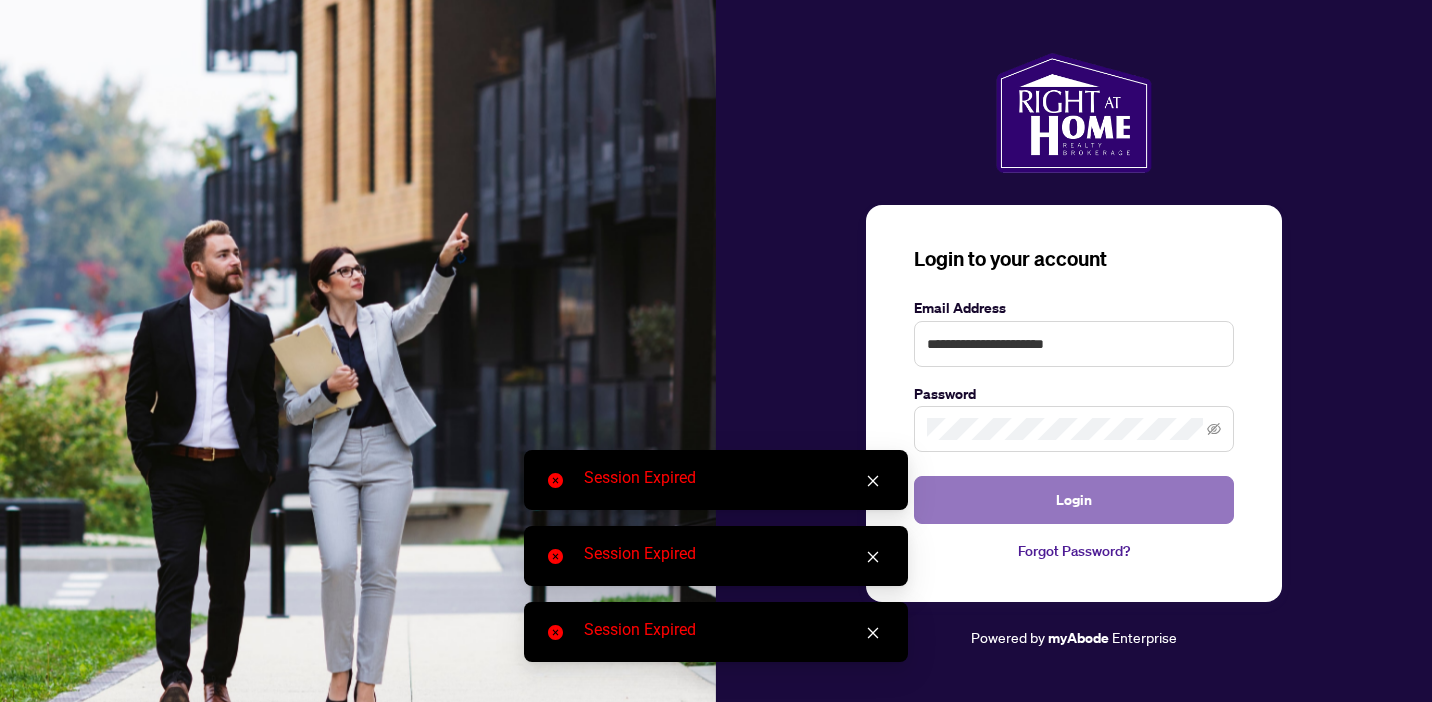 click on "Login" at bounding box center [1074, 500] 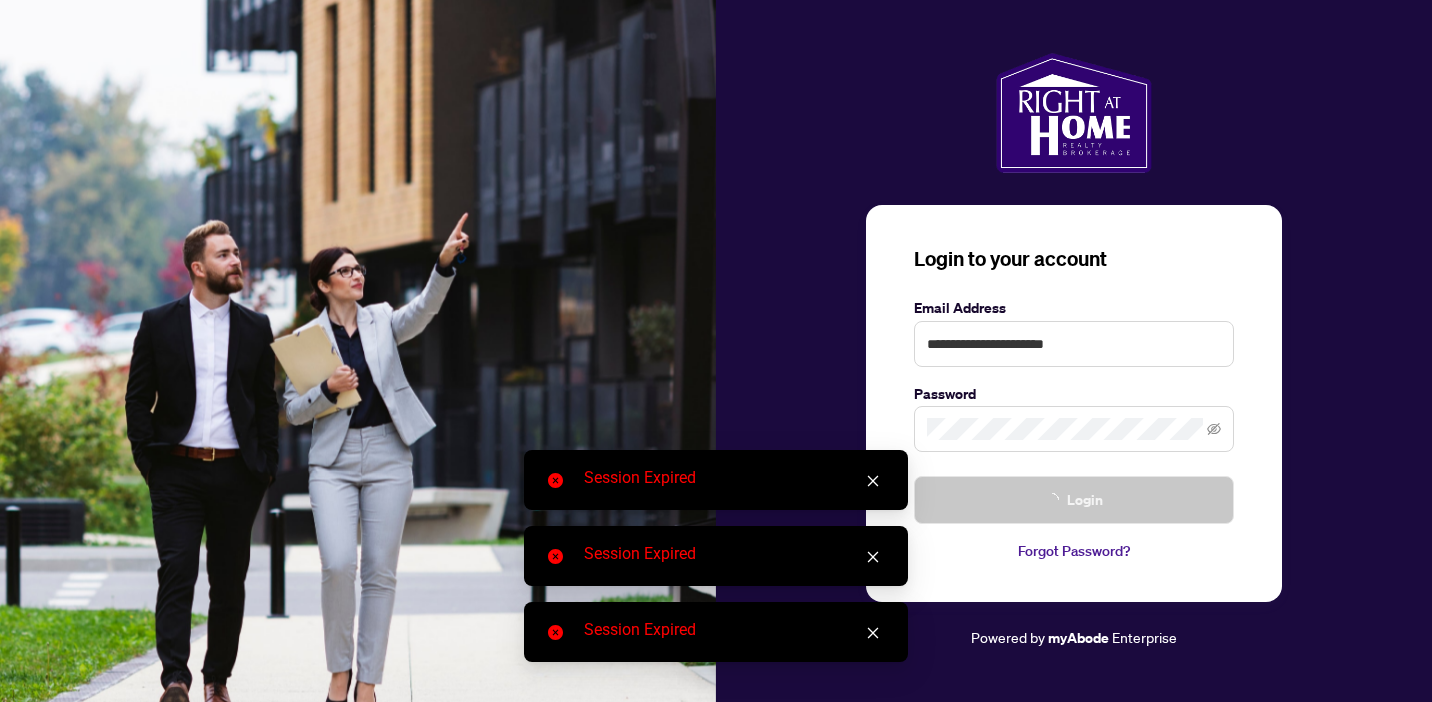 click 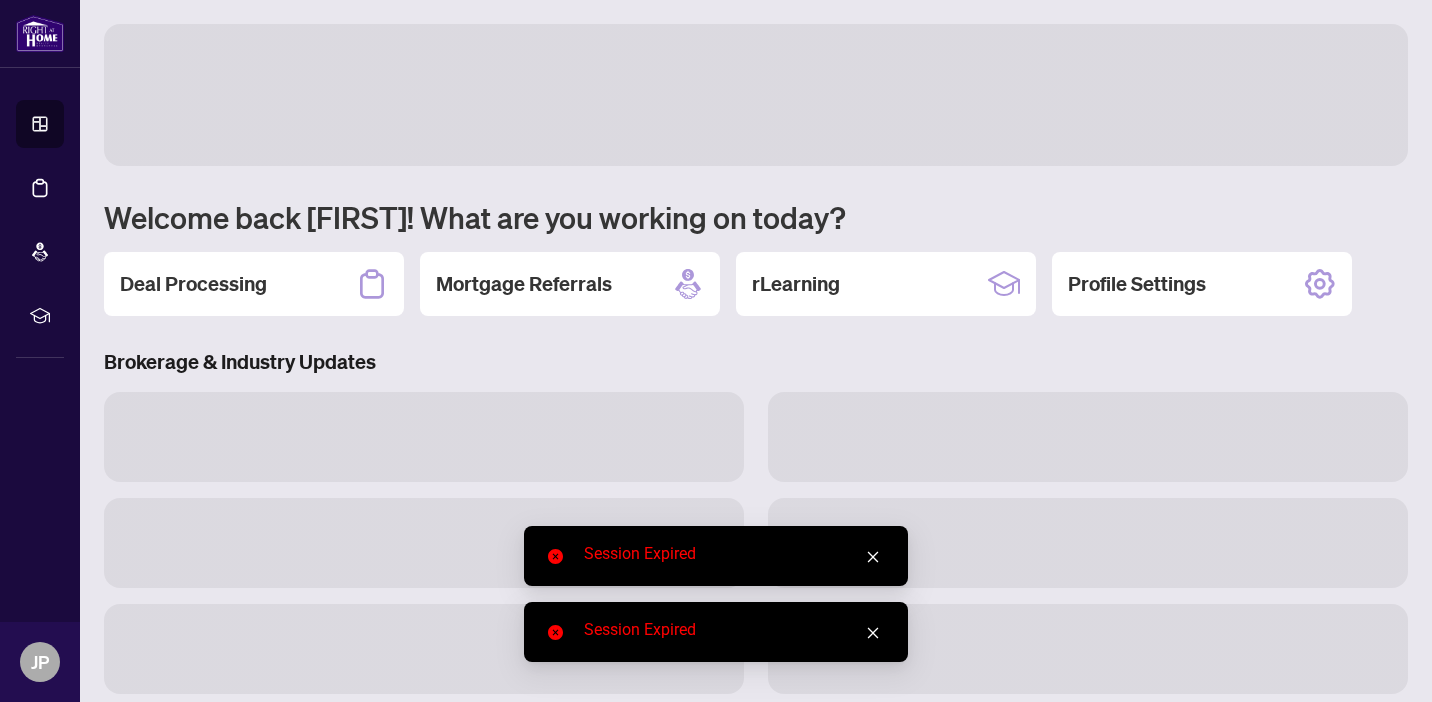 click 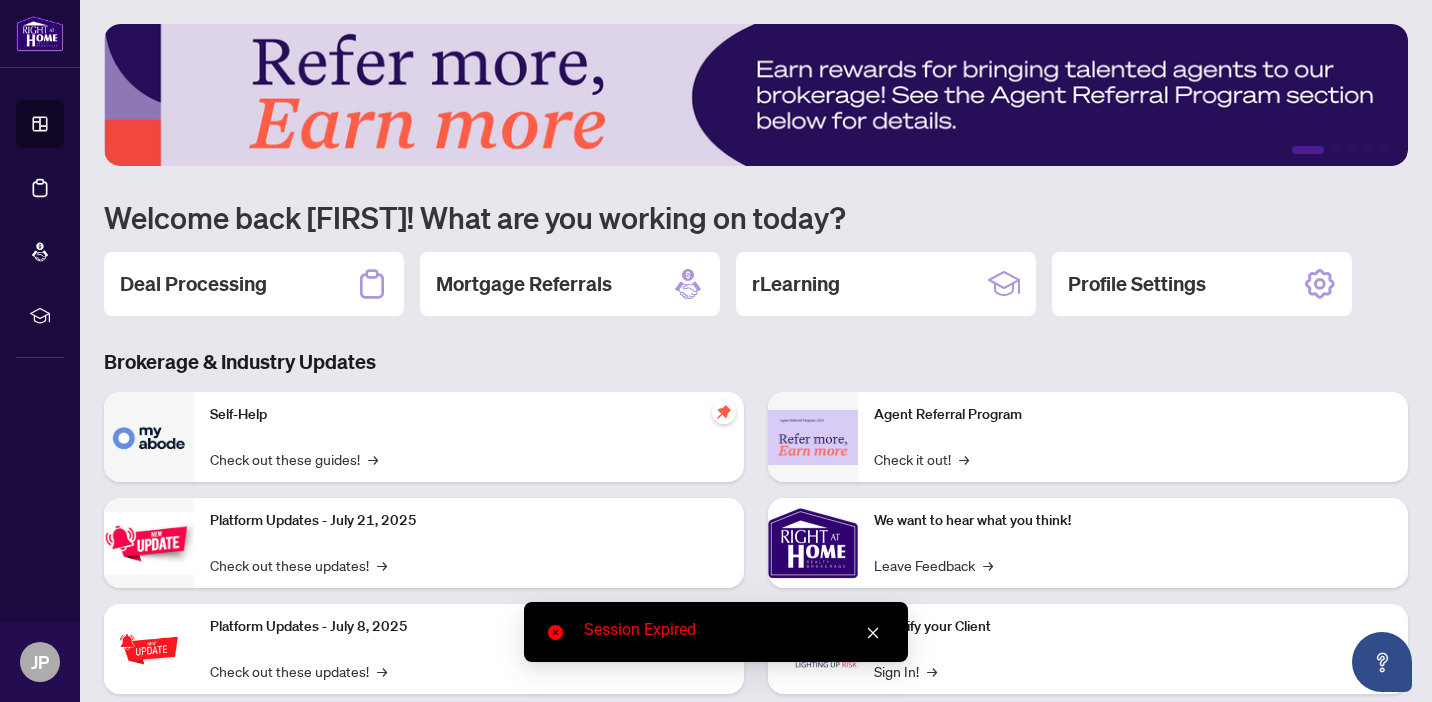 click 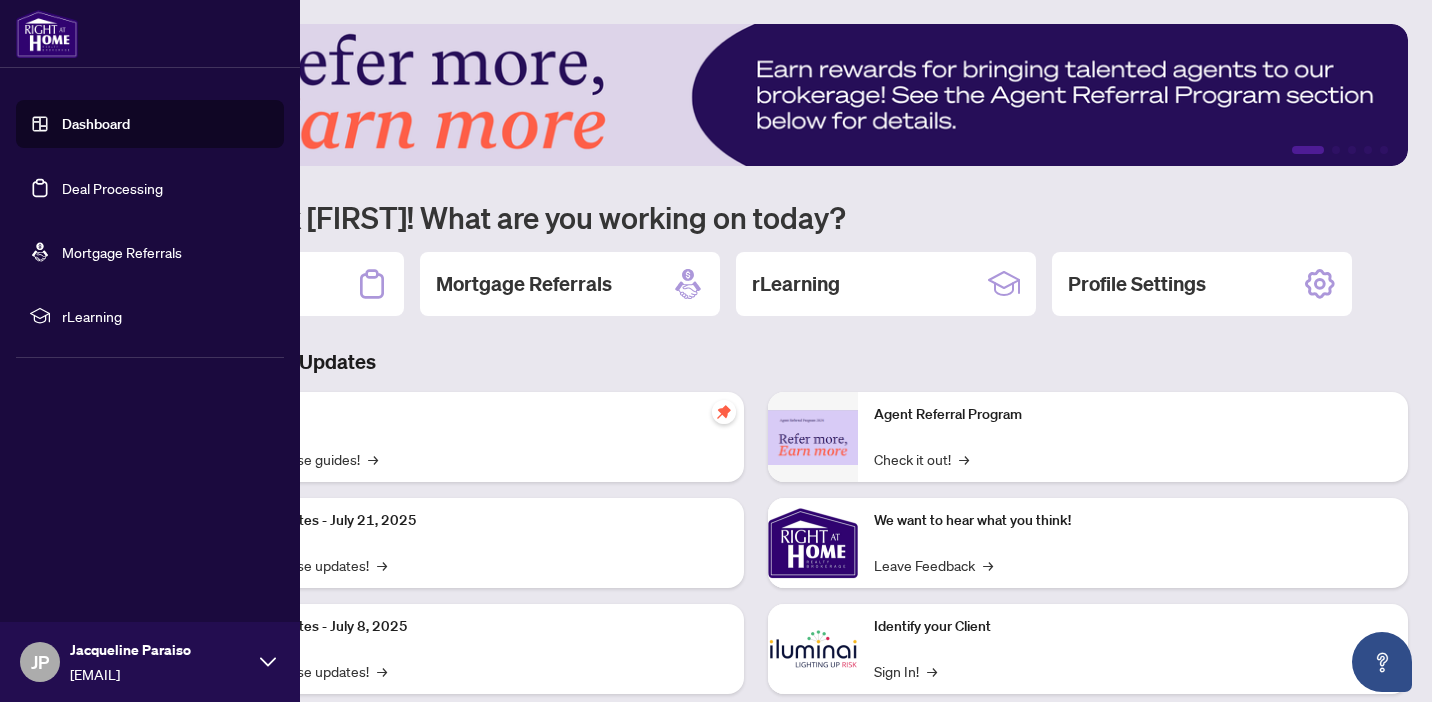 click on "Deal Processing" at bounding box center [112, 188] 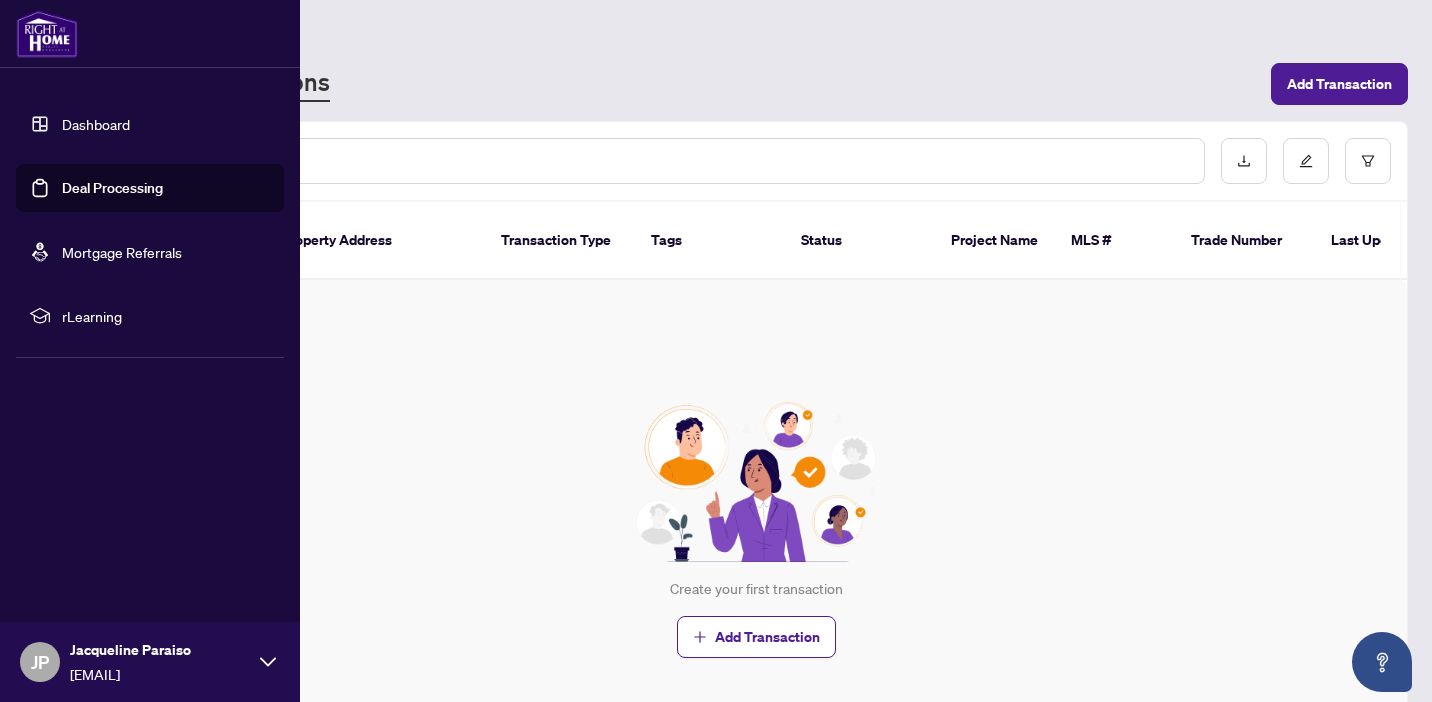 click on "Deal Processing" at bounding box center (112, 188) 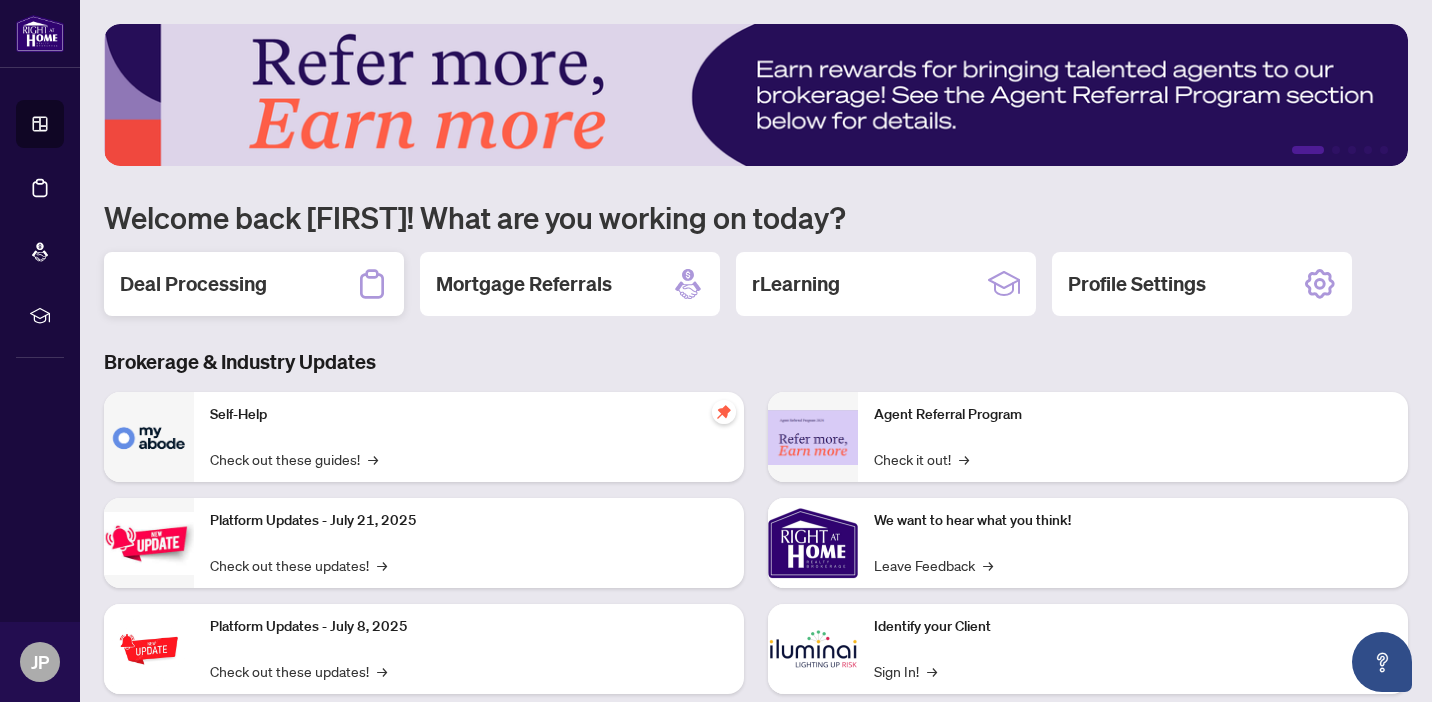 click on "Deal Processing" at bounding box center (254, 284) 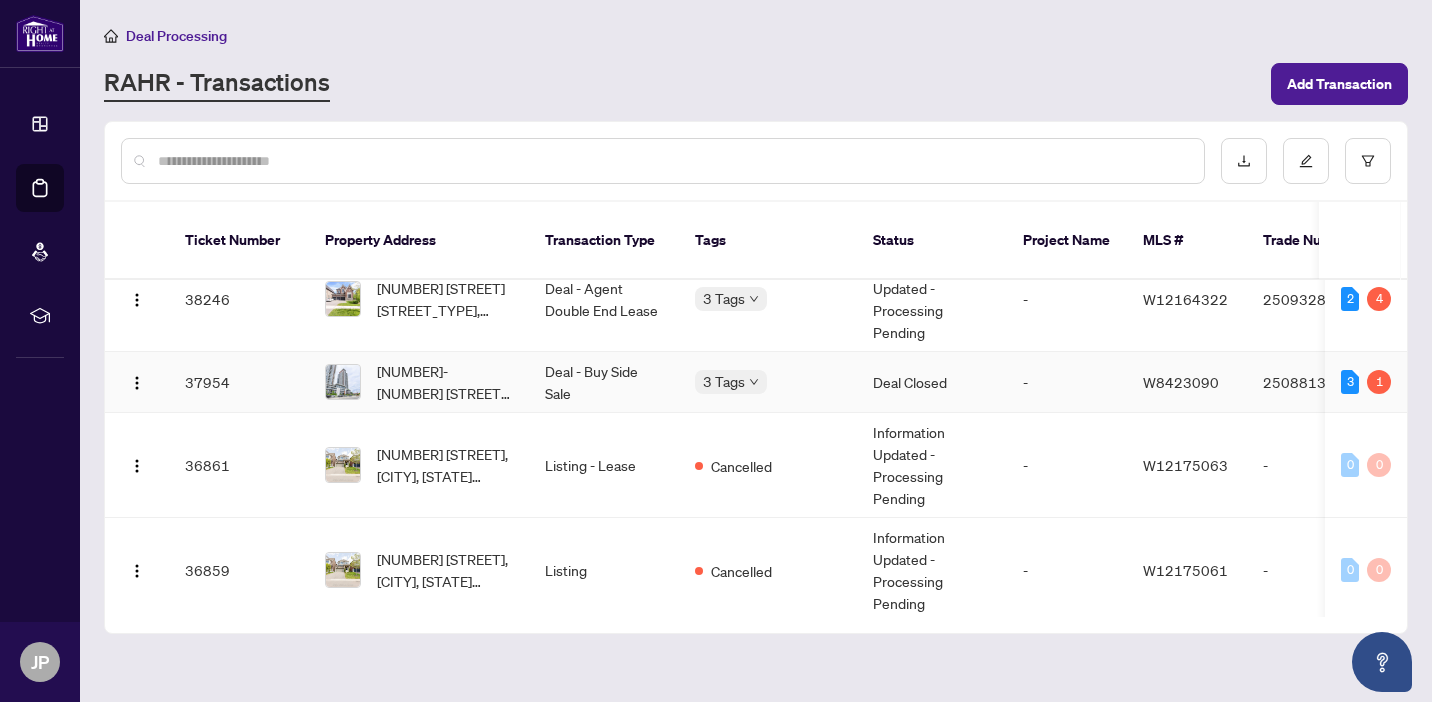 scroll, scrollTop: 781, scrollLeft: 0, axis: vertical 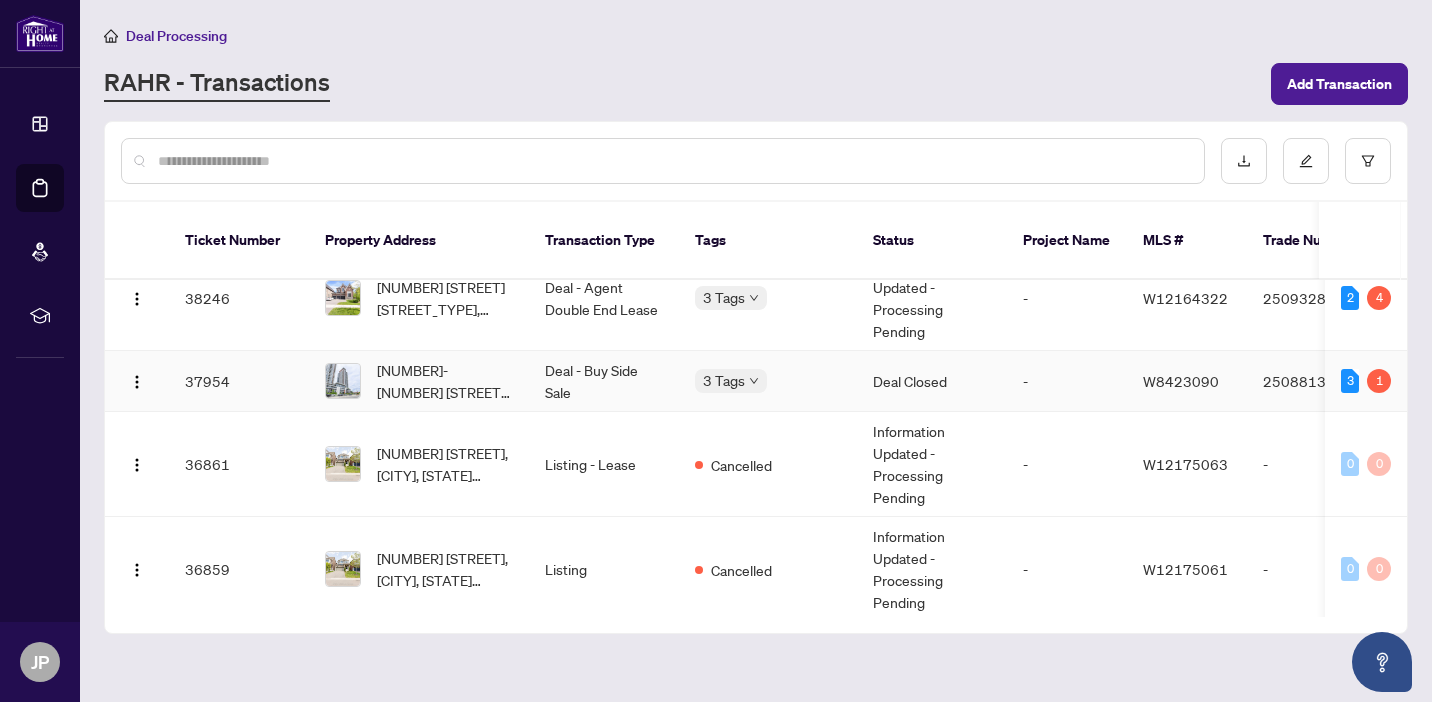 click on "Deal Closed" at bounding box center [932, 381] 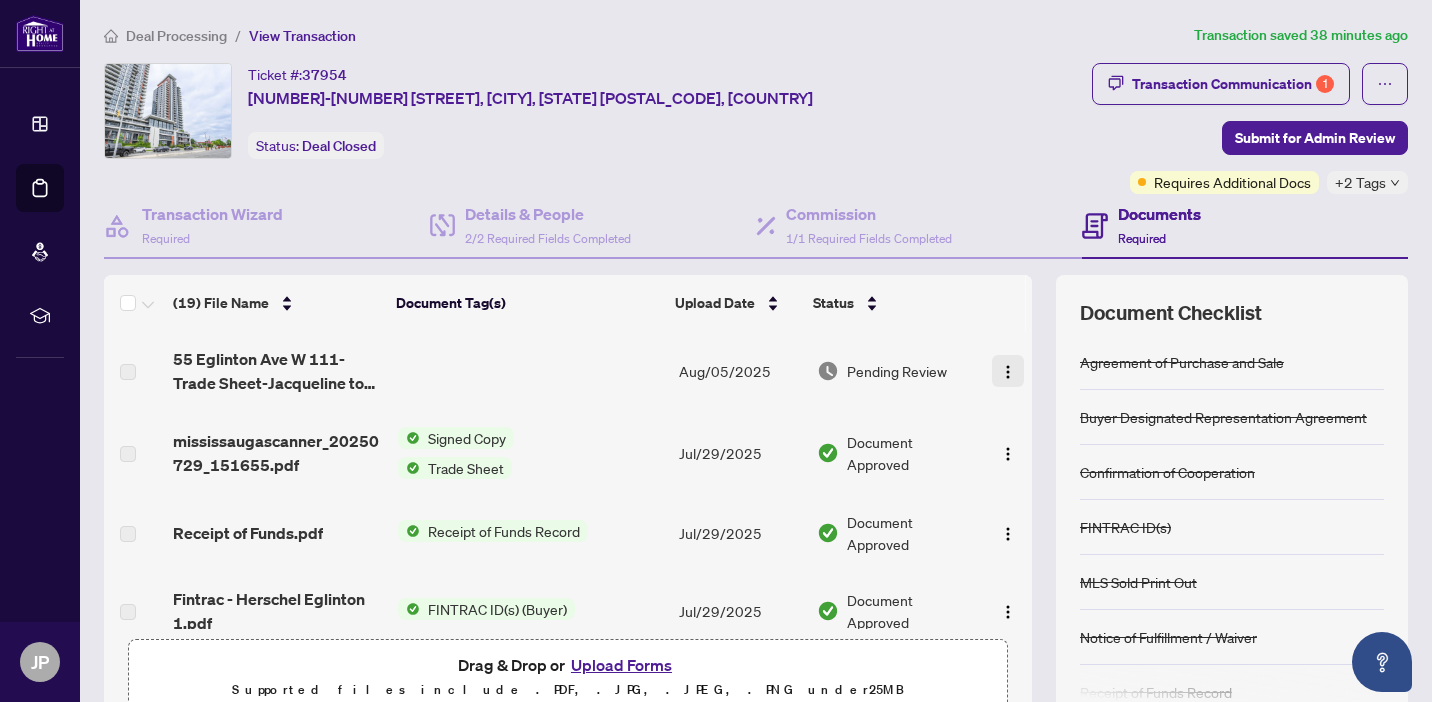 click at bounding box center (1008, 372) 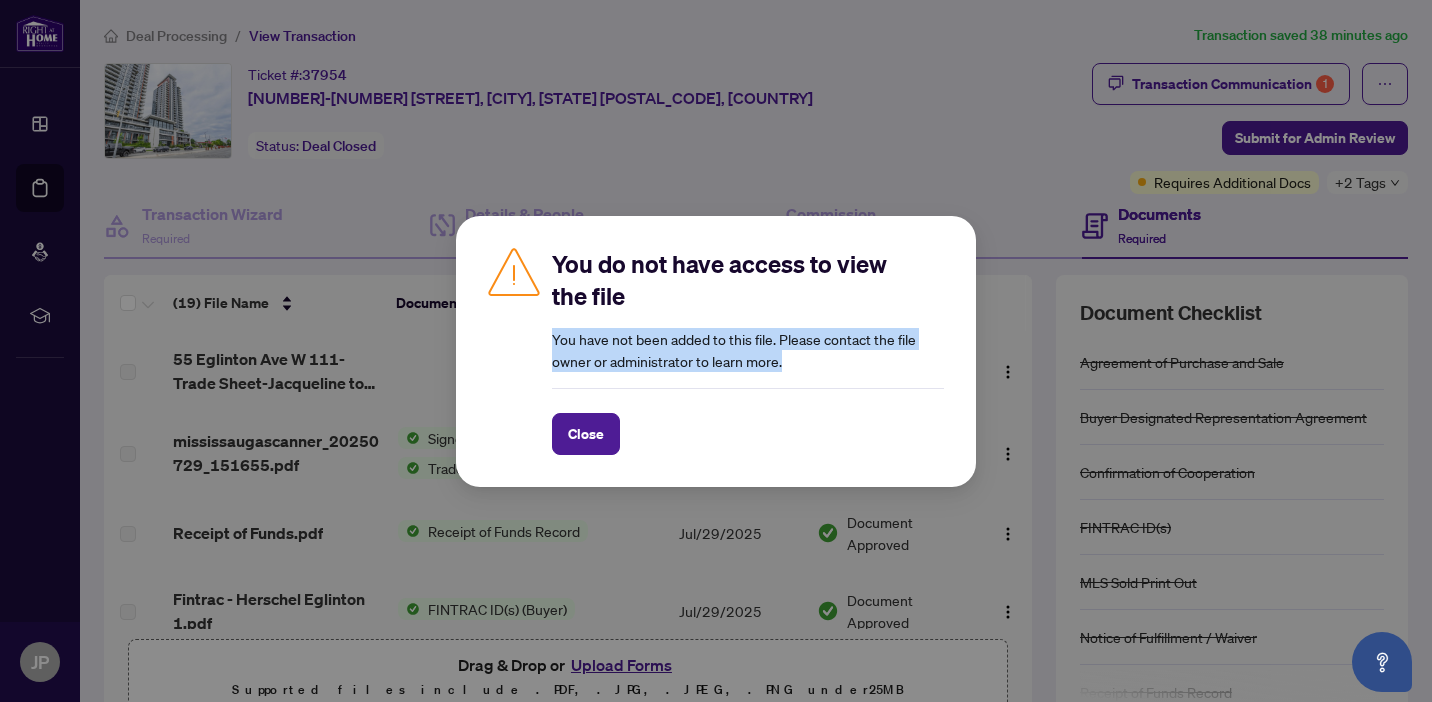 drag, startPoint x: 798, startPoint y: 368, endPoint x: 542, endPoint y: 332, distance: 258.51886 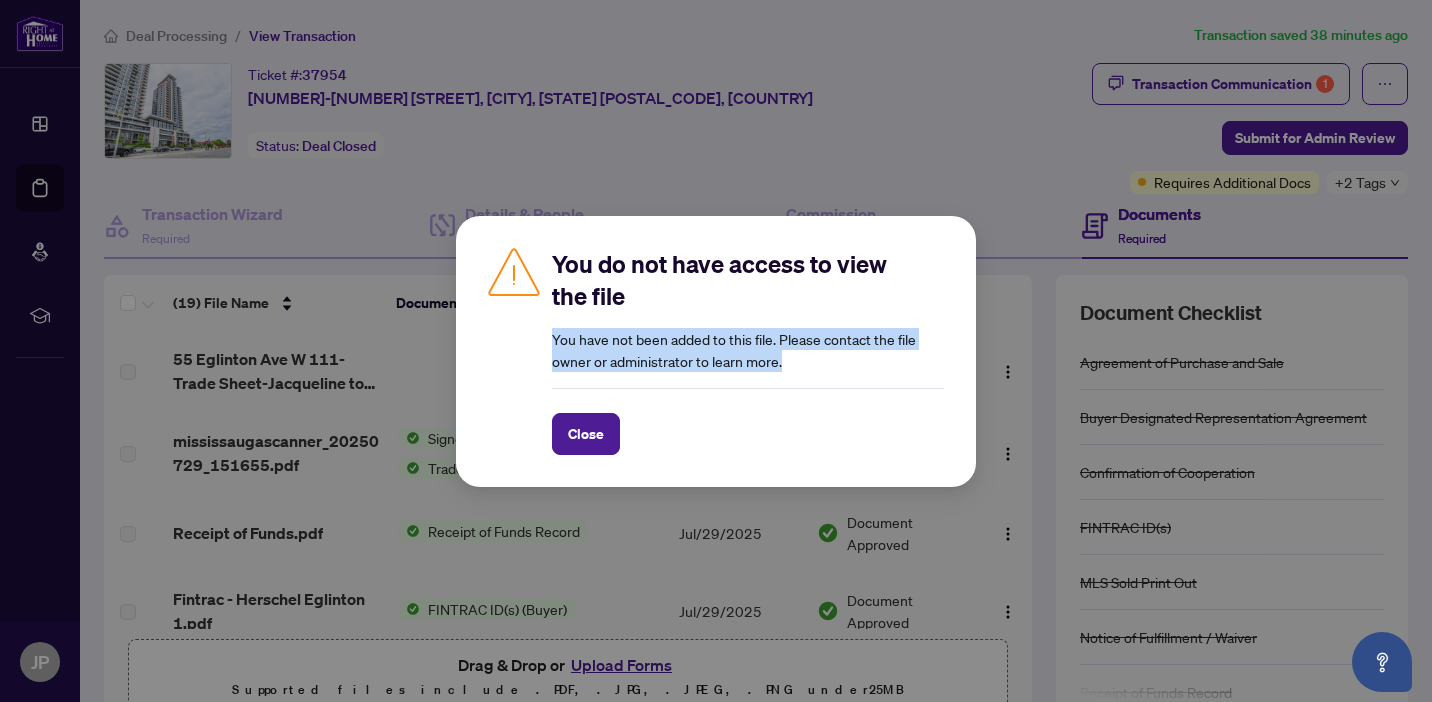 copy on "You have not been added to this file. Please contact the file owner or administrator to learn more." 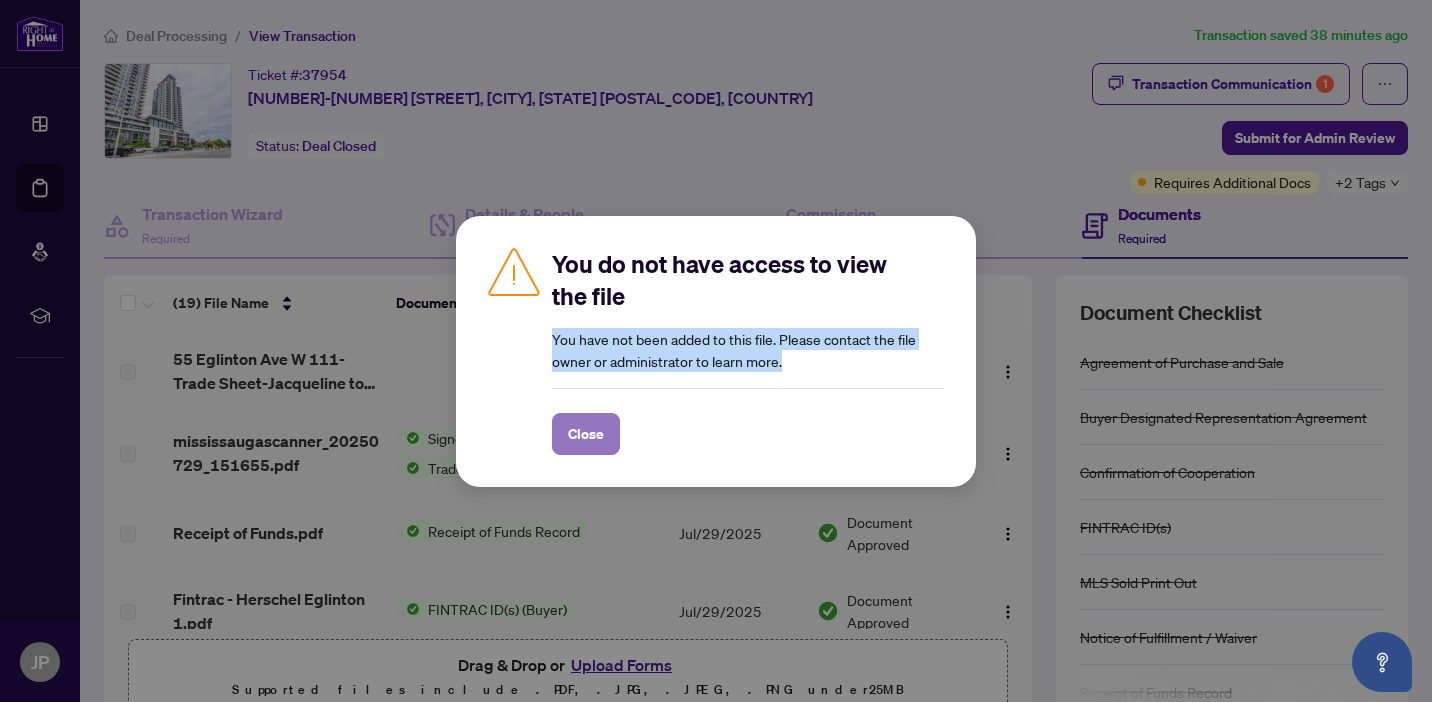 click on "Close" at bounding box center (586, 434) 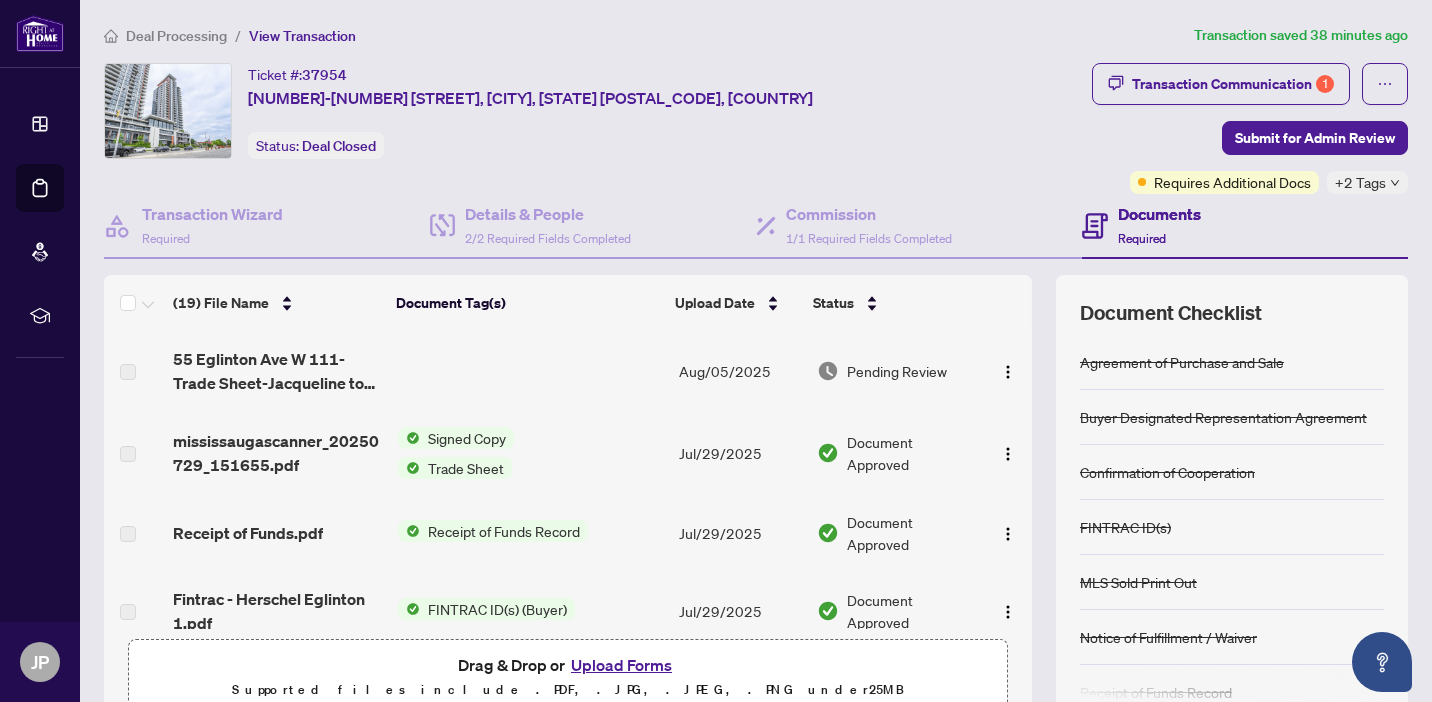 scroll, scrollTop: 43, scrollLeft: 0, axis: vertical 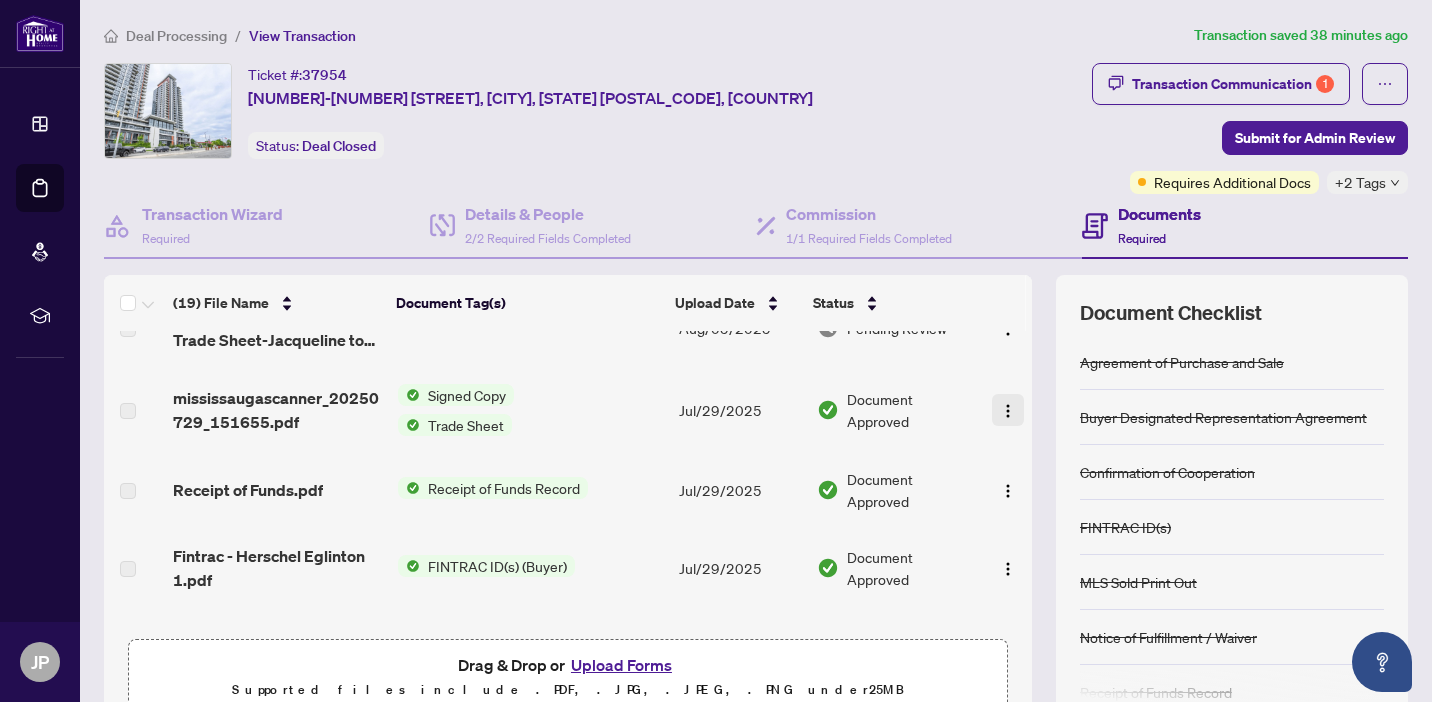 click at bounding box center (1008, 411) 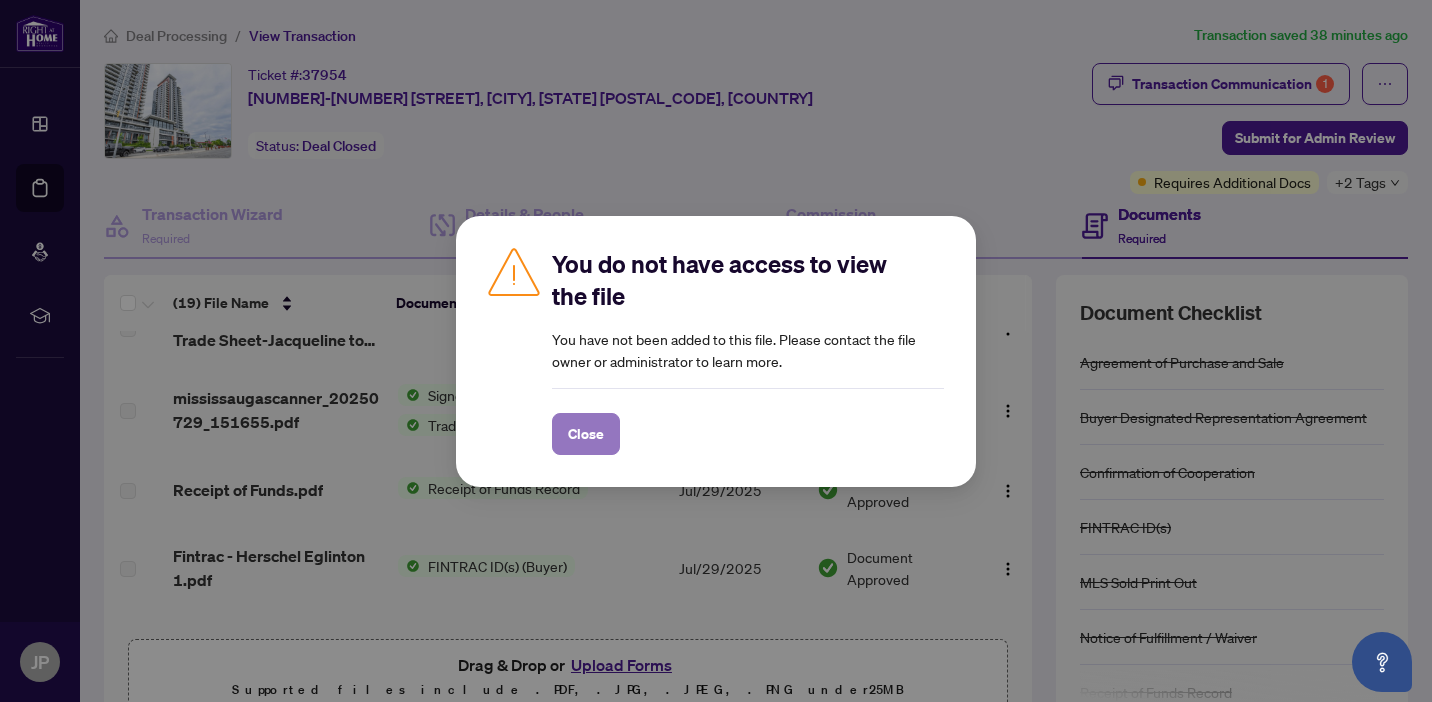 click on "Close" at bounding box center [586, 434] 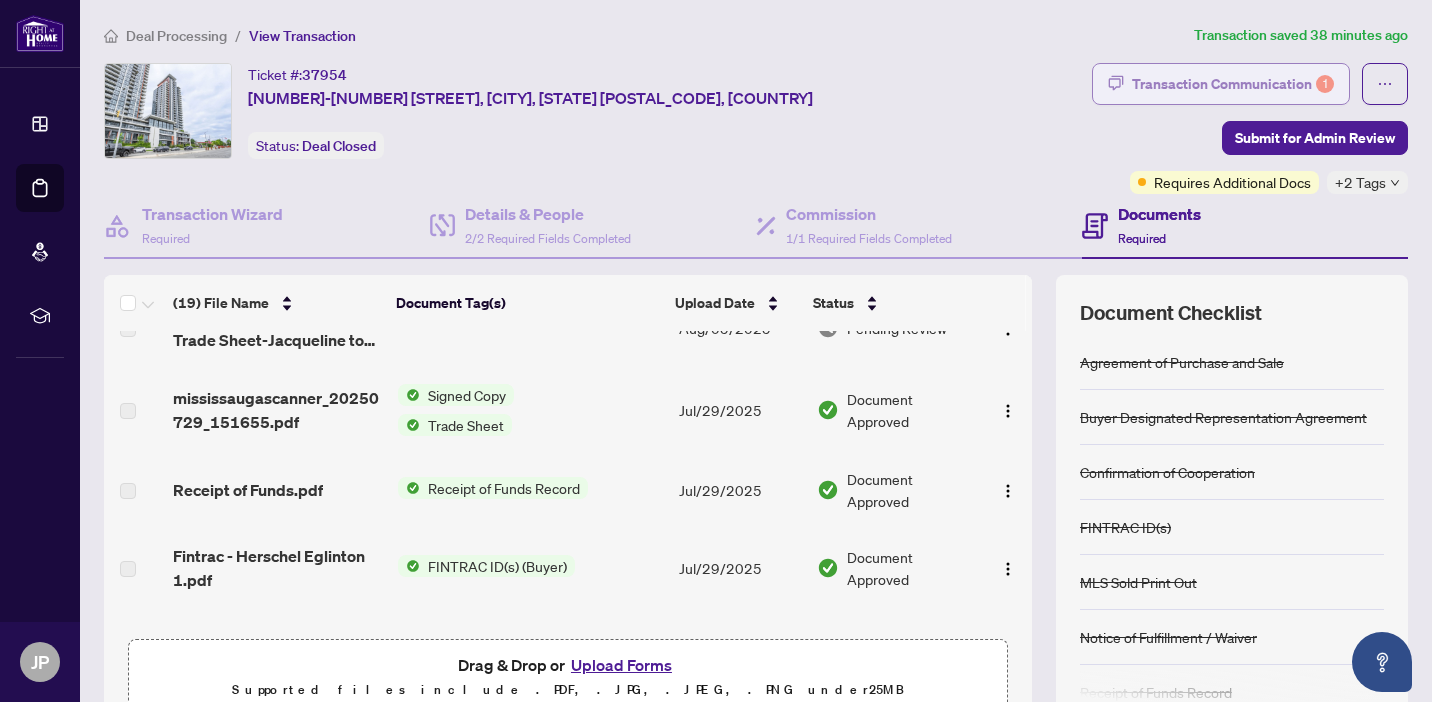 click on "Transaction Communication 1" at bounding box center [1233, 84] 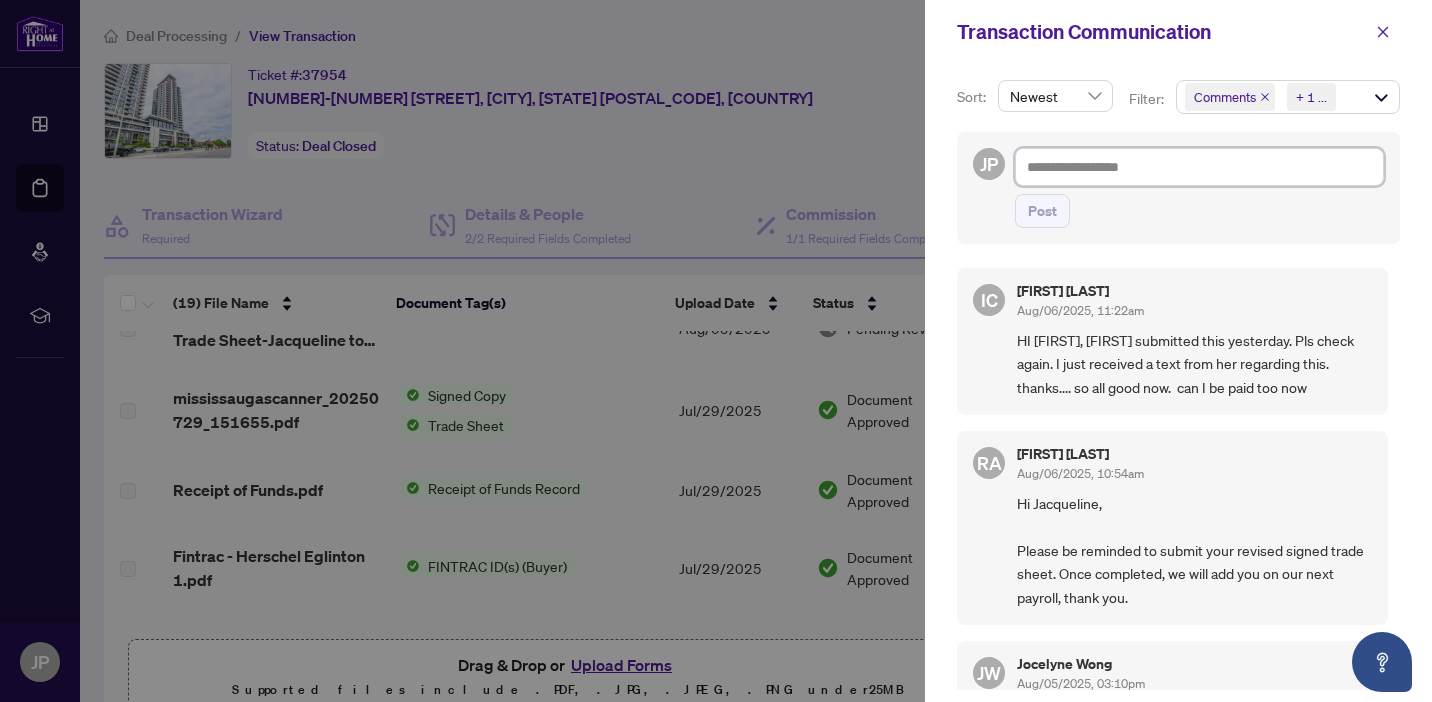click at bounding box center [1199, 167] 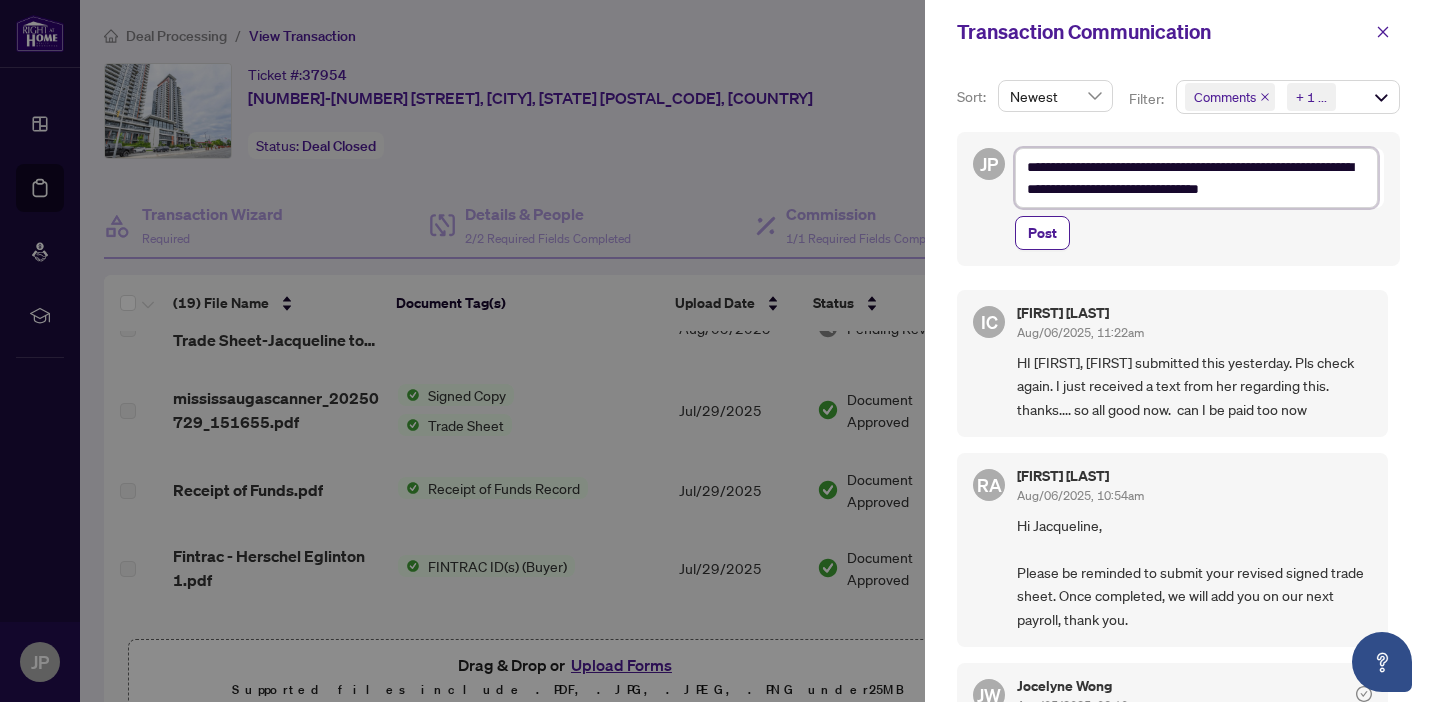 click on "**********" at bounding box center (1196, 178) 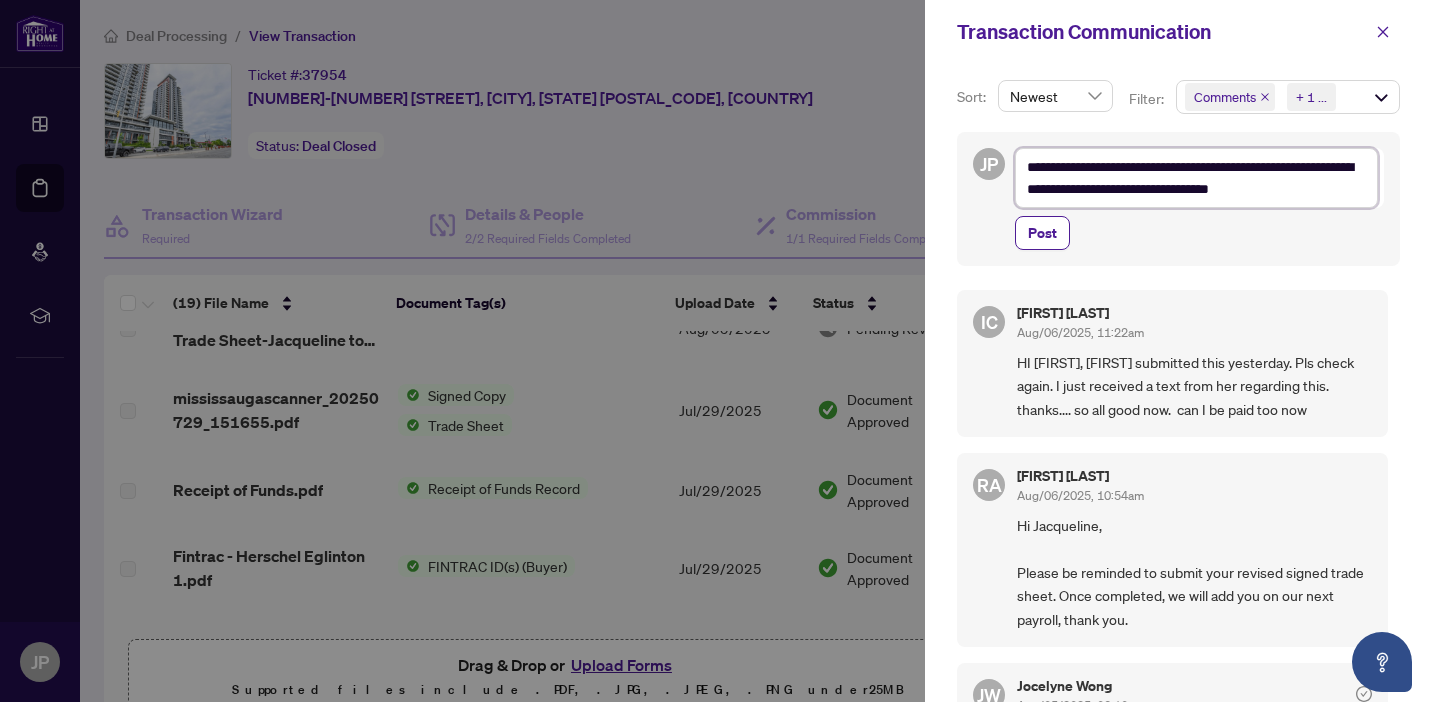 type on "**********" 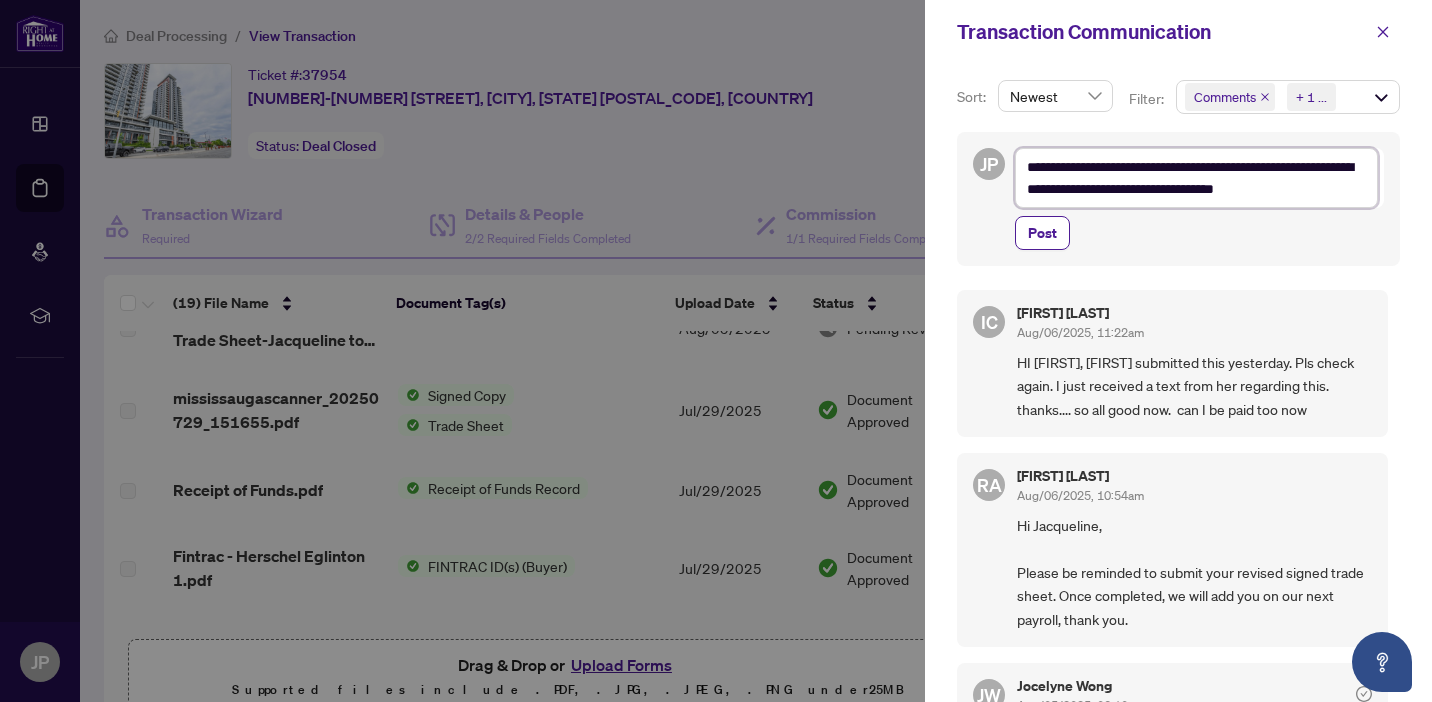 type on "**********" 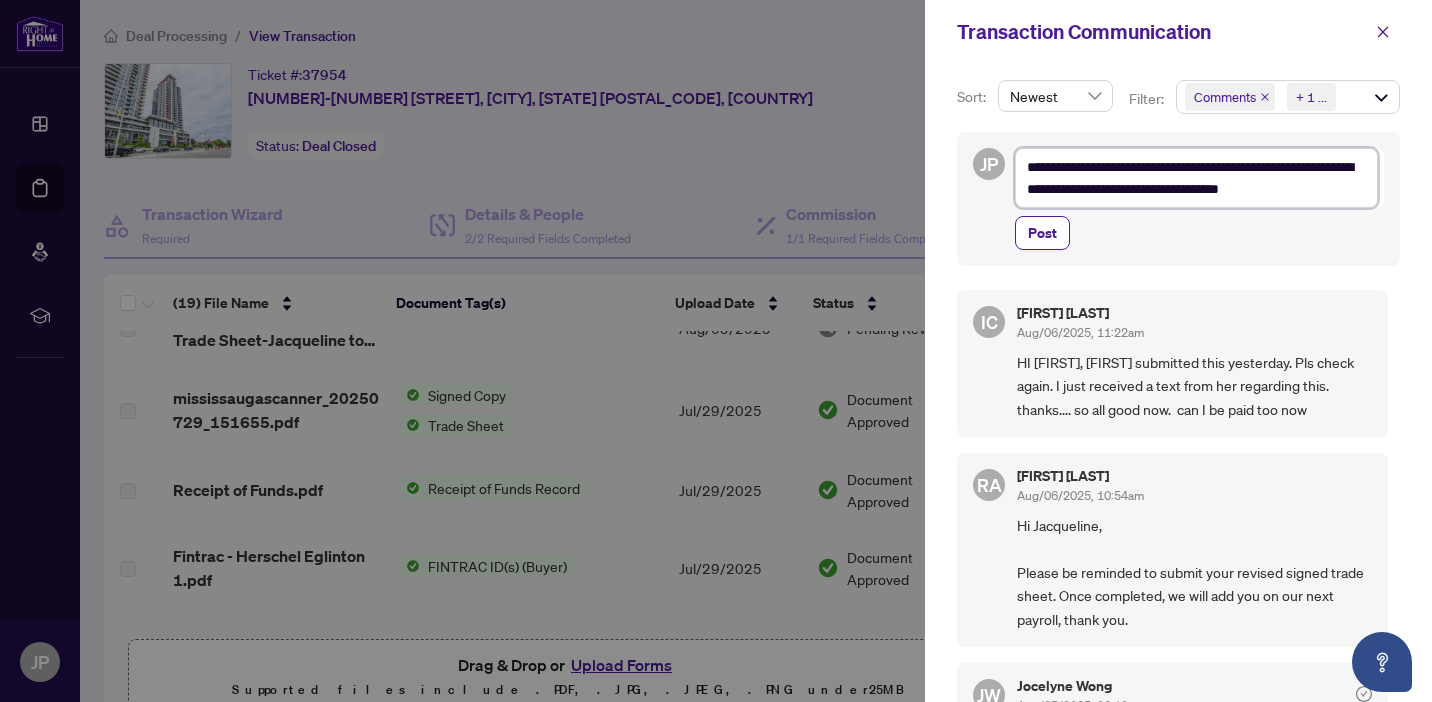 type on "**********" 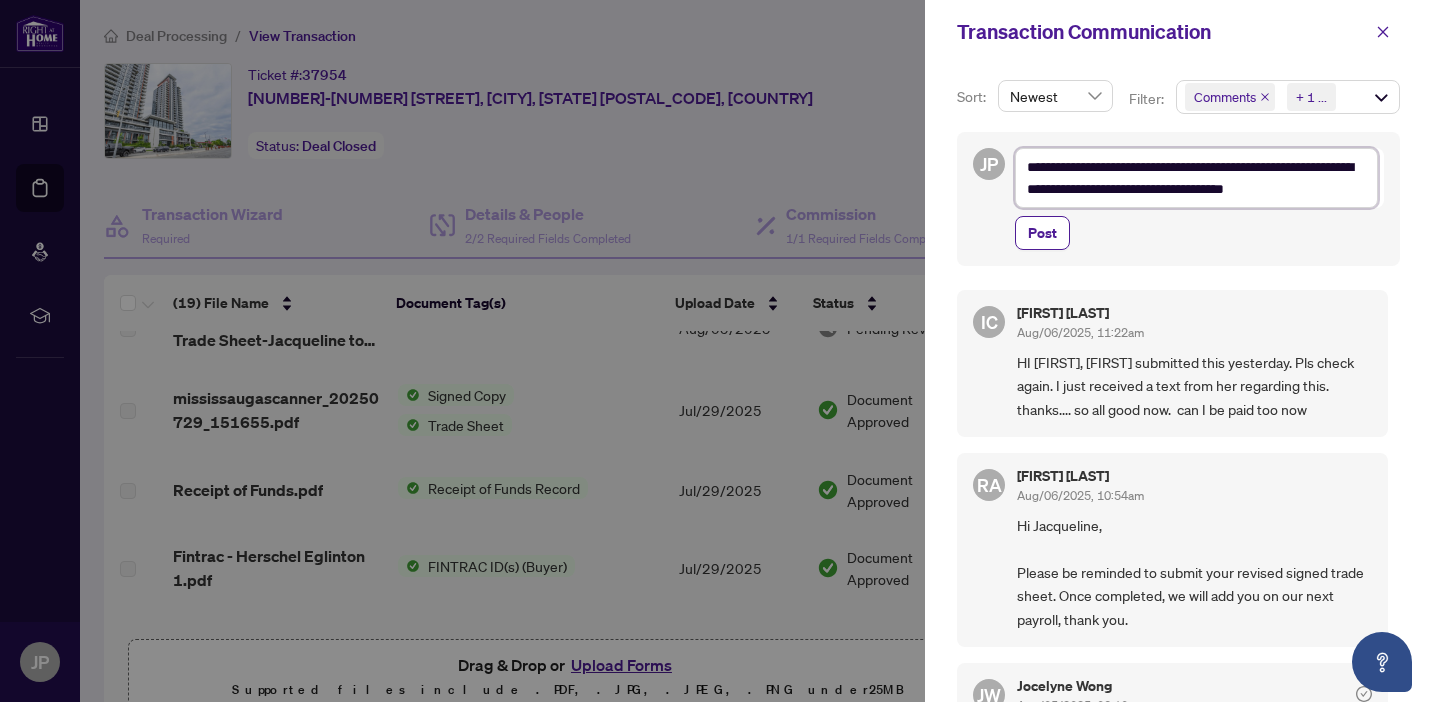 type on "**********" 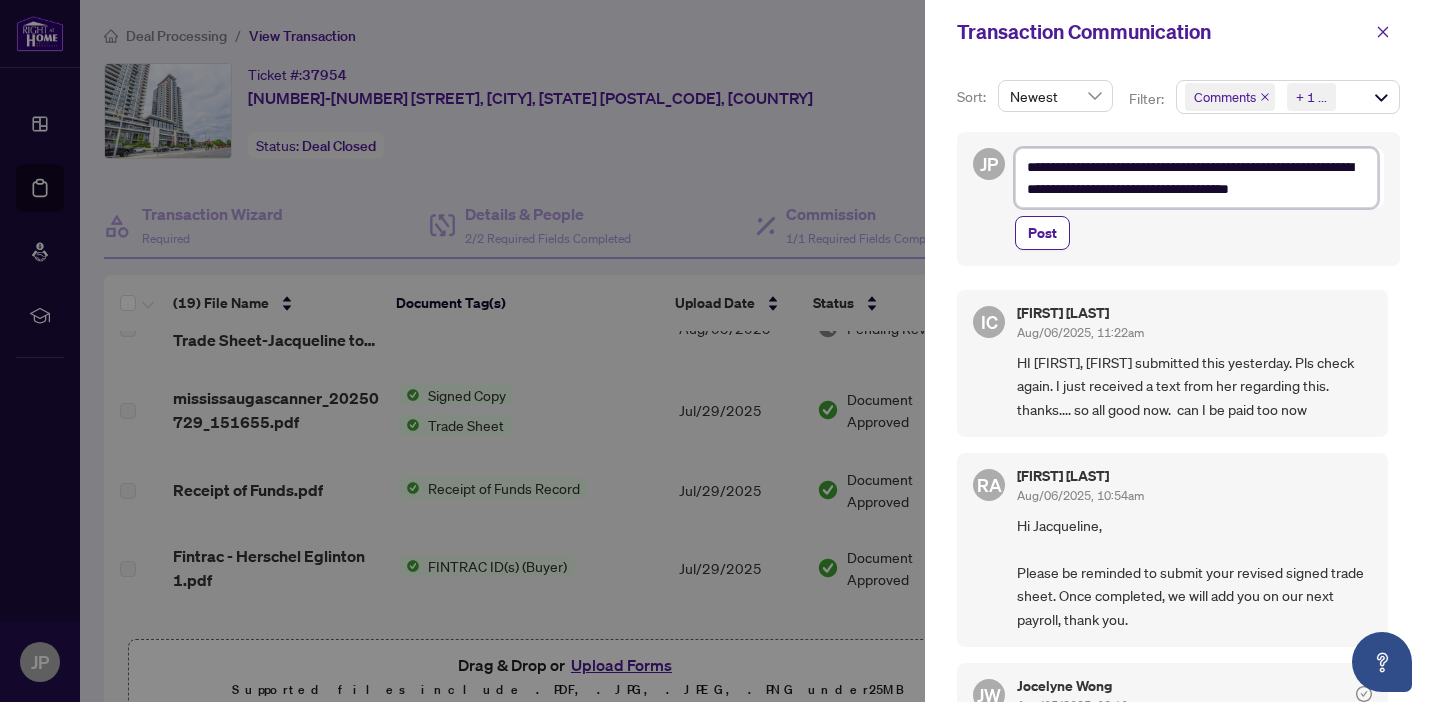 type on "**********" 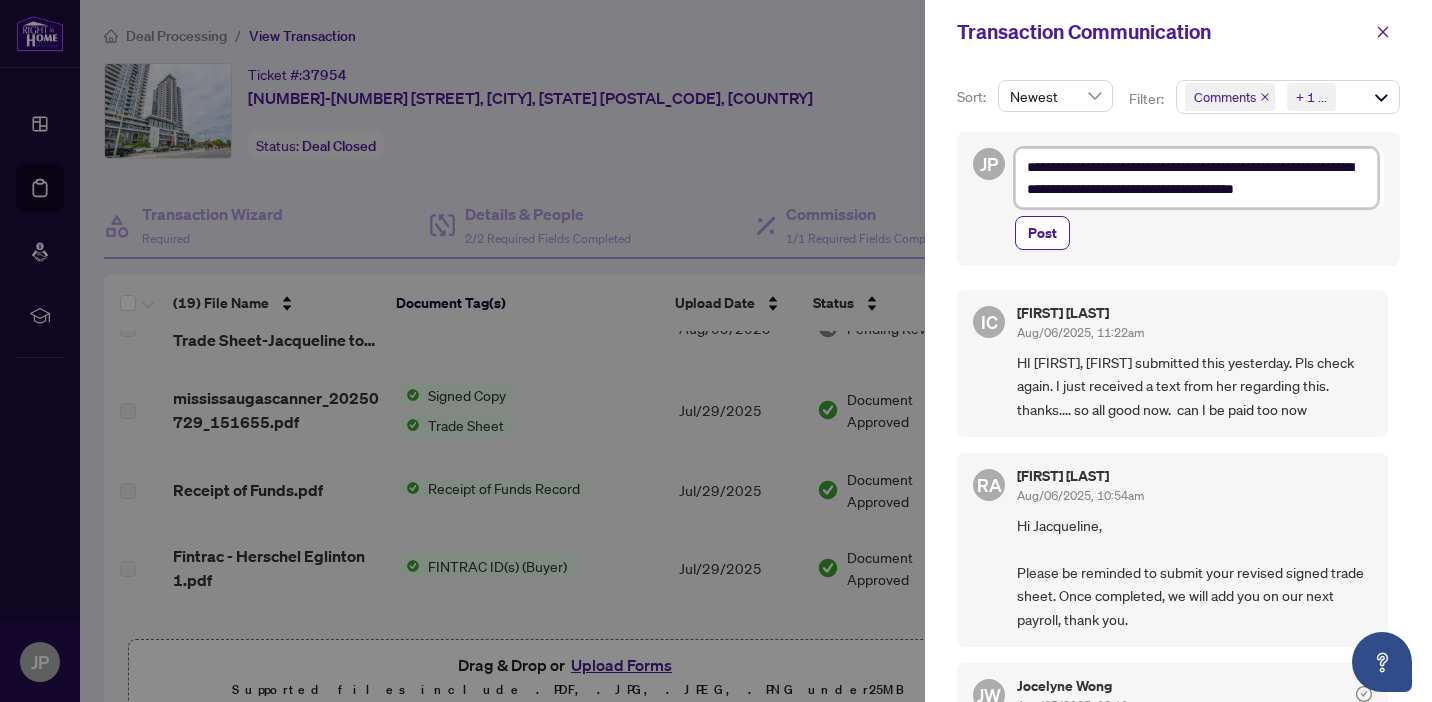 type on "**********" 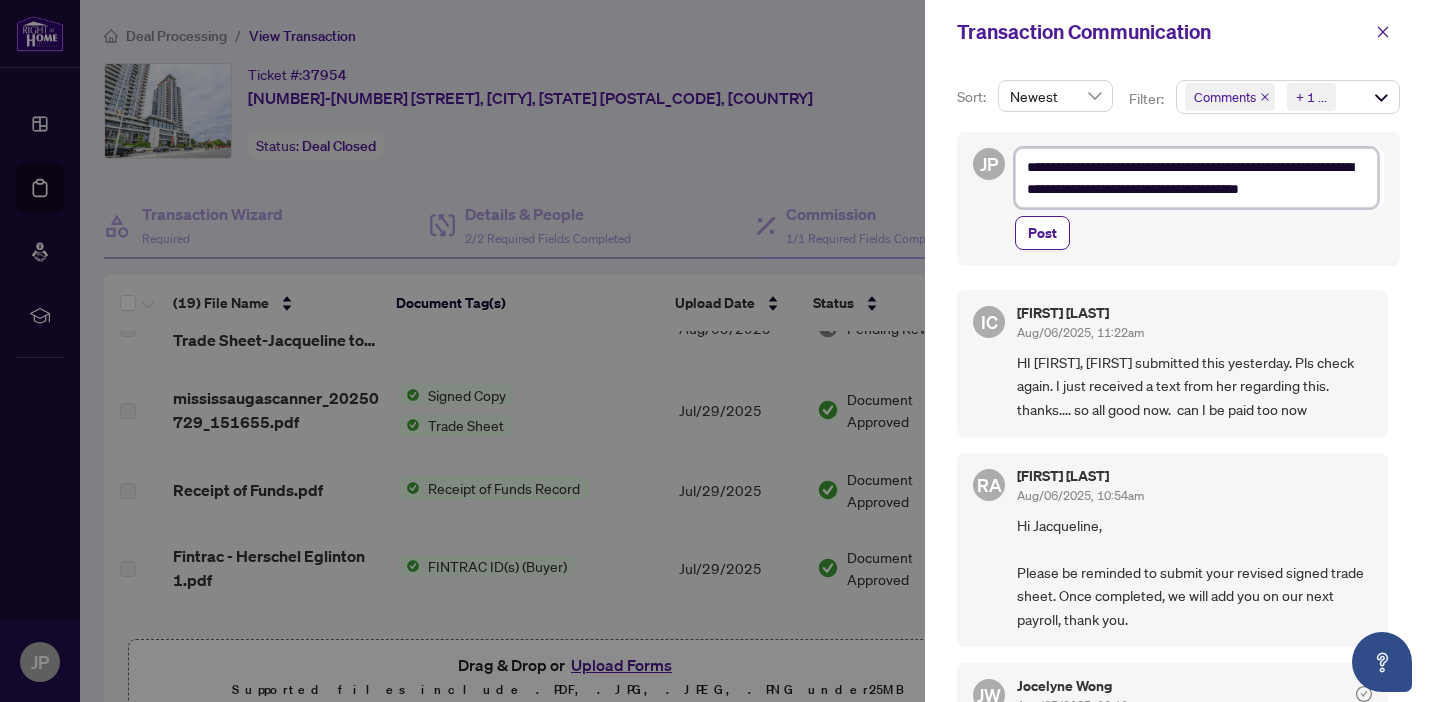 type on "**********" 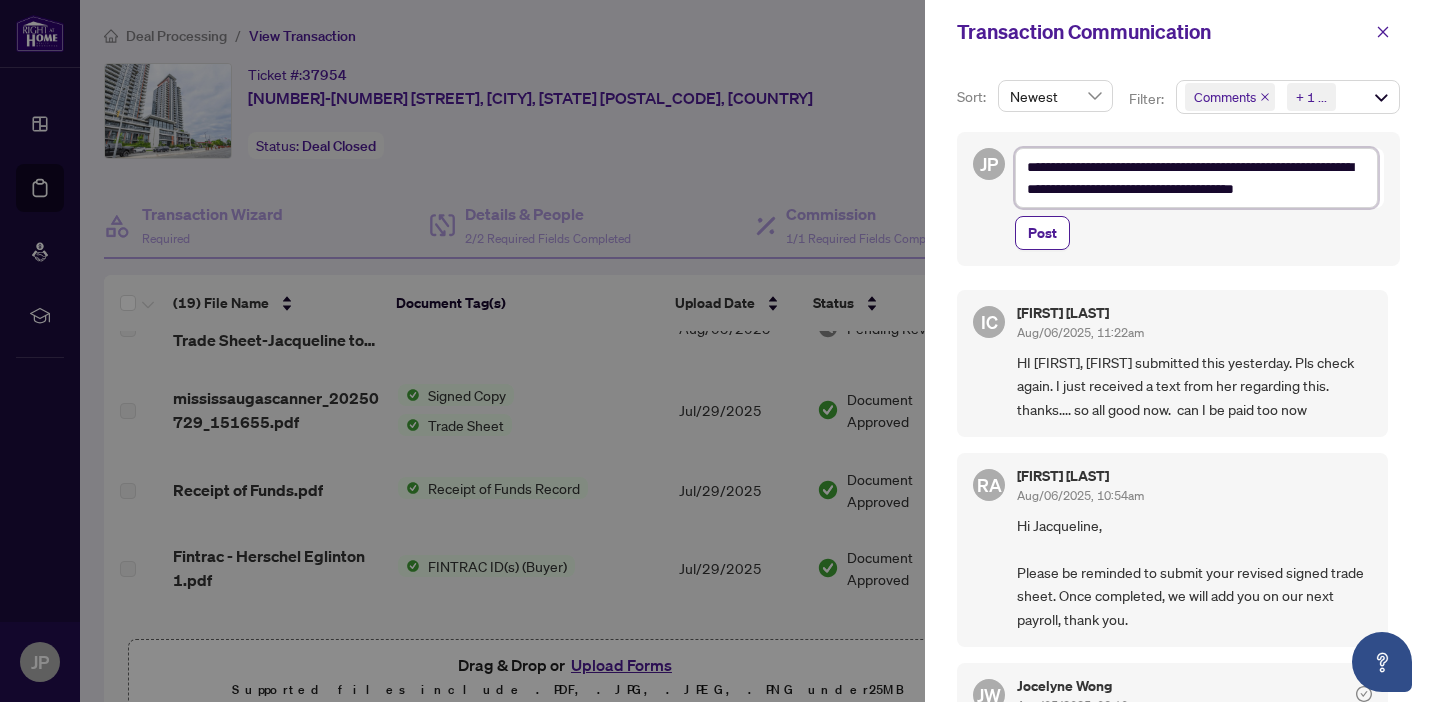 type on "**********" 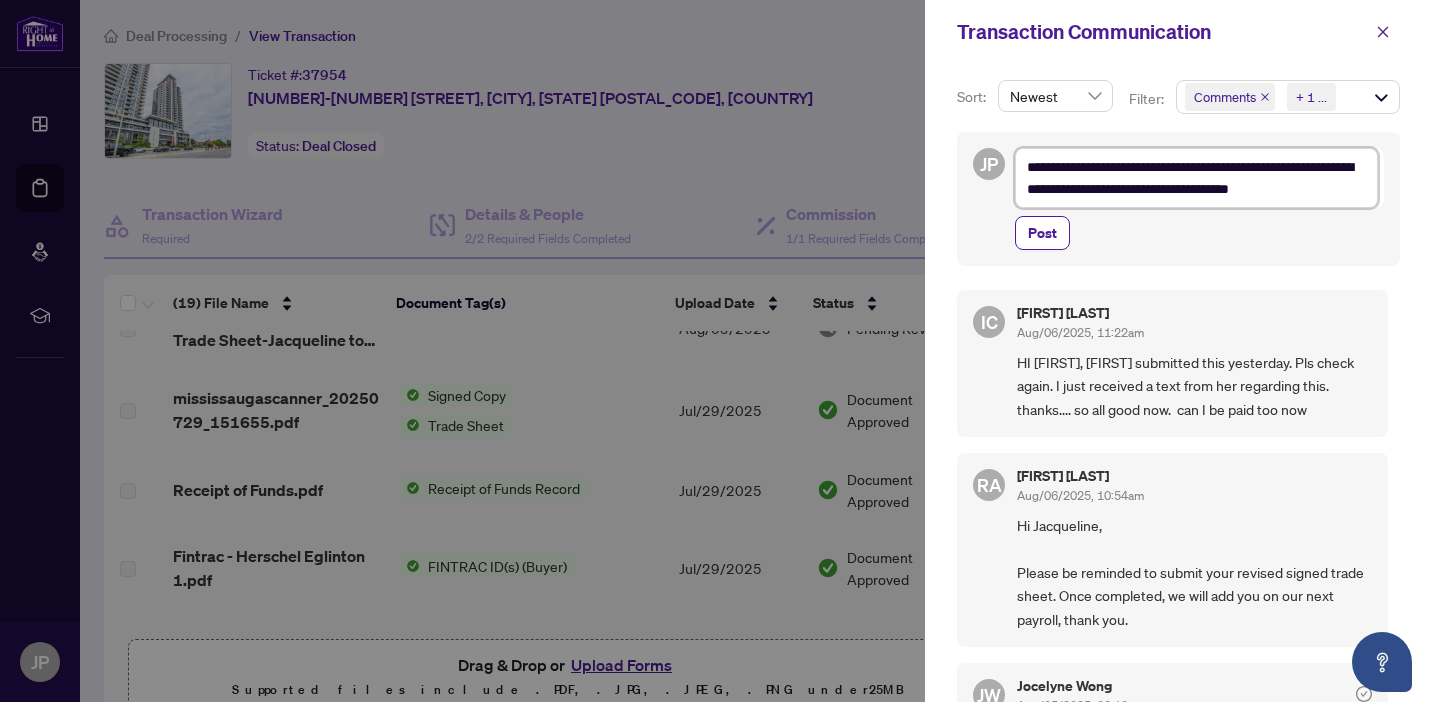 type on "**********" 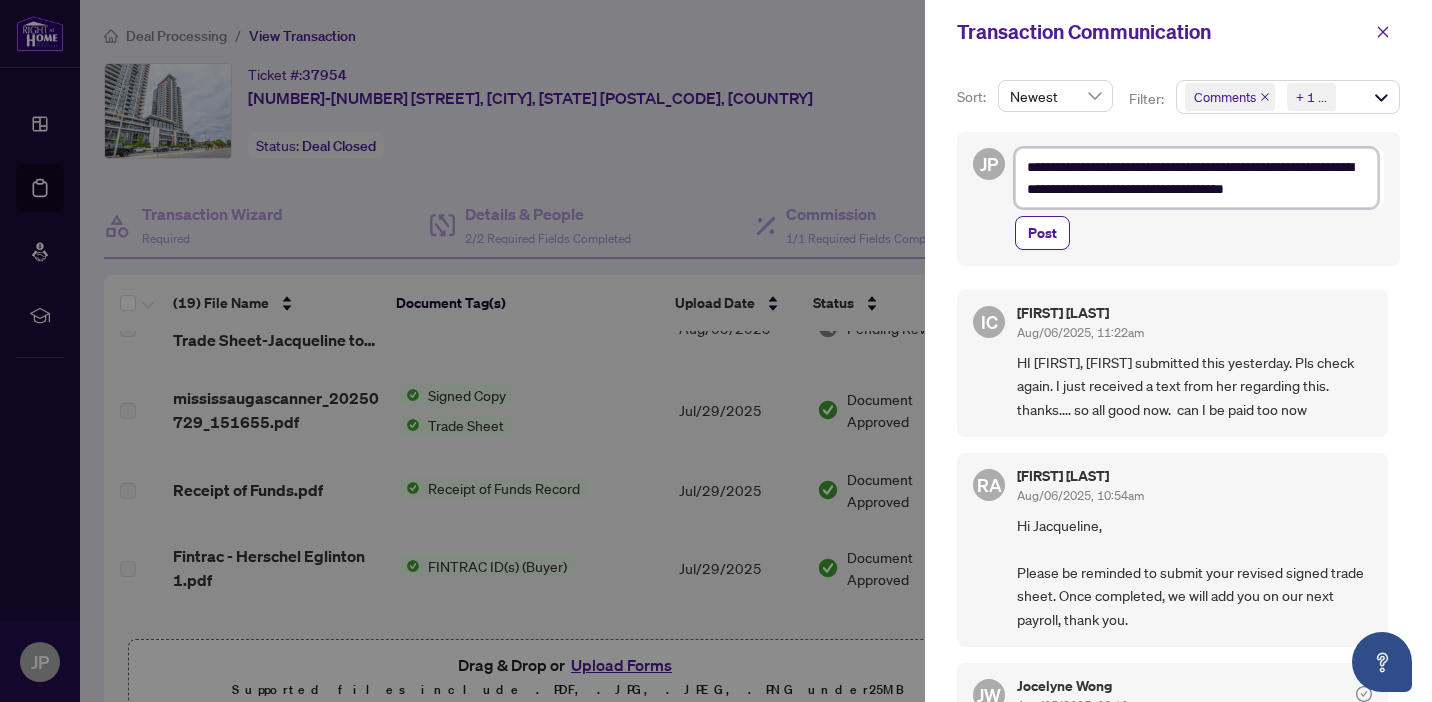 type on "**********" 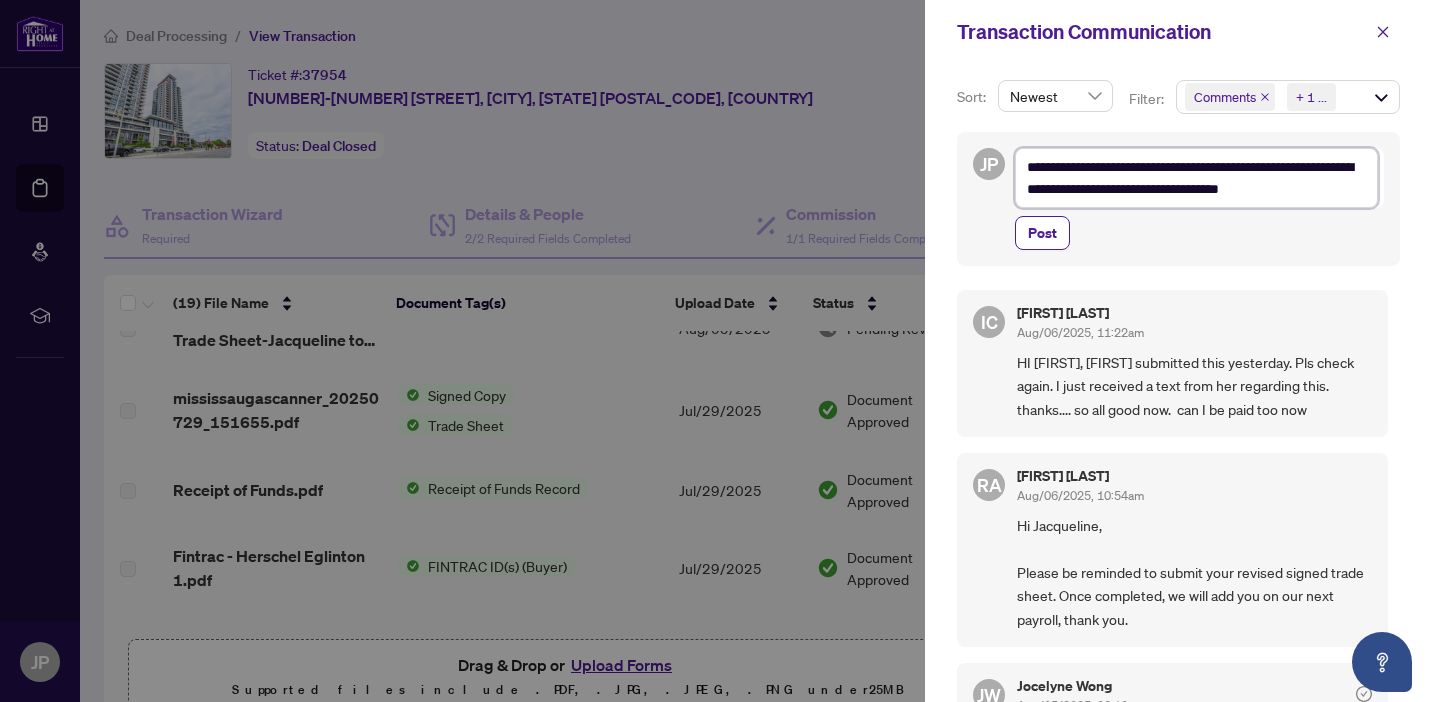 type on "**********" 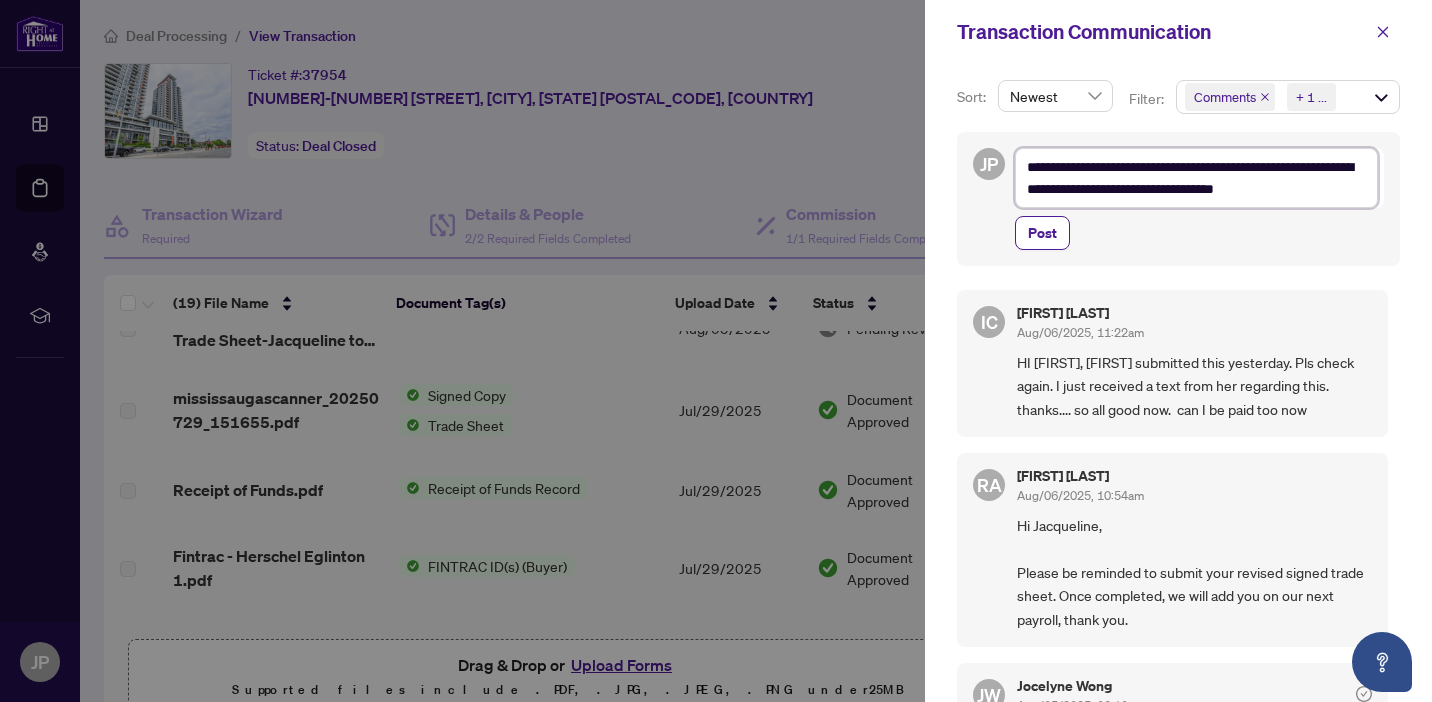 type on "**********" 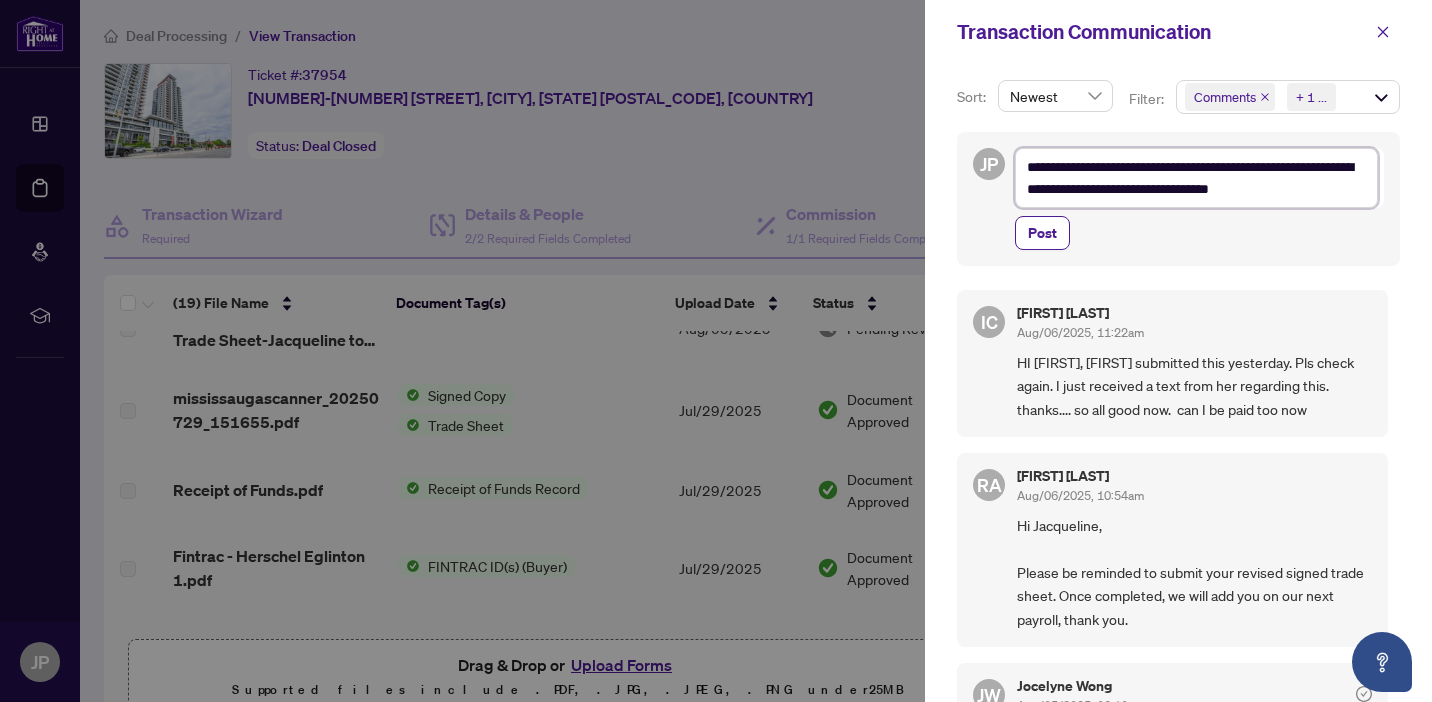 type on "**********" 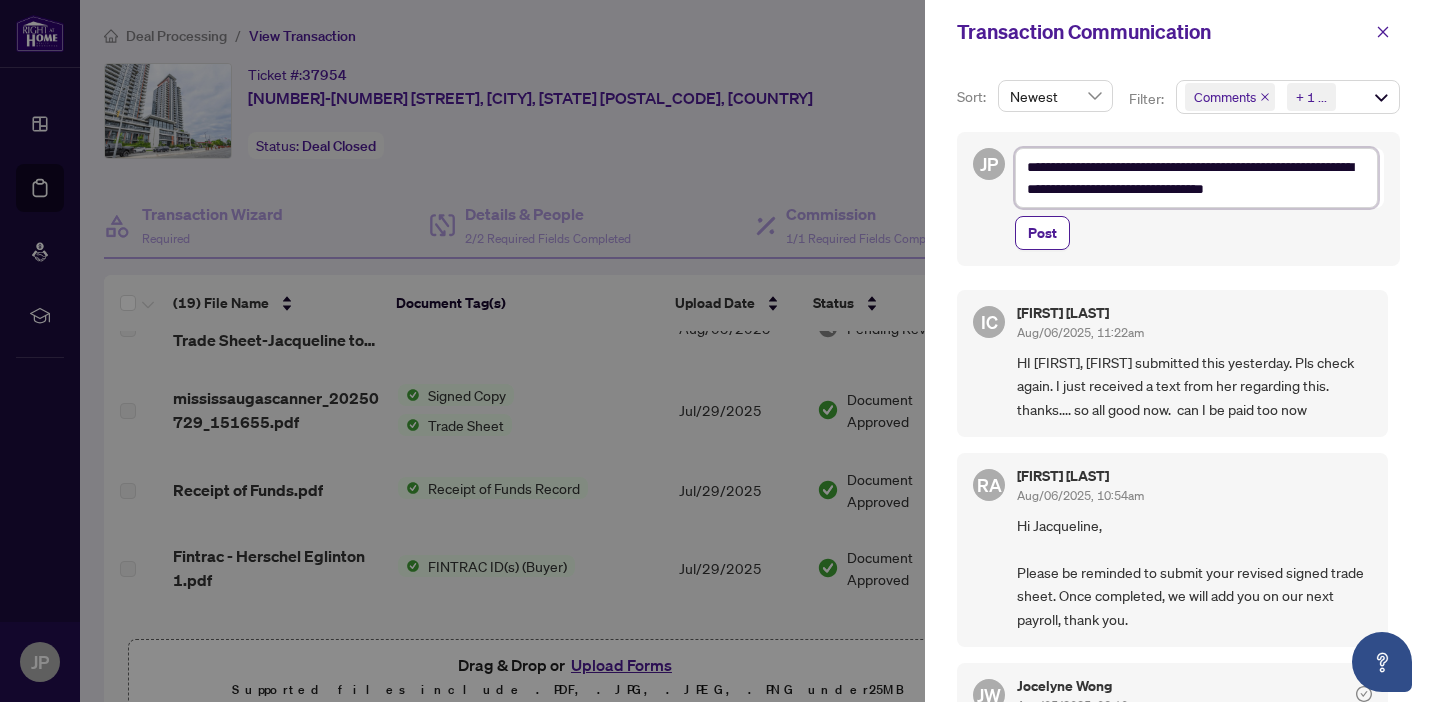 type on "**********" 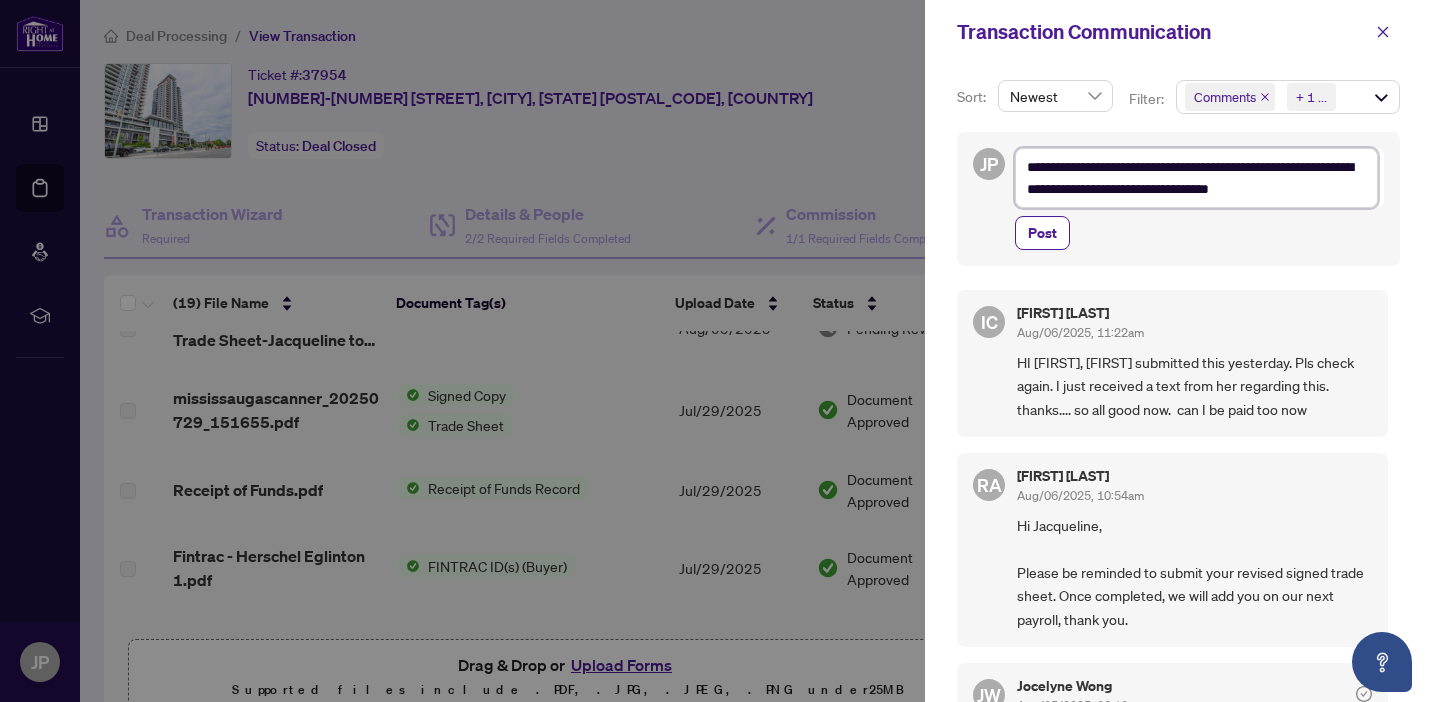 type on "**********" 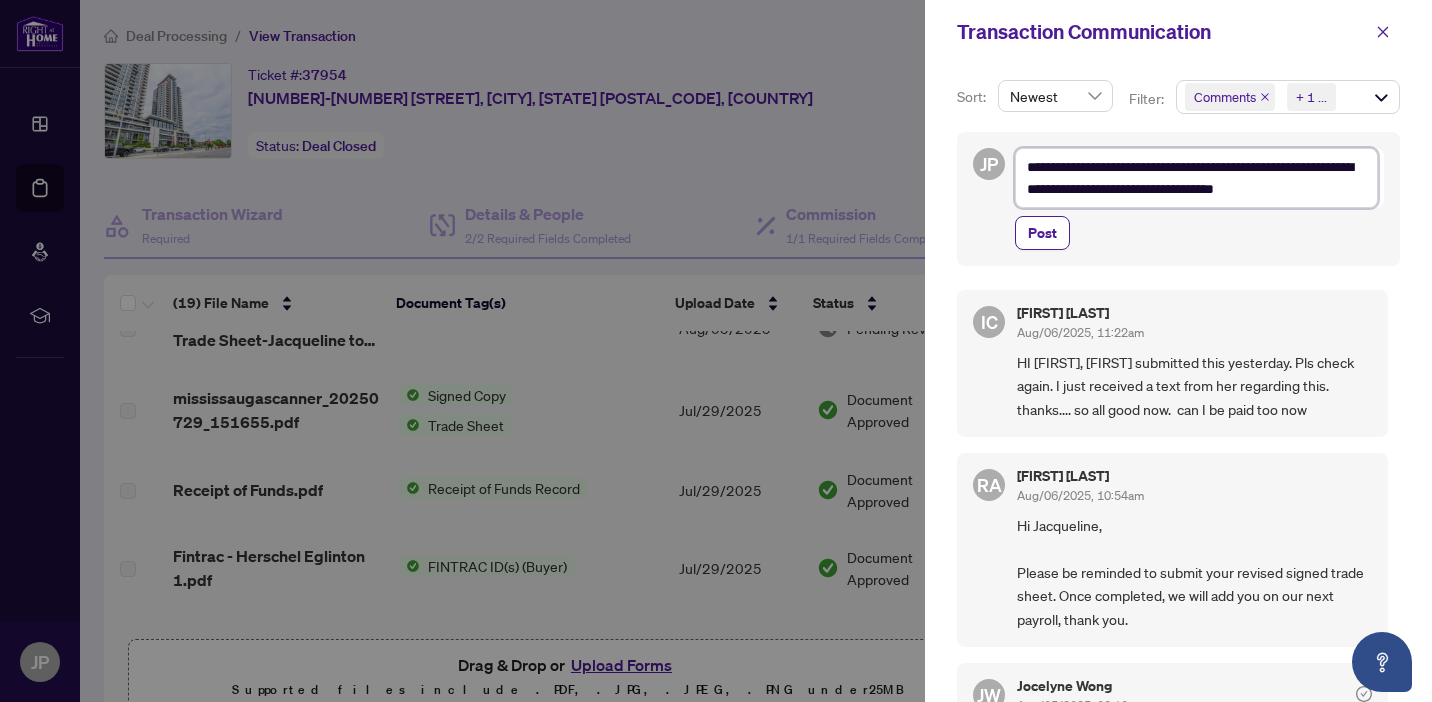 type on "**********" 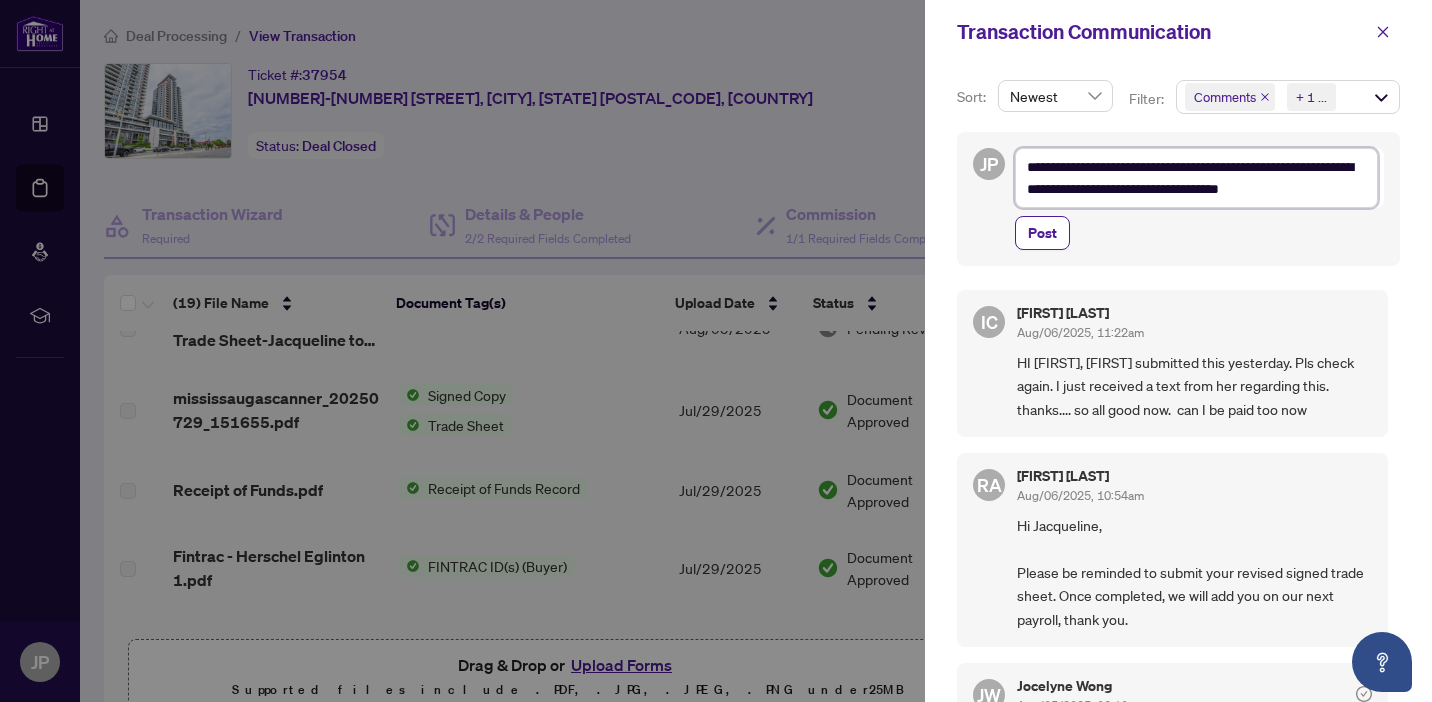 type on "**********" 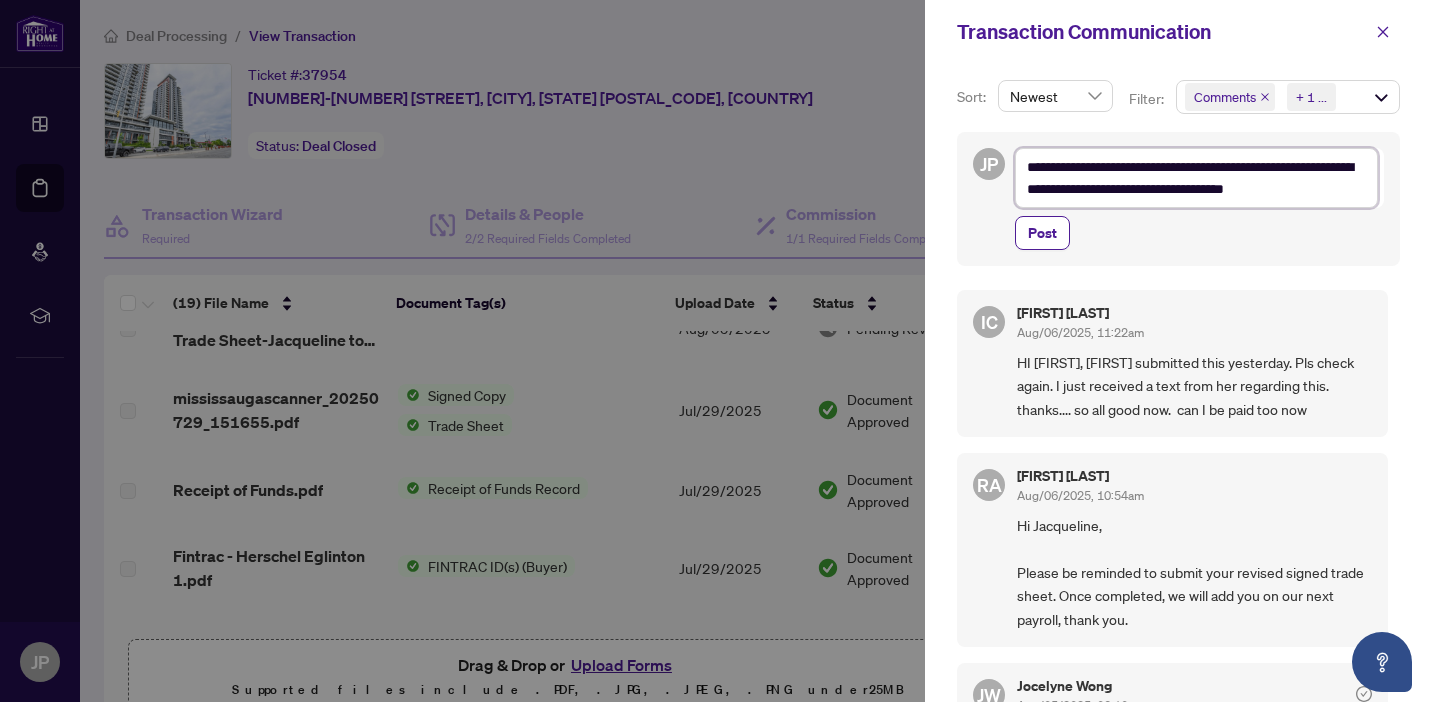 type on "**********" 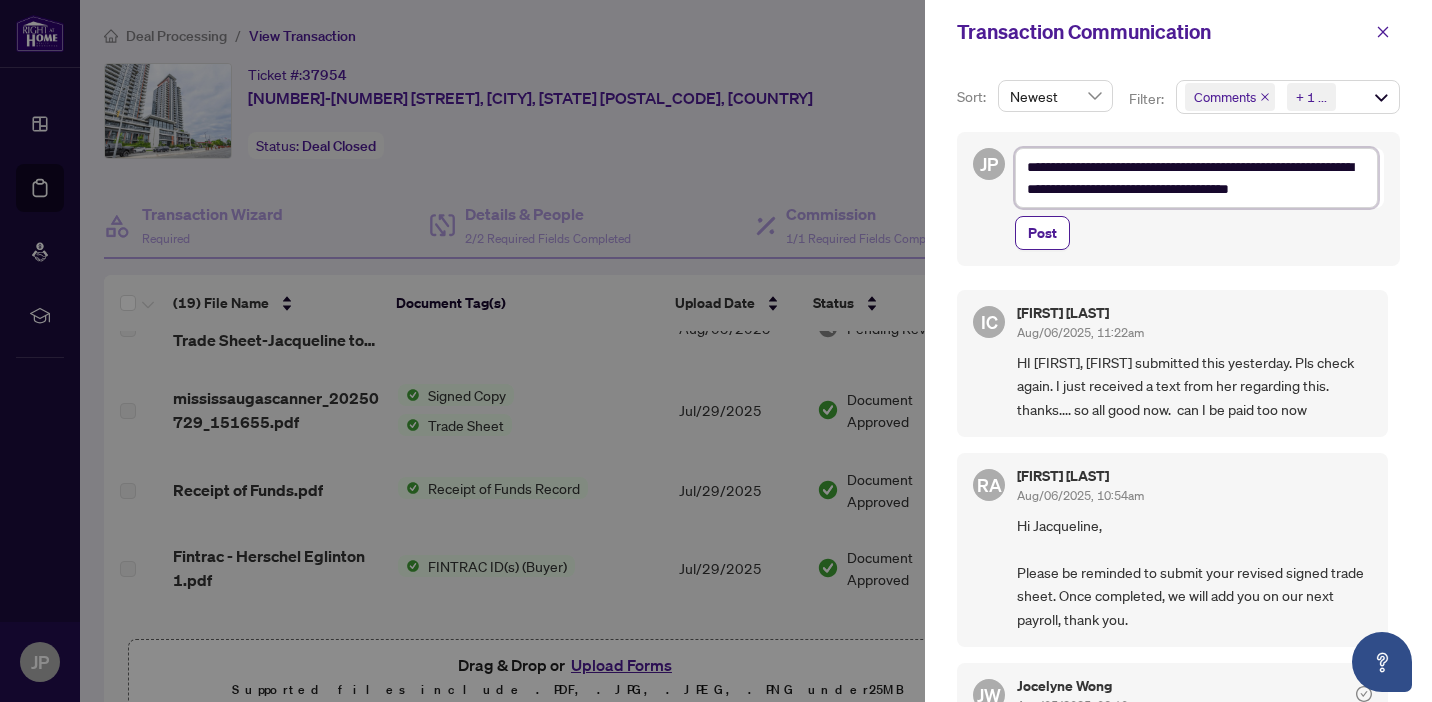 type on "**********" 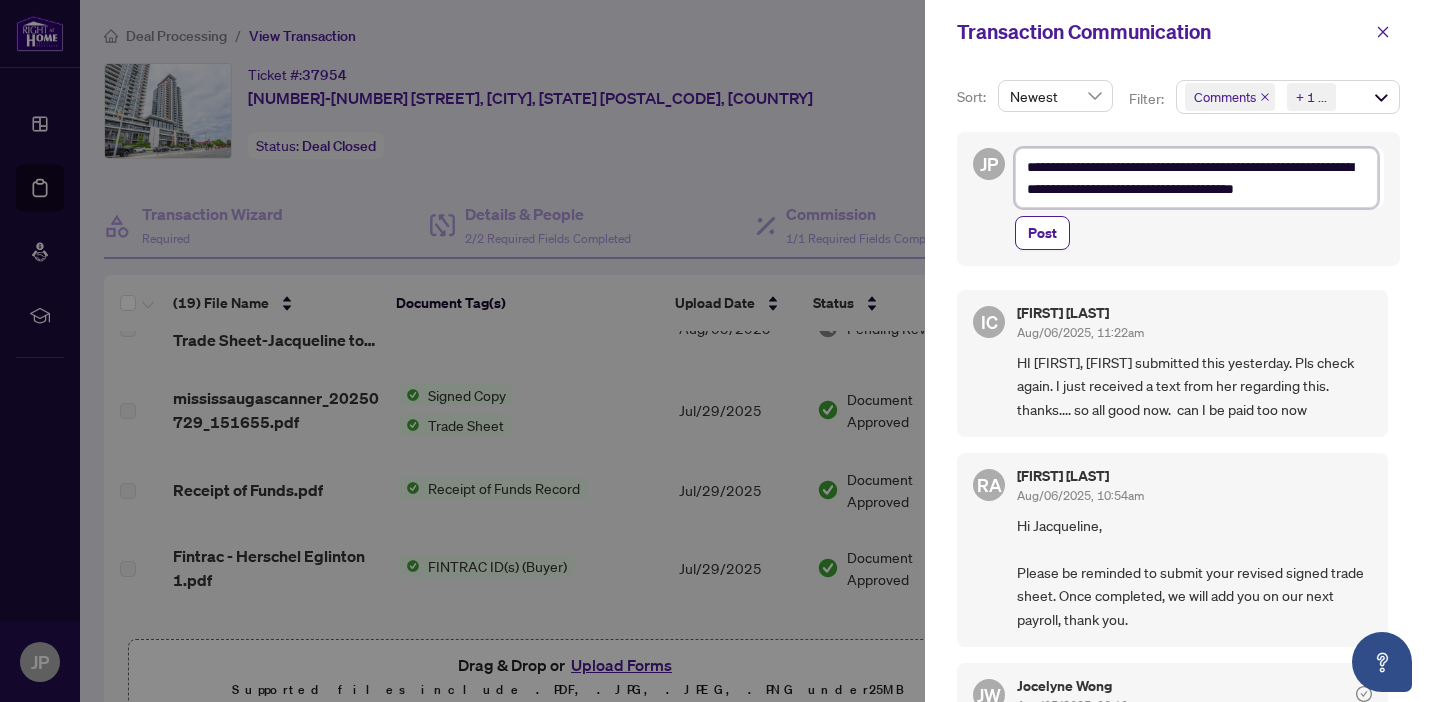 type on "**********" 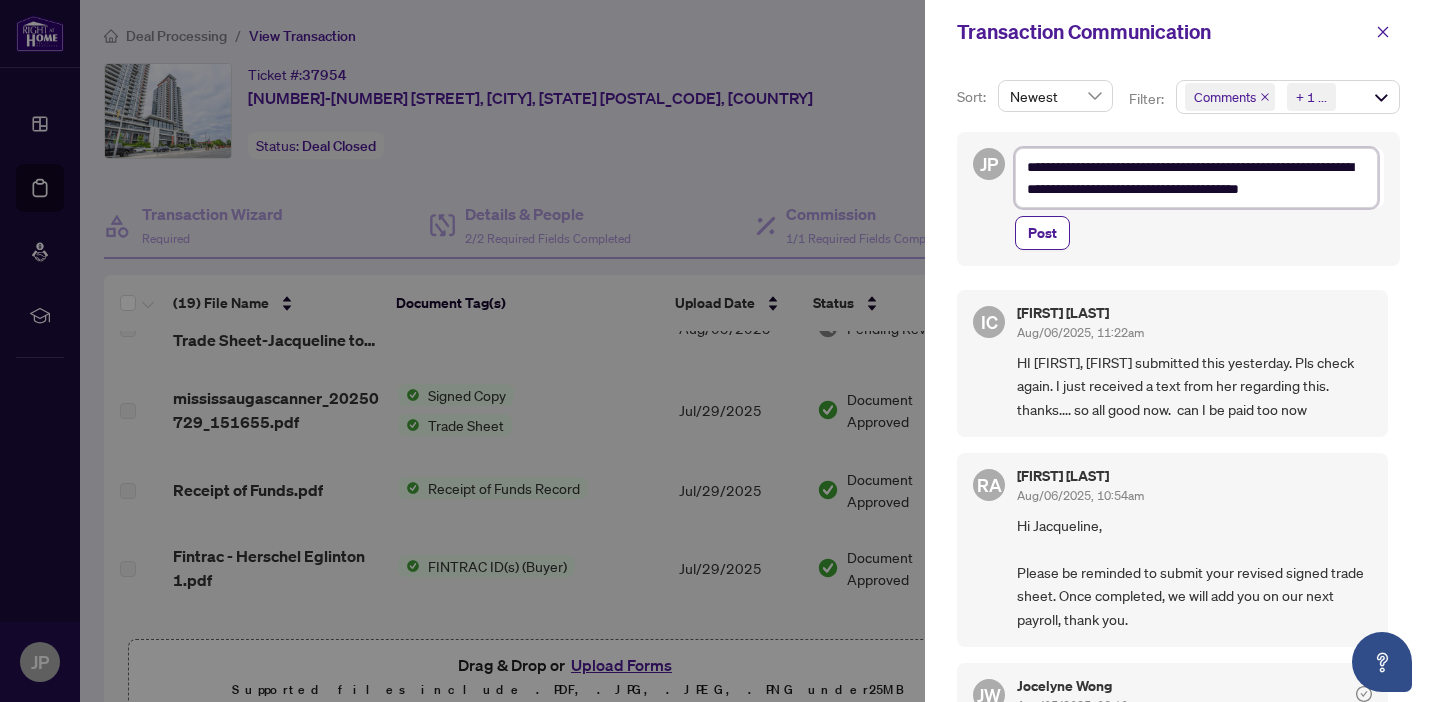 type on "**********" 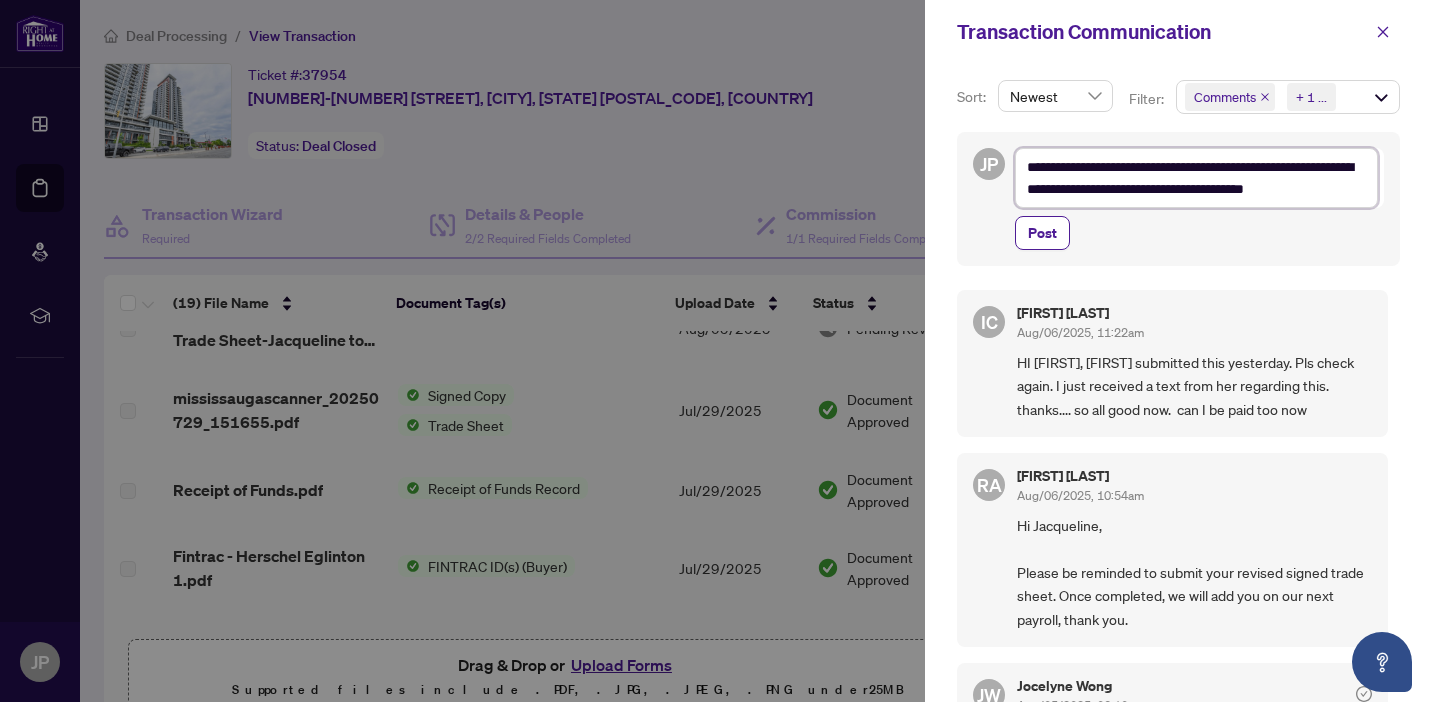 type on "**********" 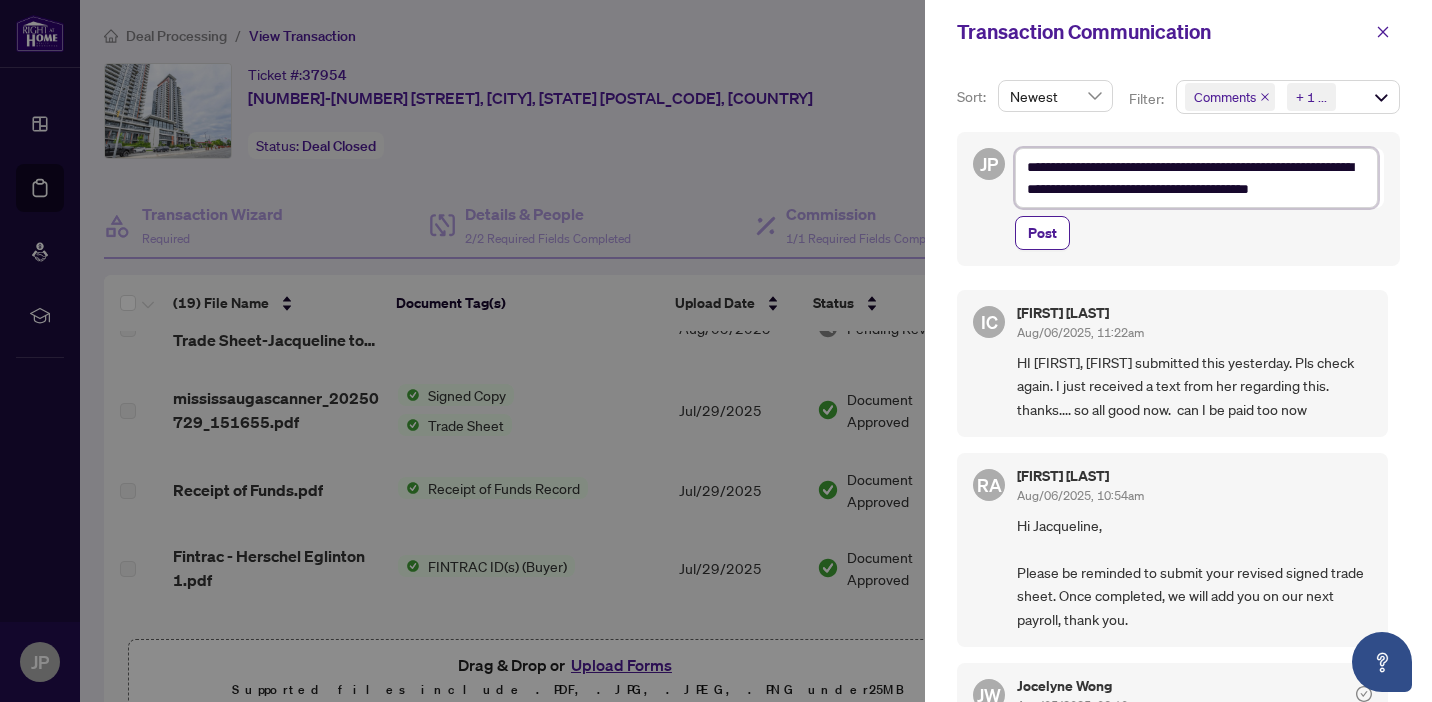 type on "**********" 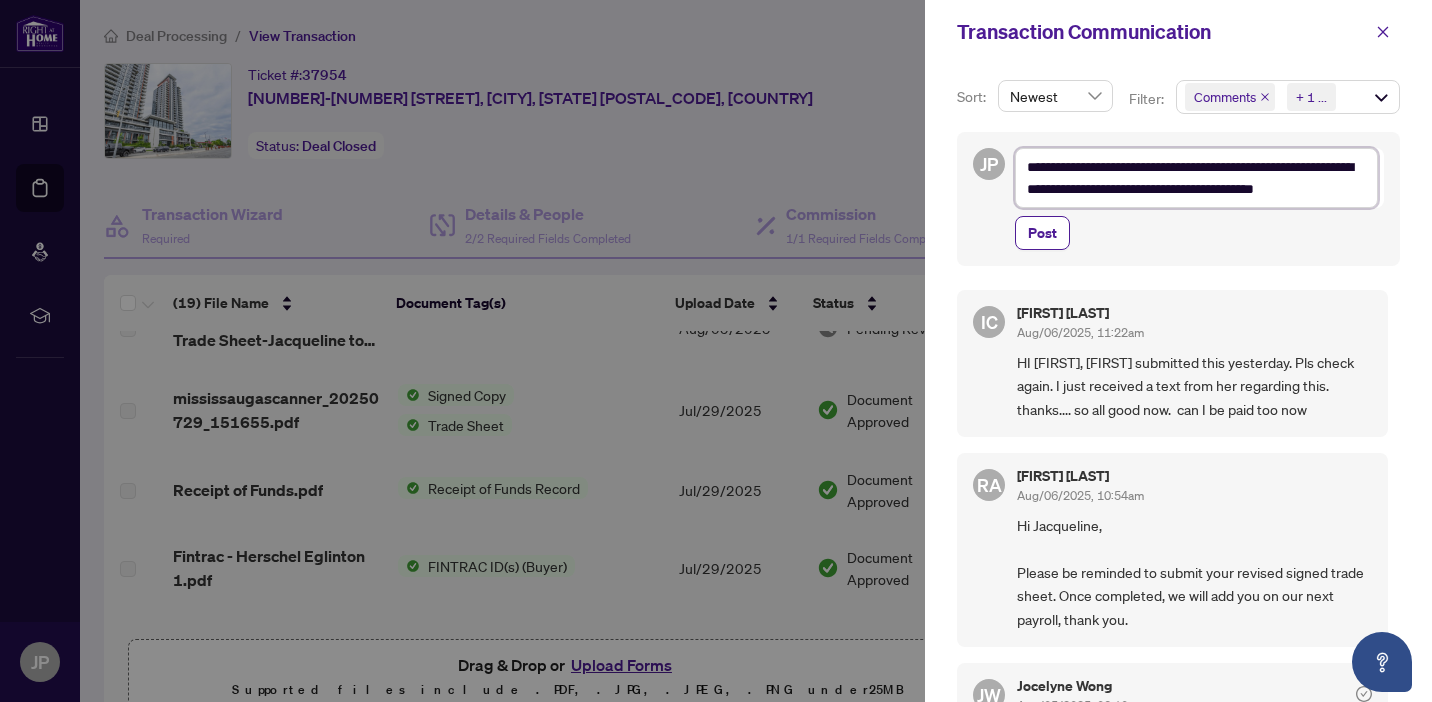 type on "**********" 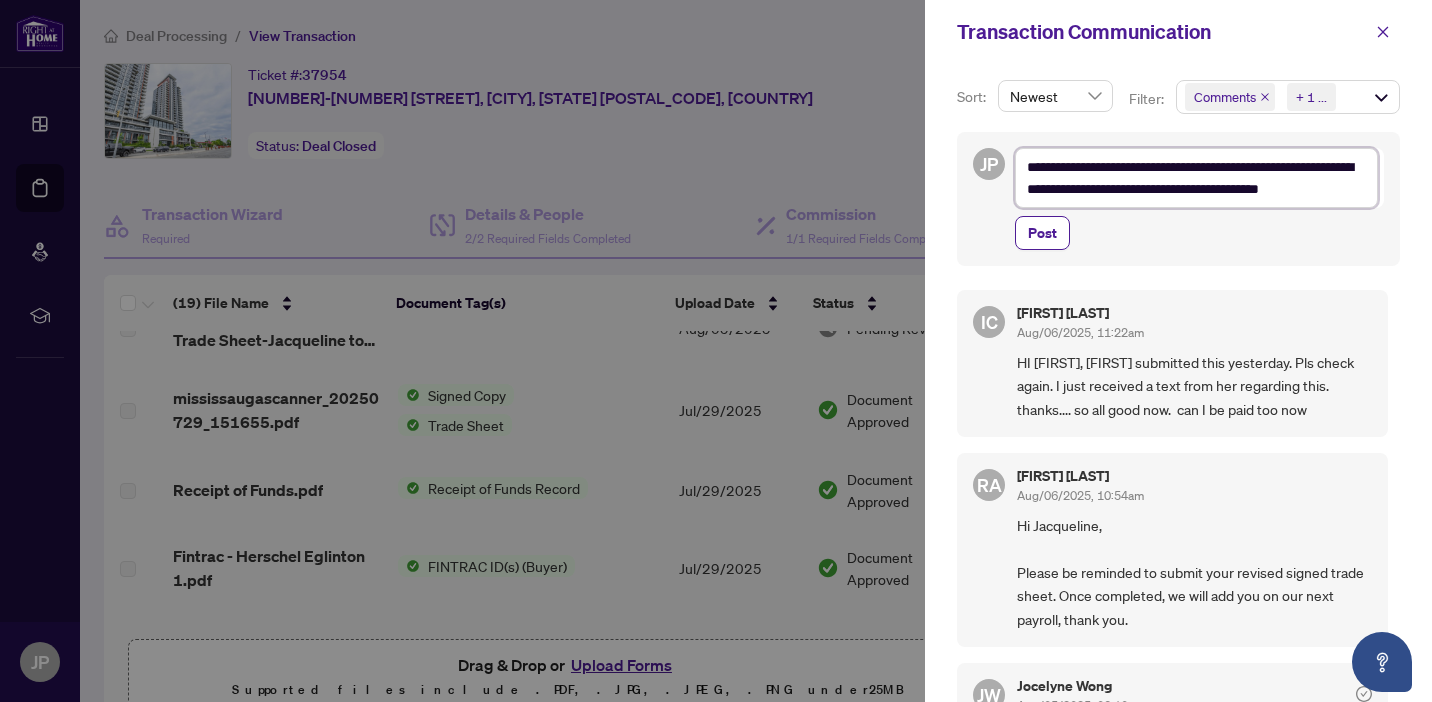 type on "**********" 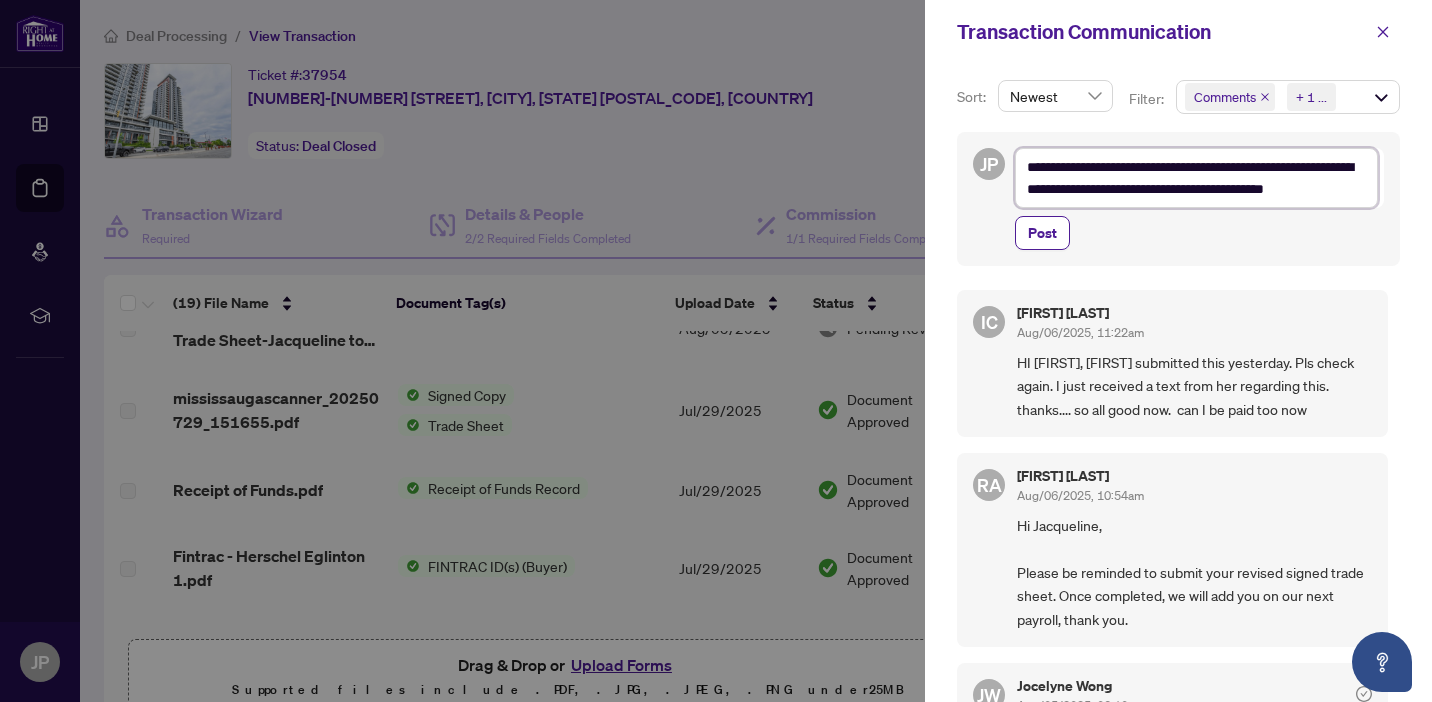 type on "**********" 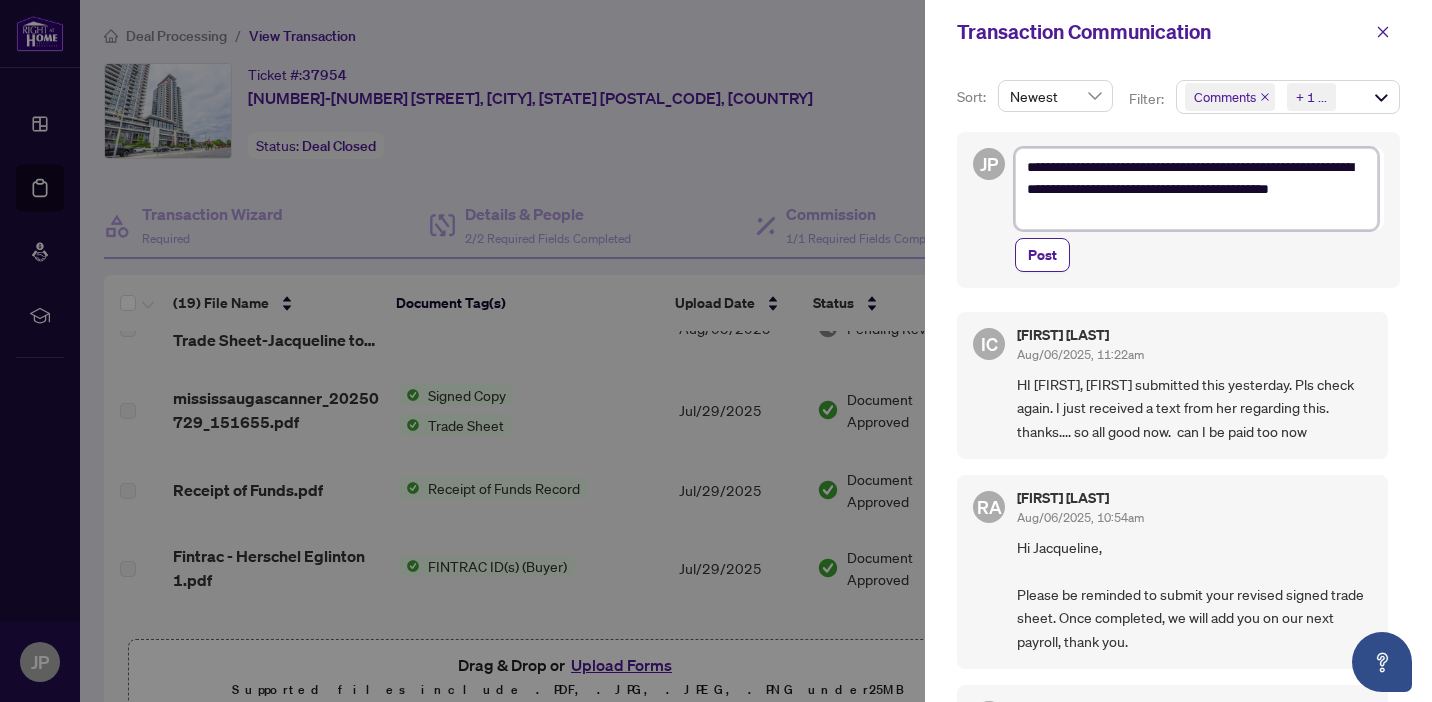type on "**********" 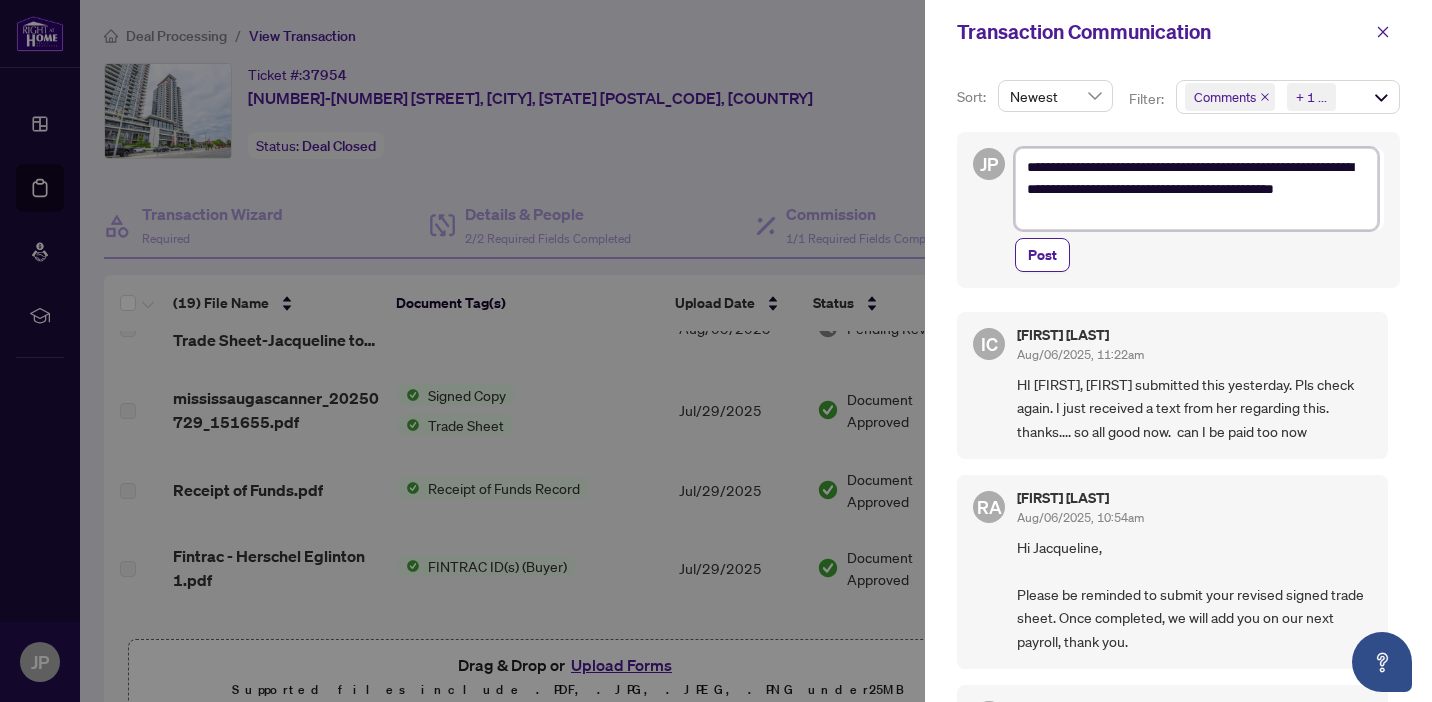 type on "**********" 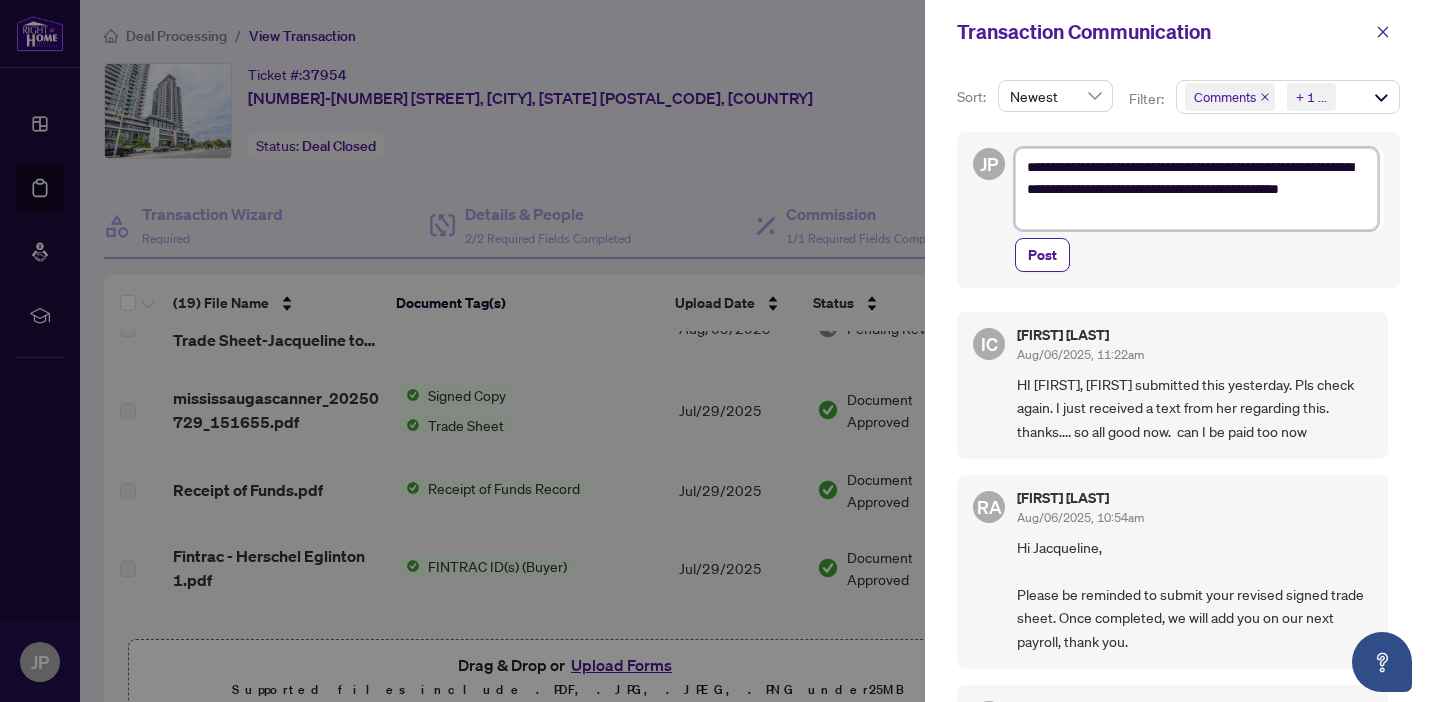 type on "**********" 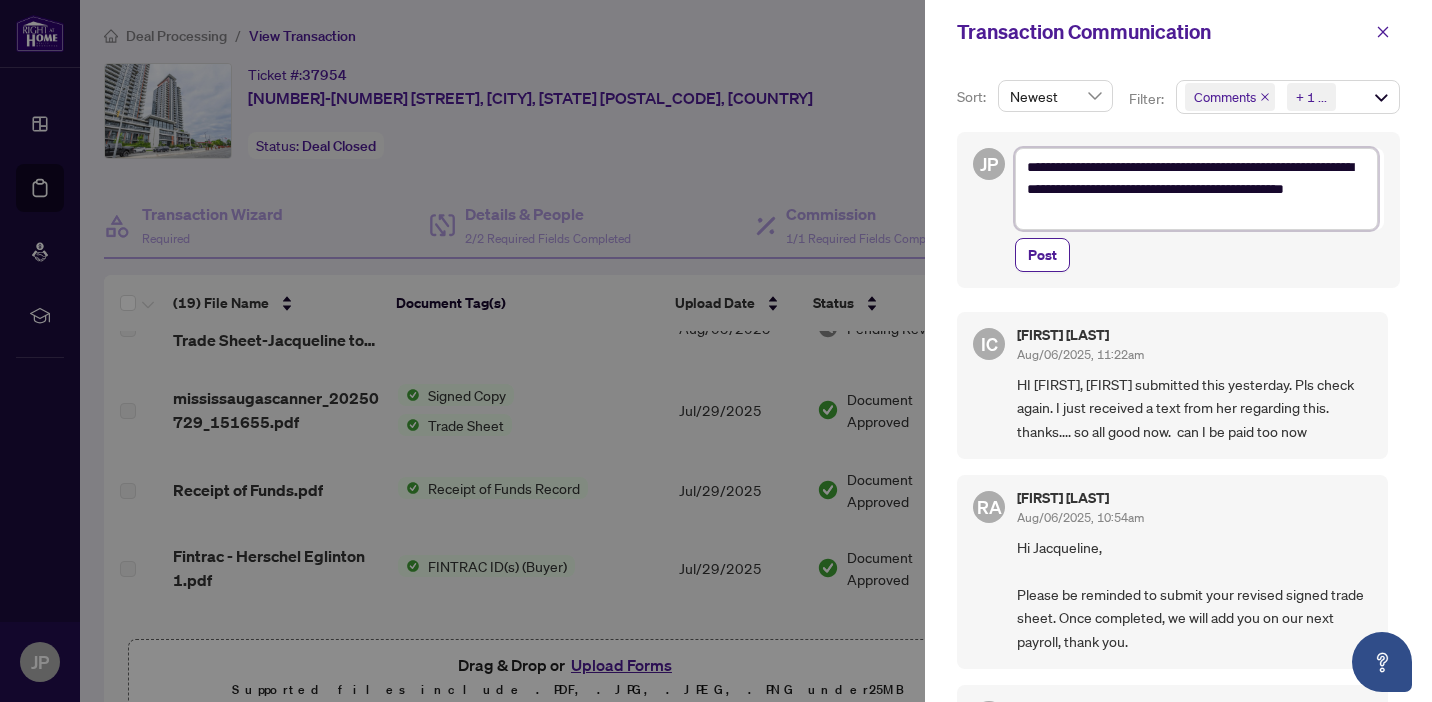type on "**********" 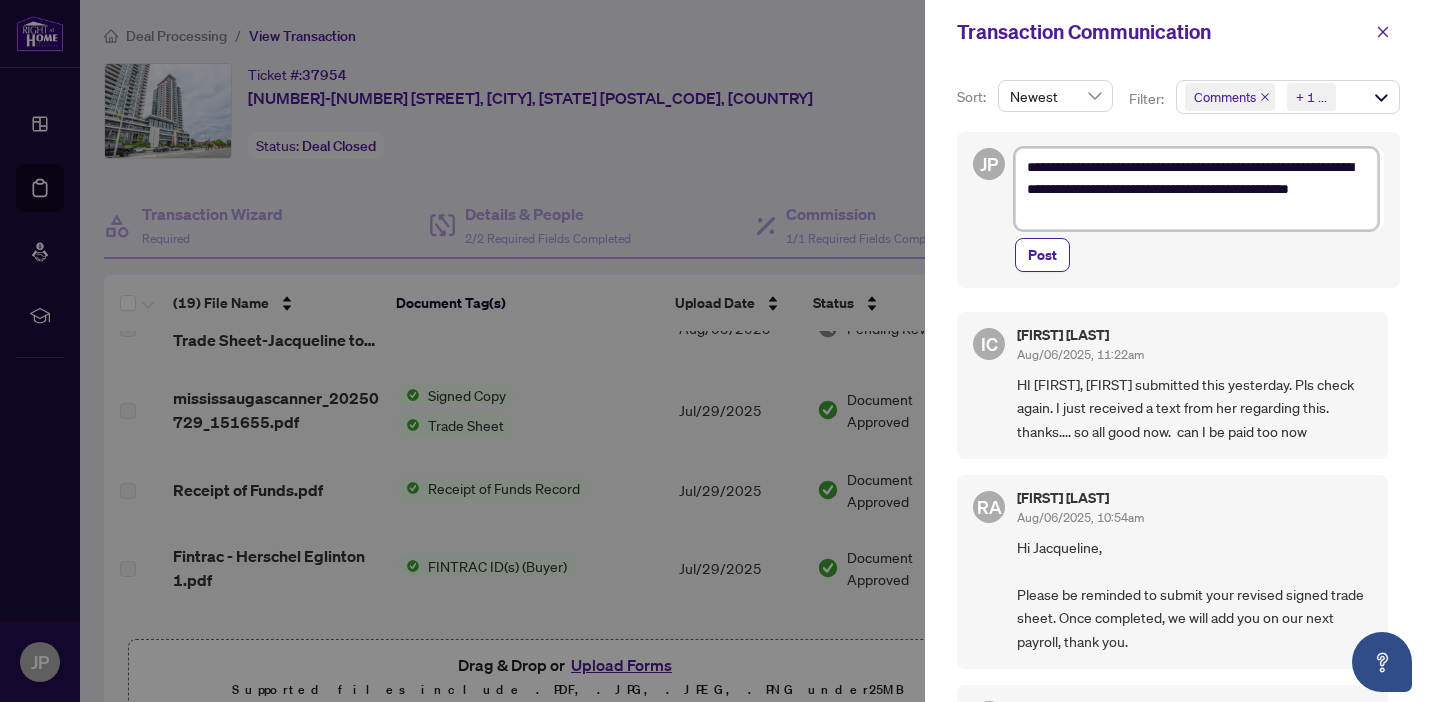 type on "**********" 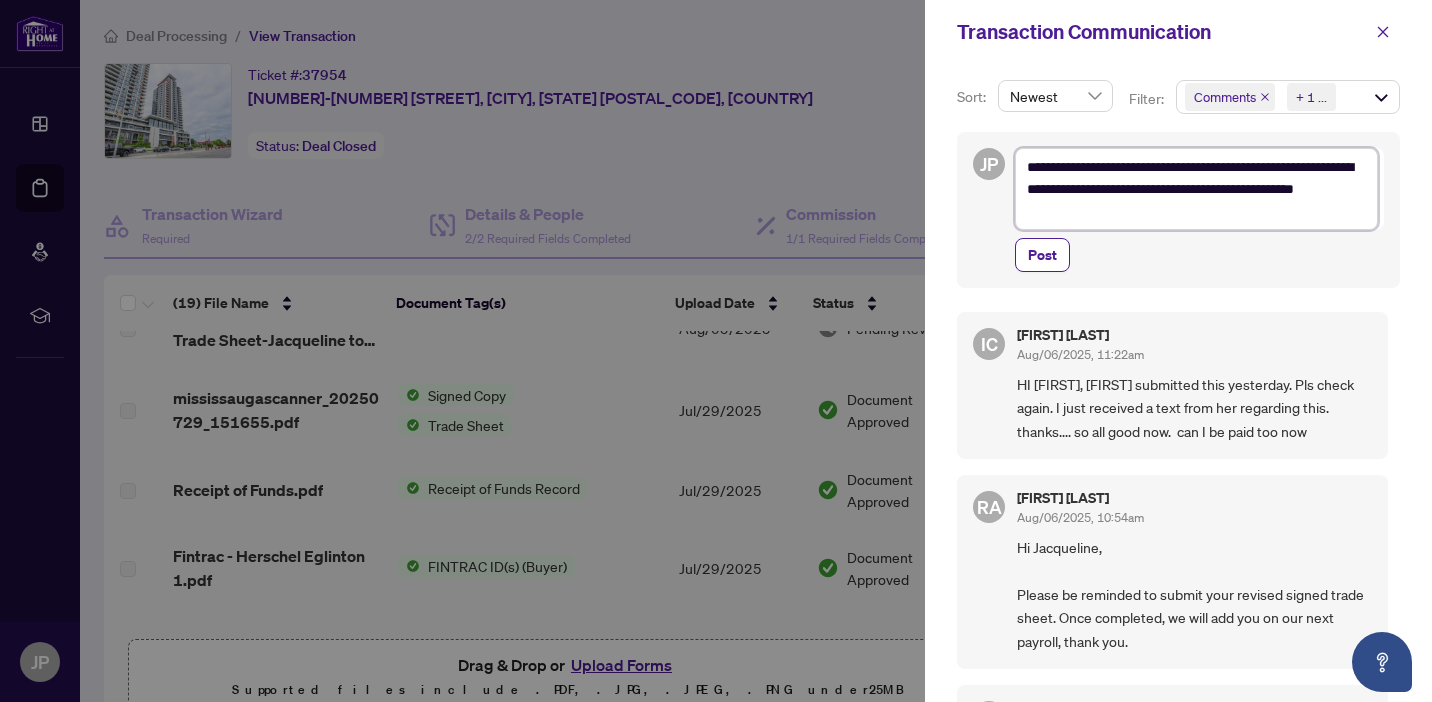 type on "**********" 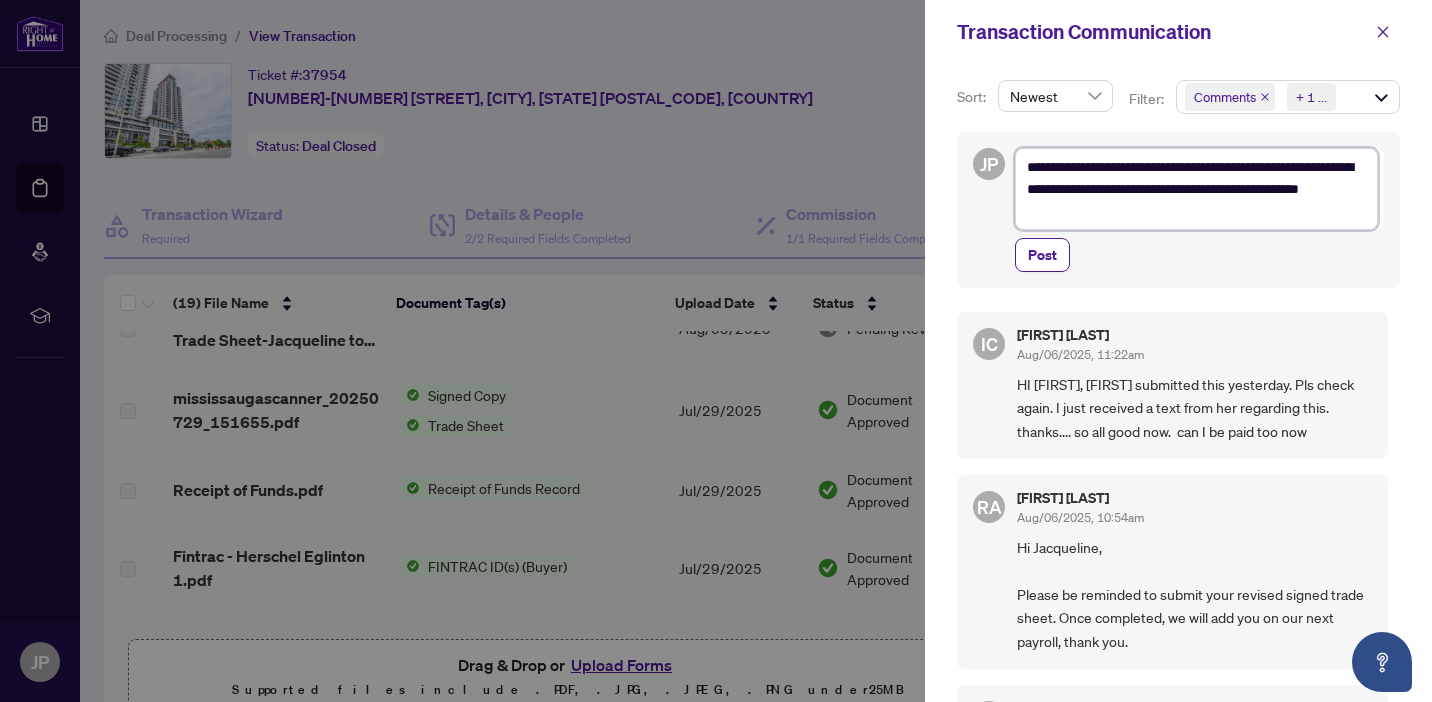 type on "**********" 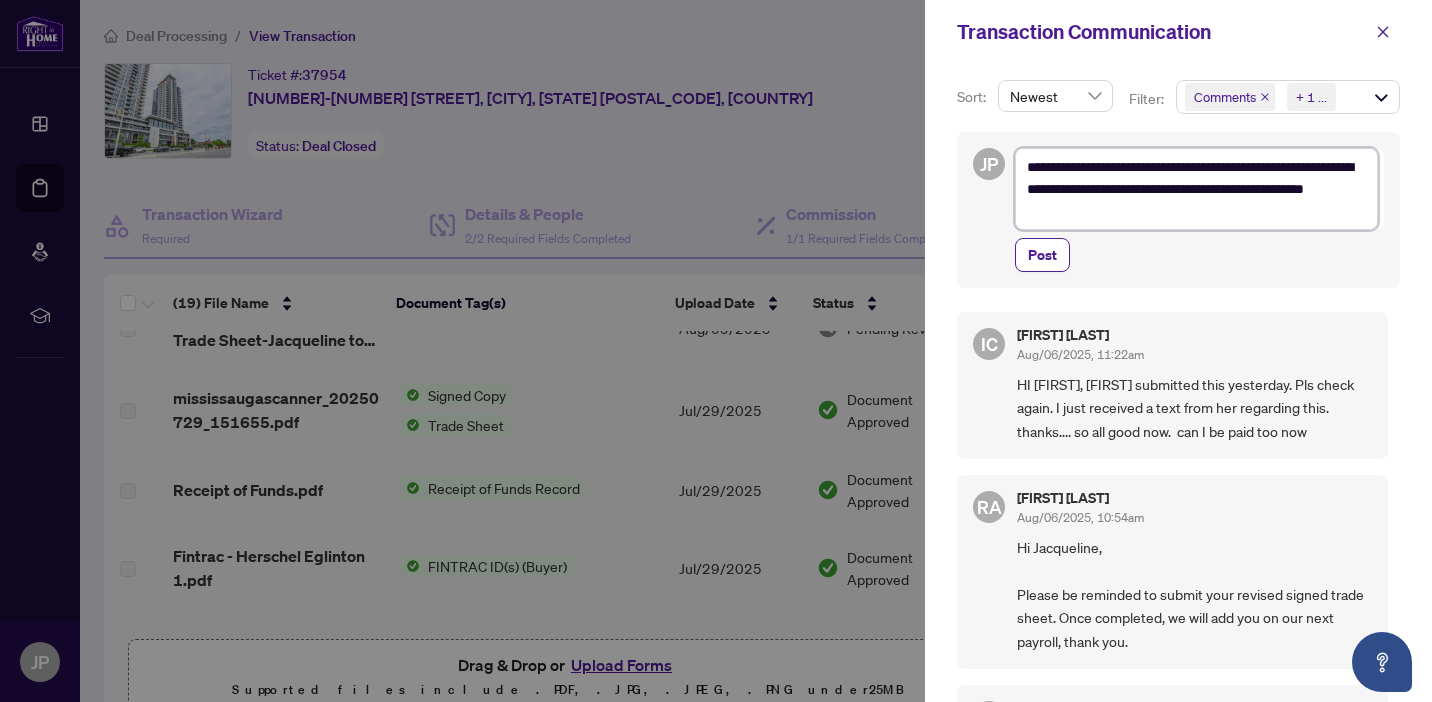 type on "**********" 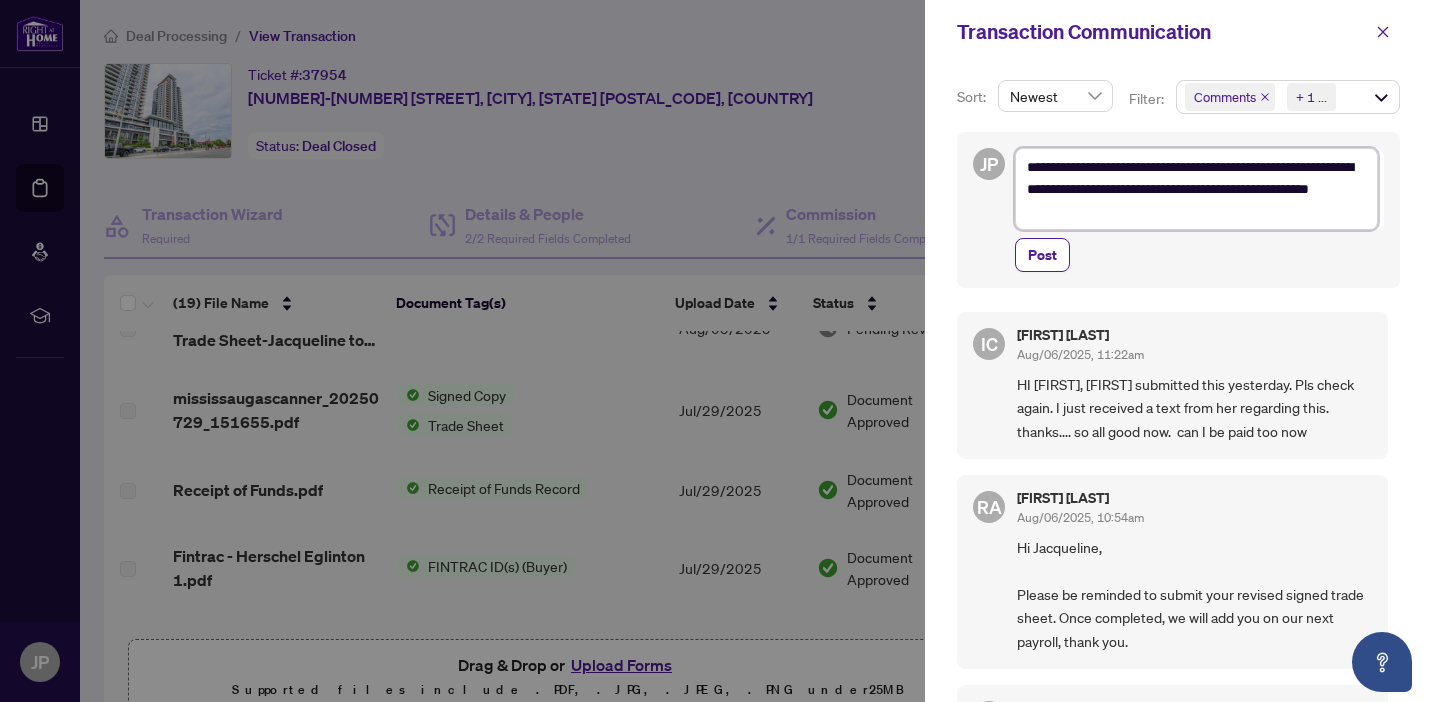 type on "**********" 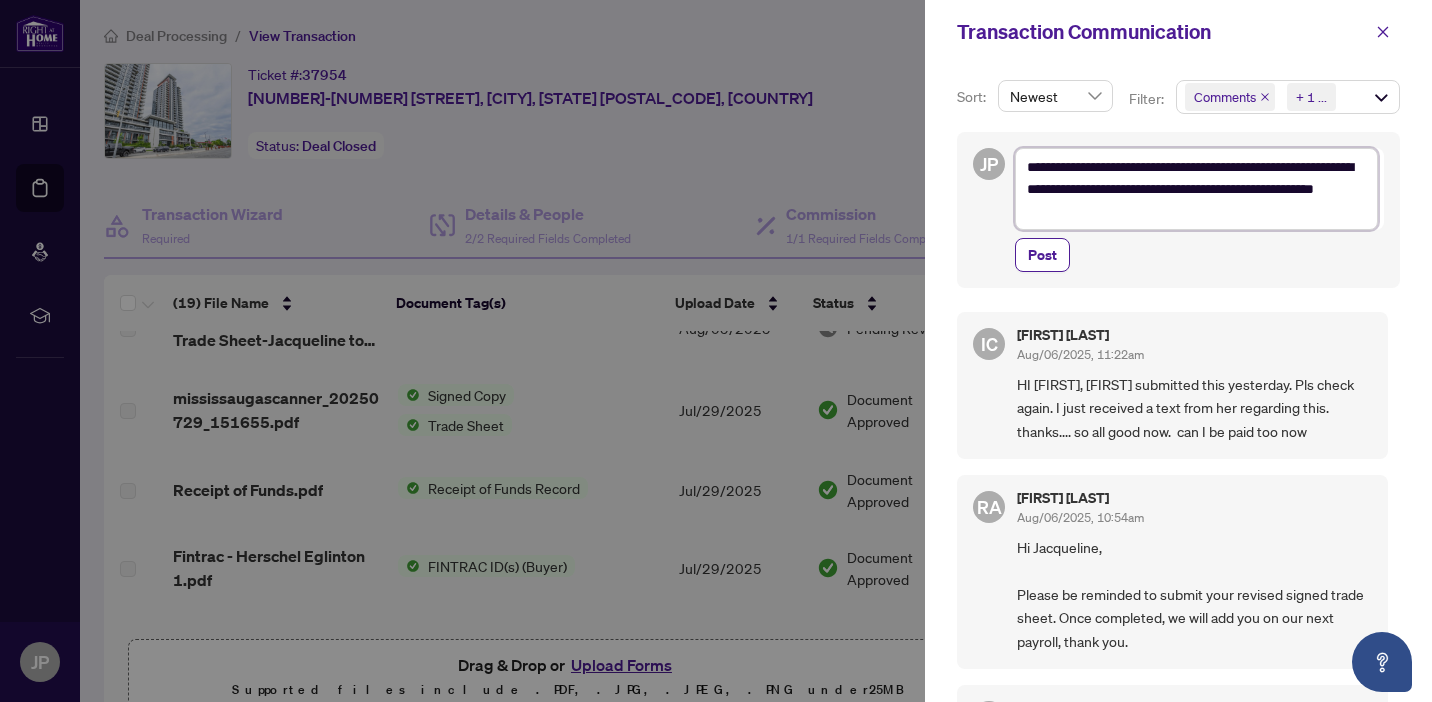 type on "**********" 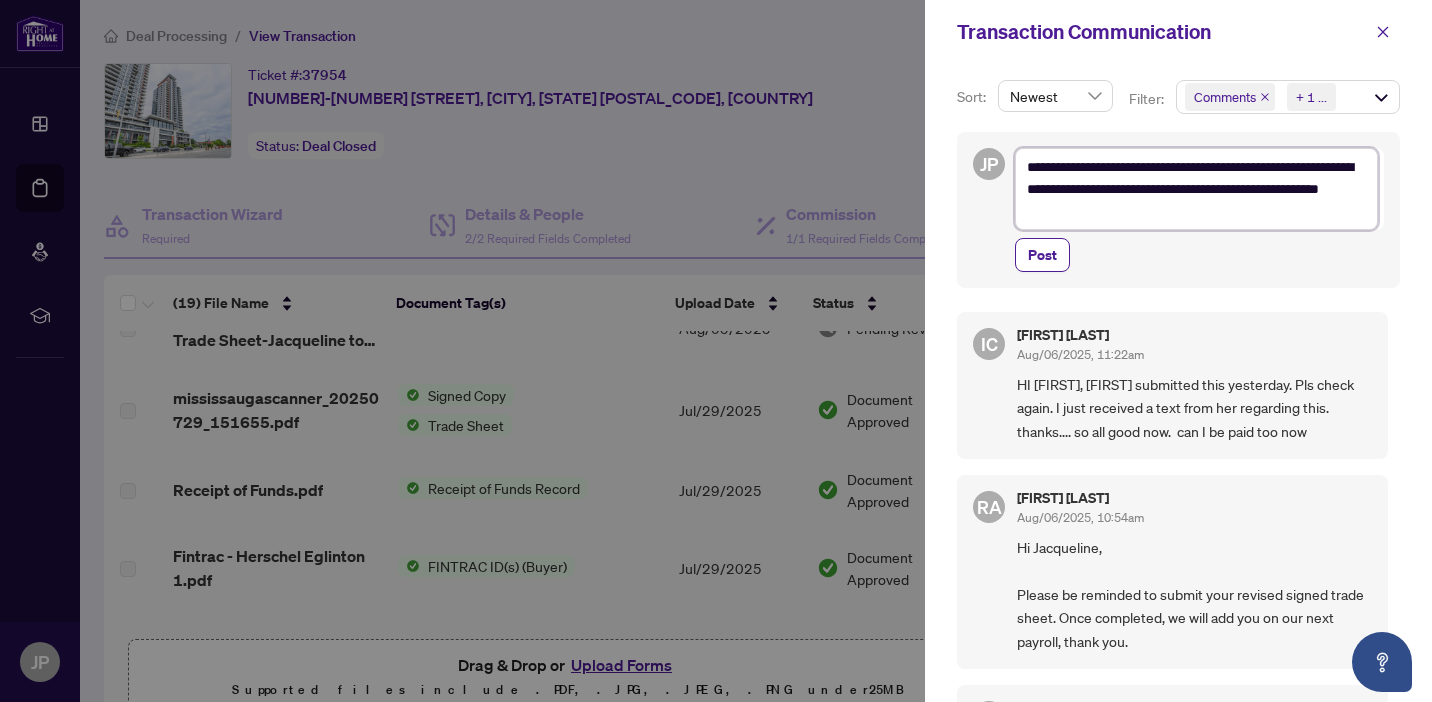 type on "**********" 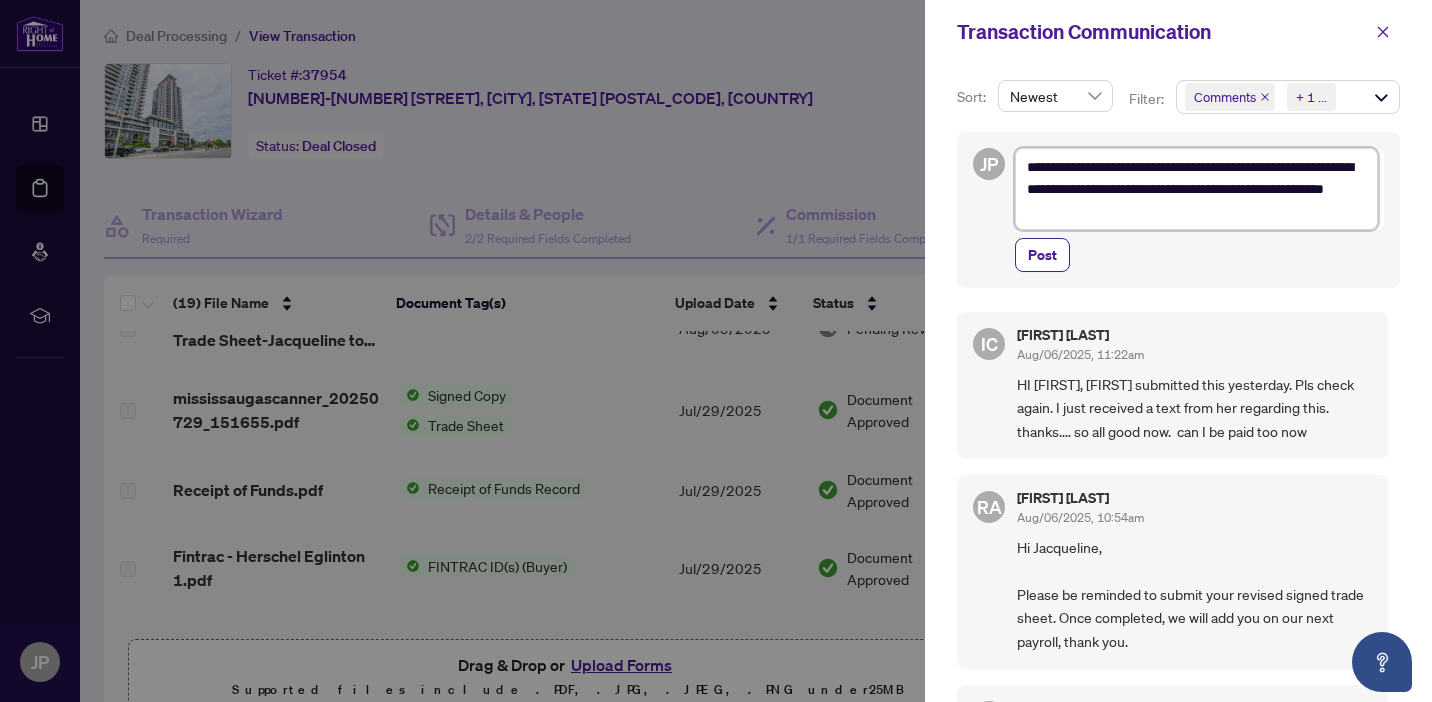 type on "**********" 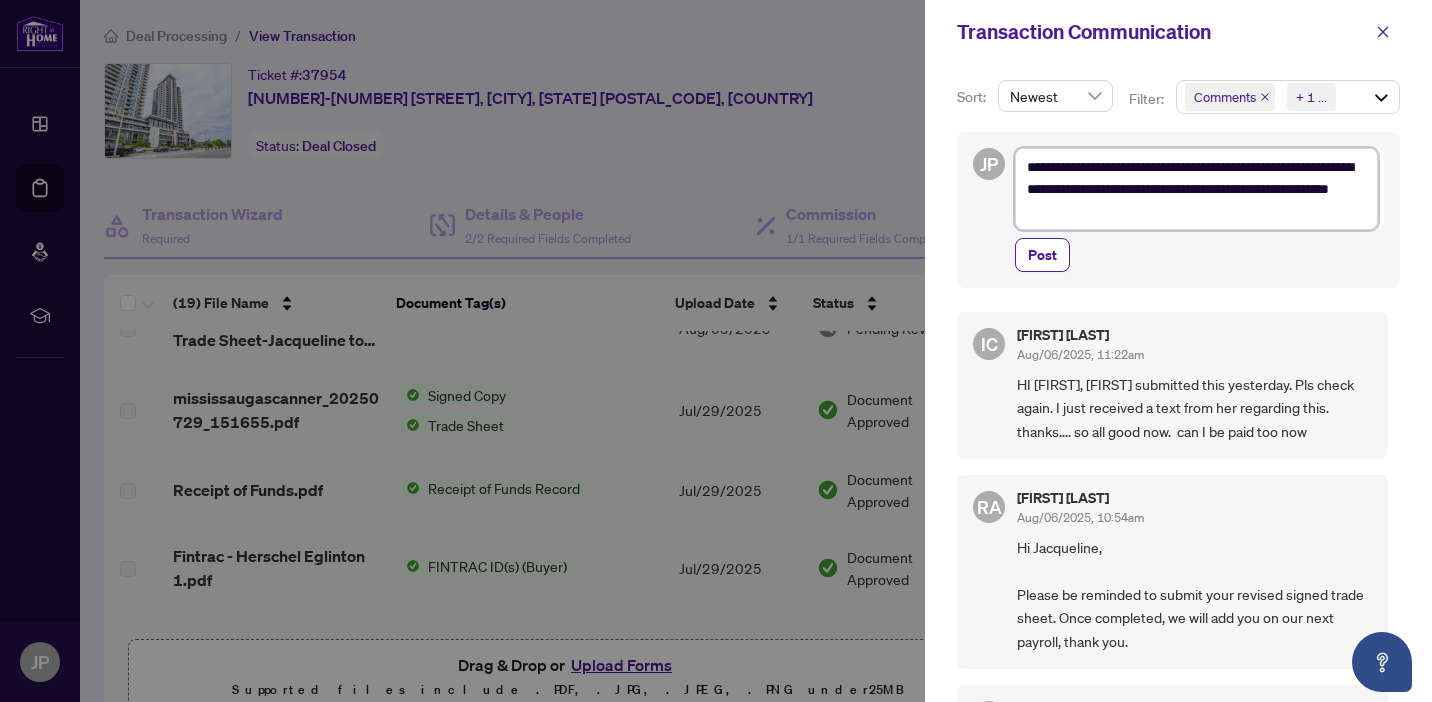 type on "**********" 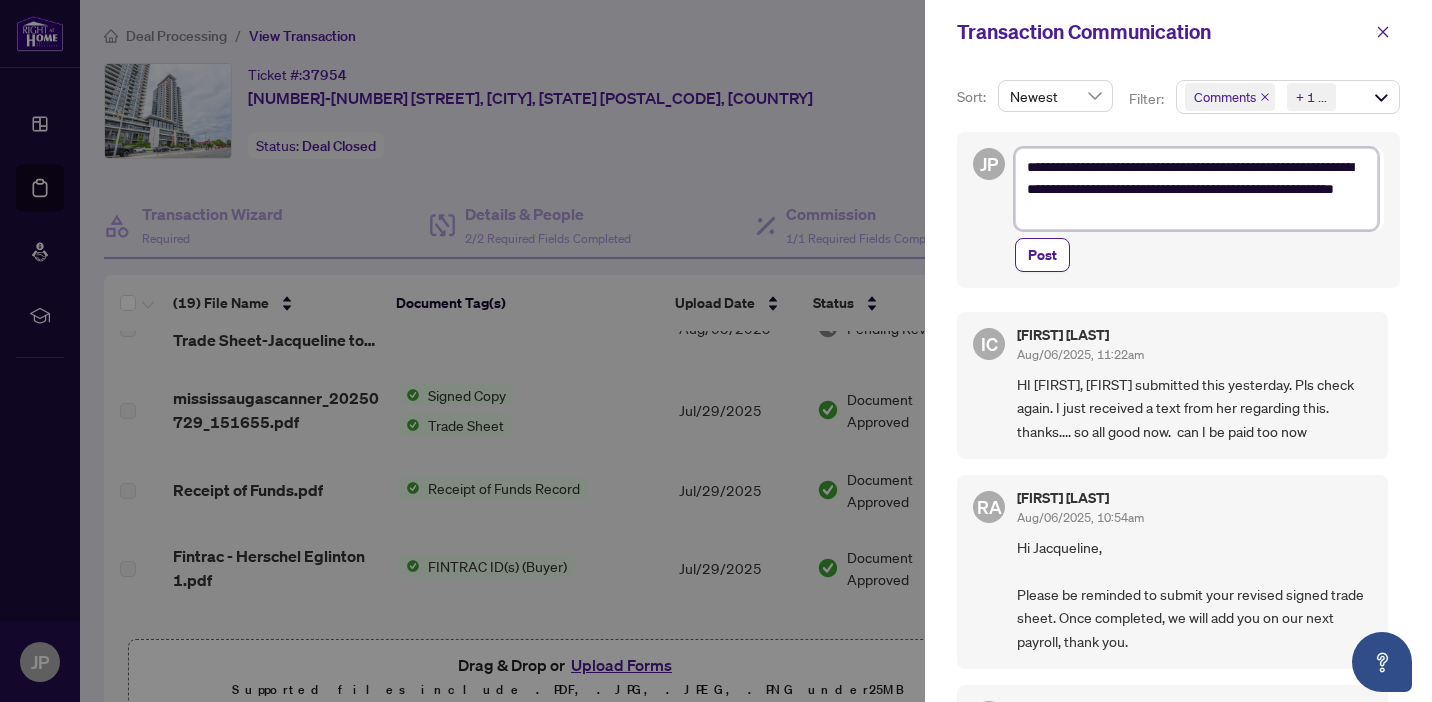 type on "**********" 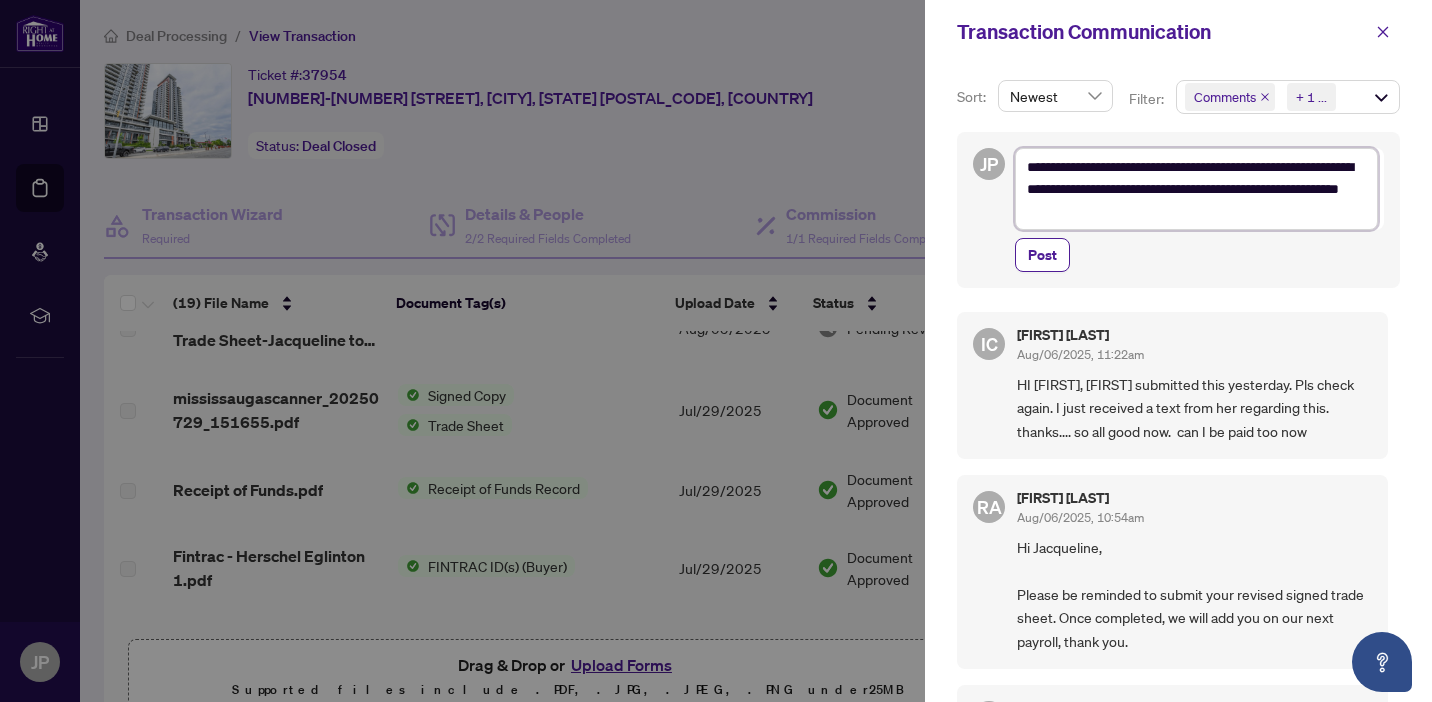 type on "**********" 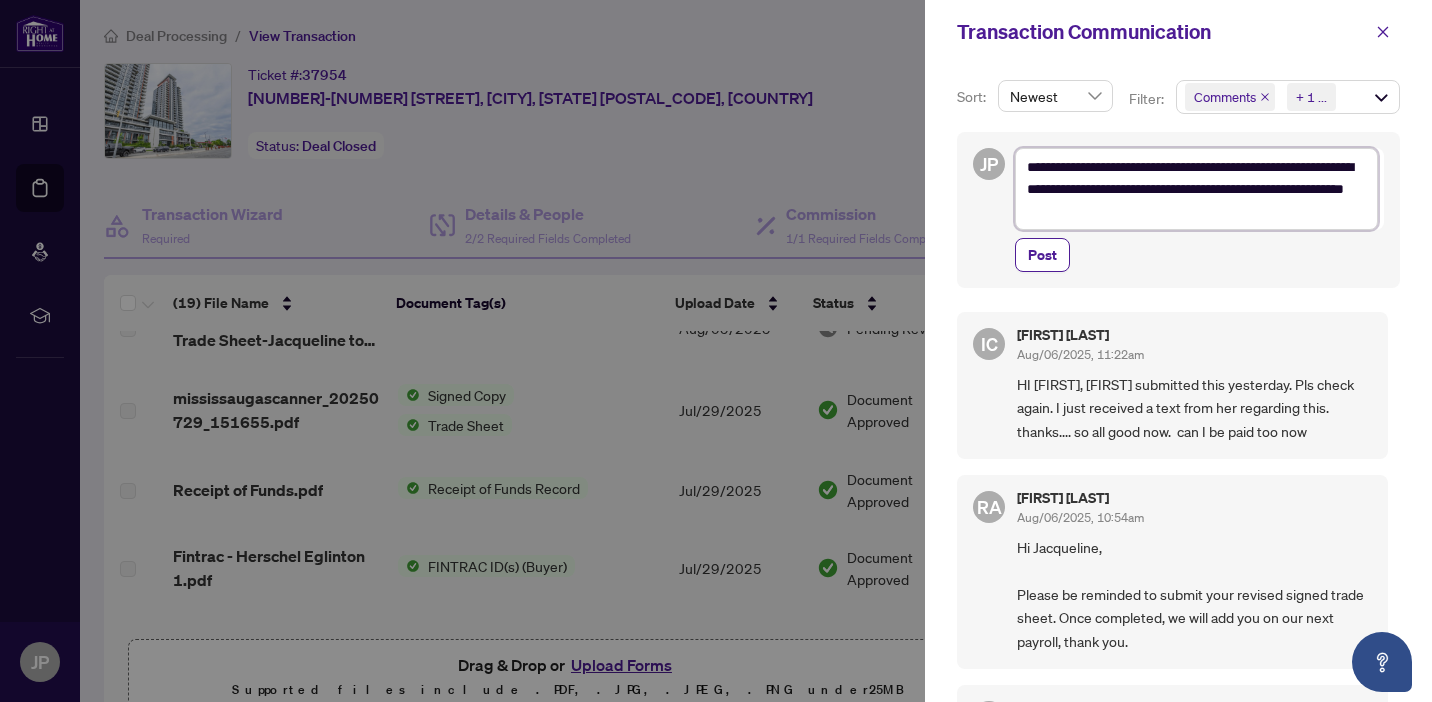 type on "**********" 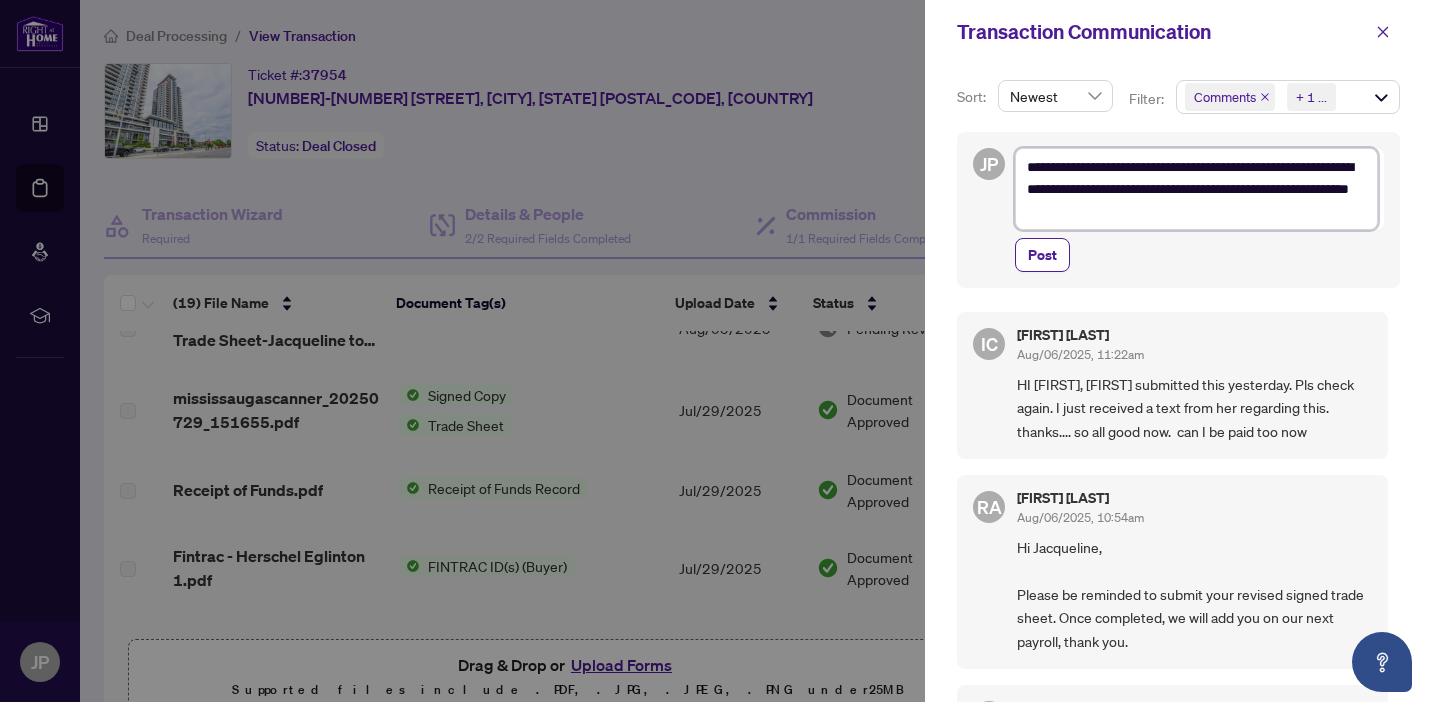 type on "**********" 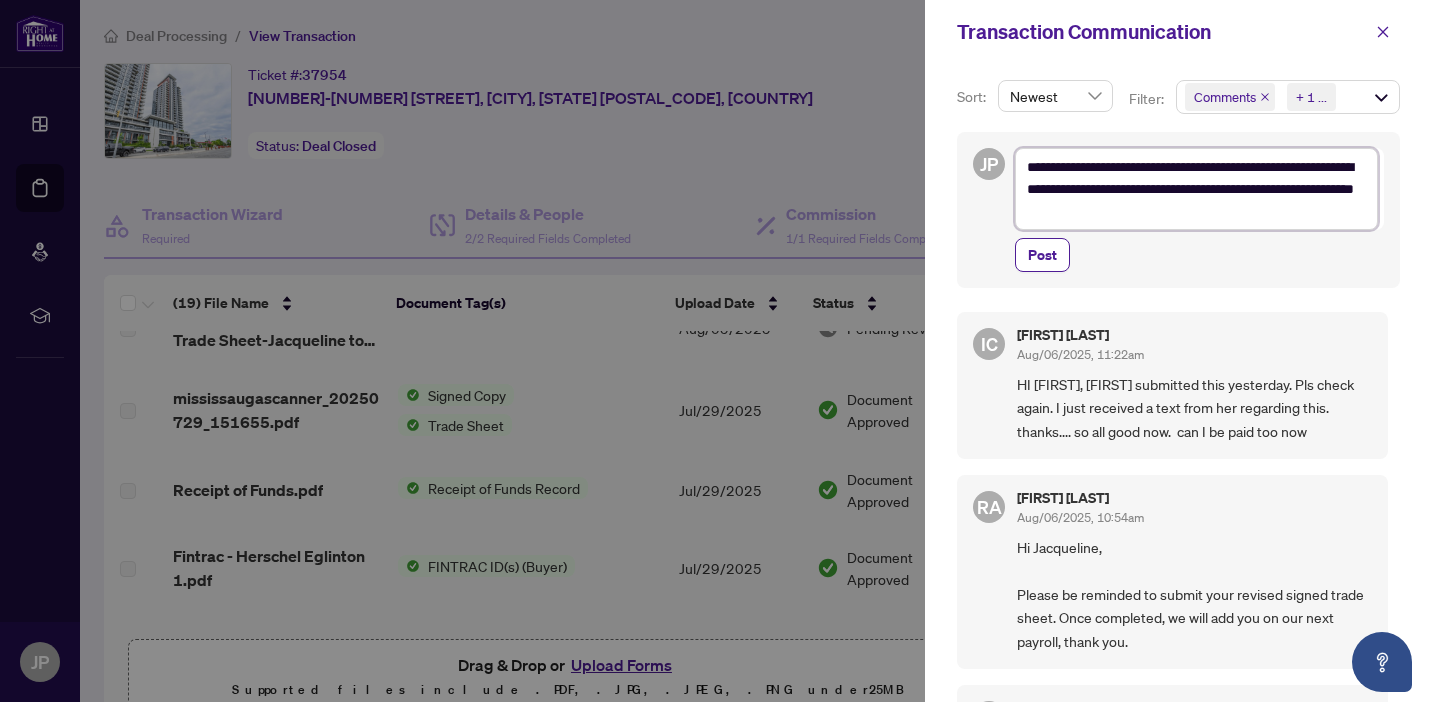 type on "**********" 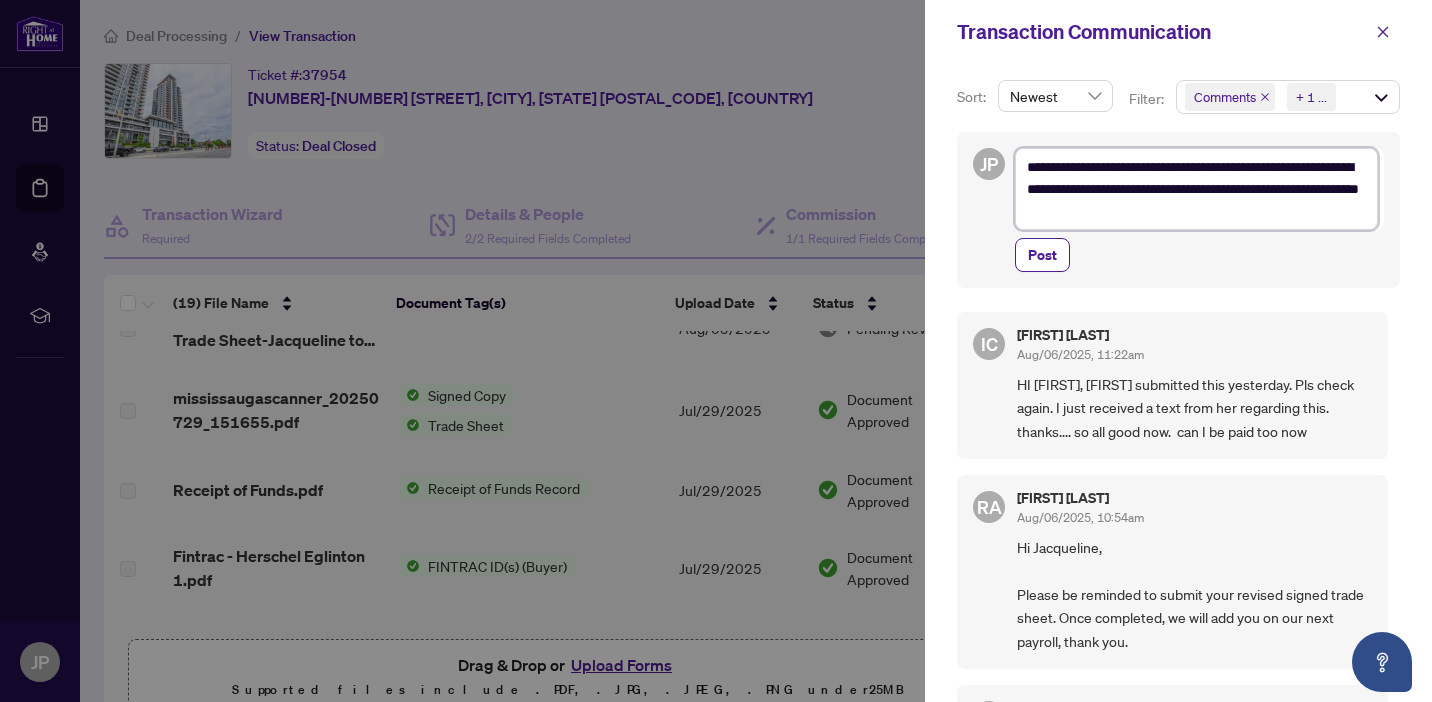 type on "**********" 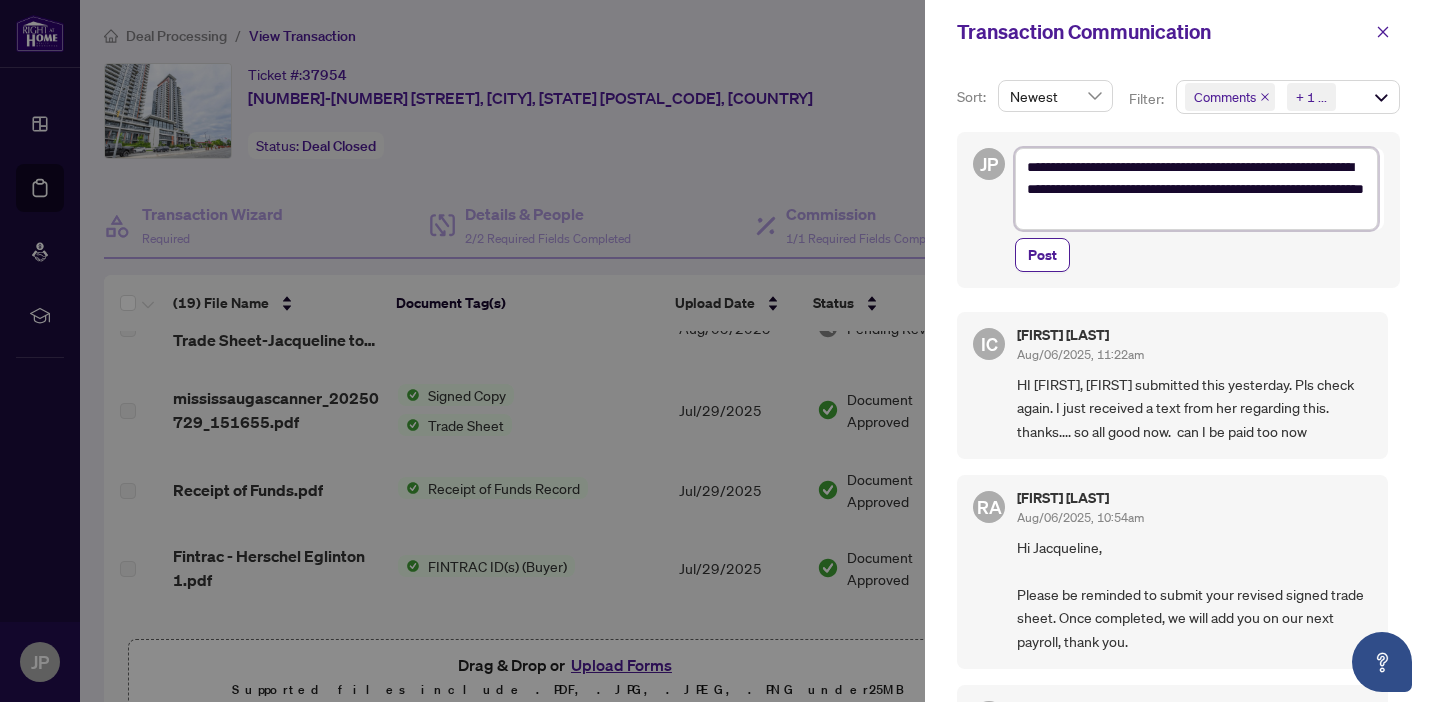 type on "**********" 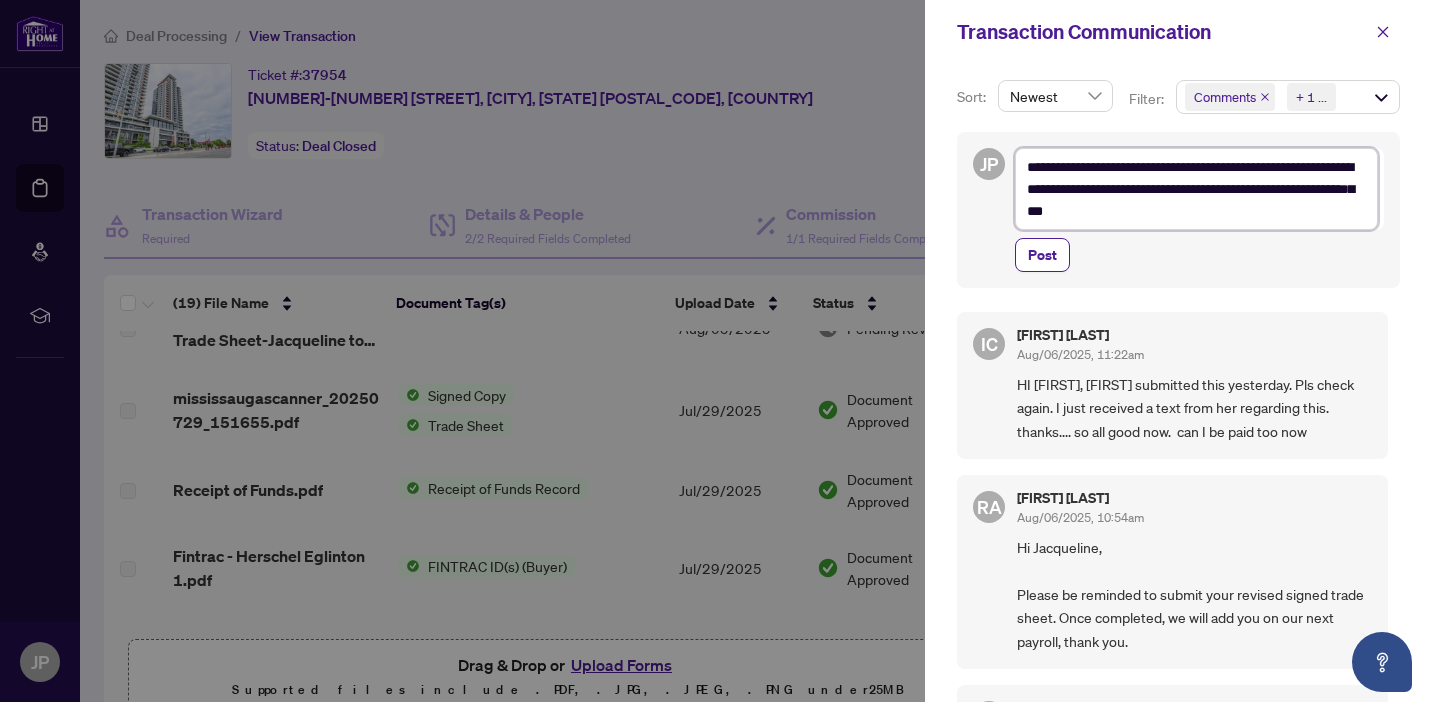 type on "**********" 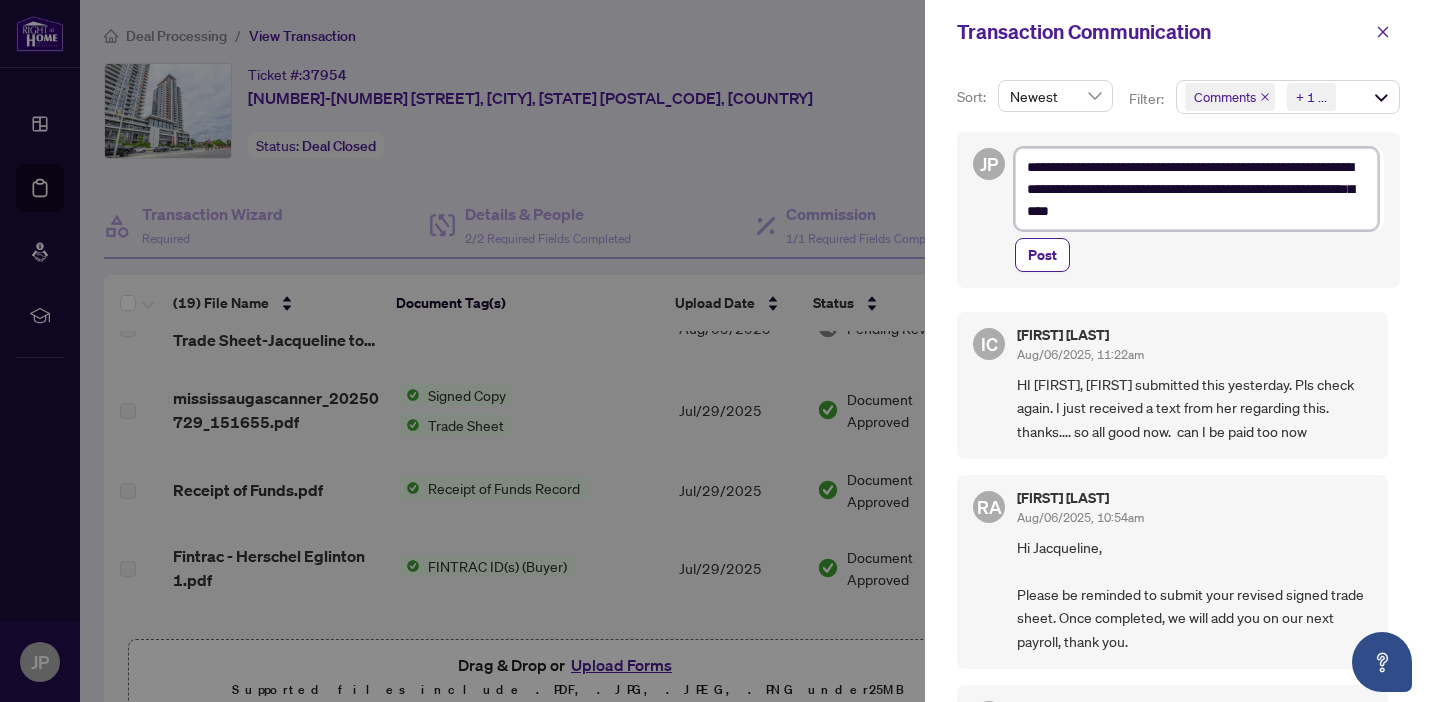 type on "**********" 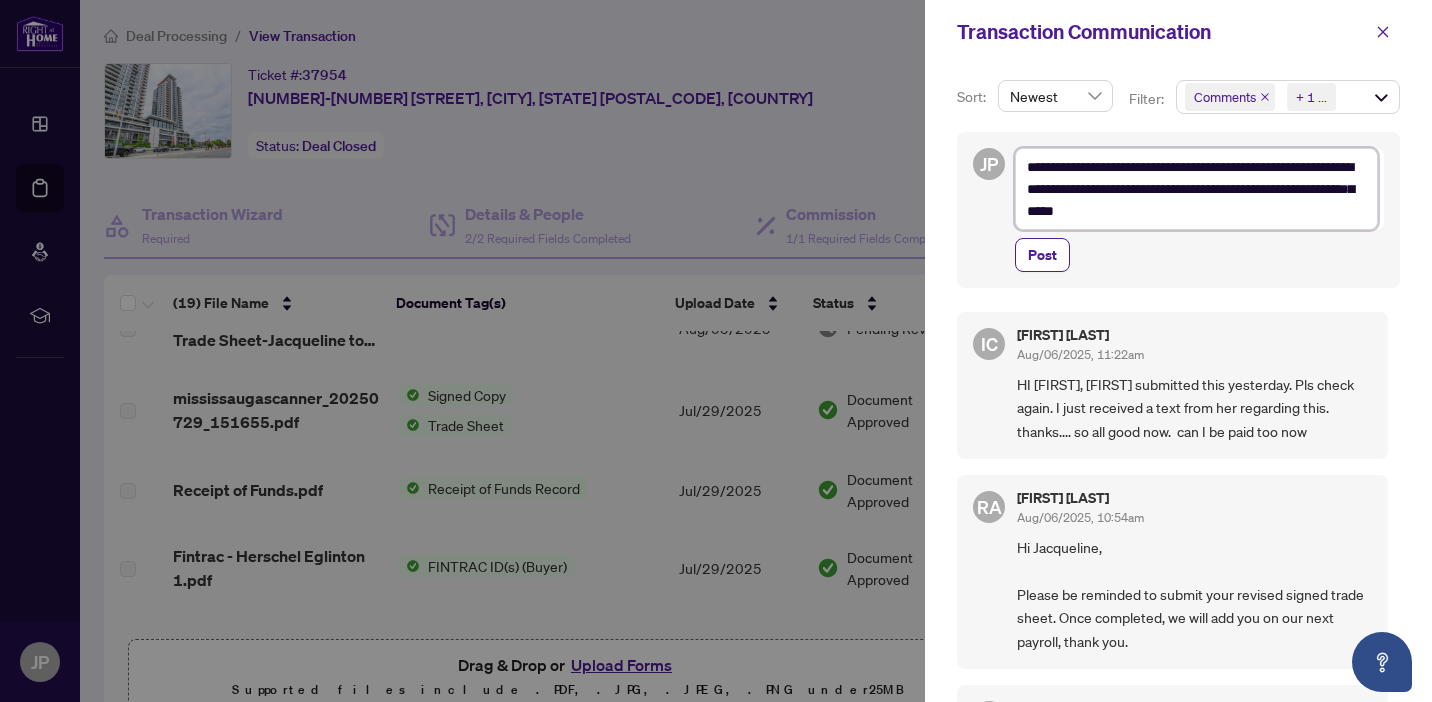 type on "**********" 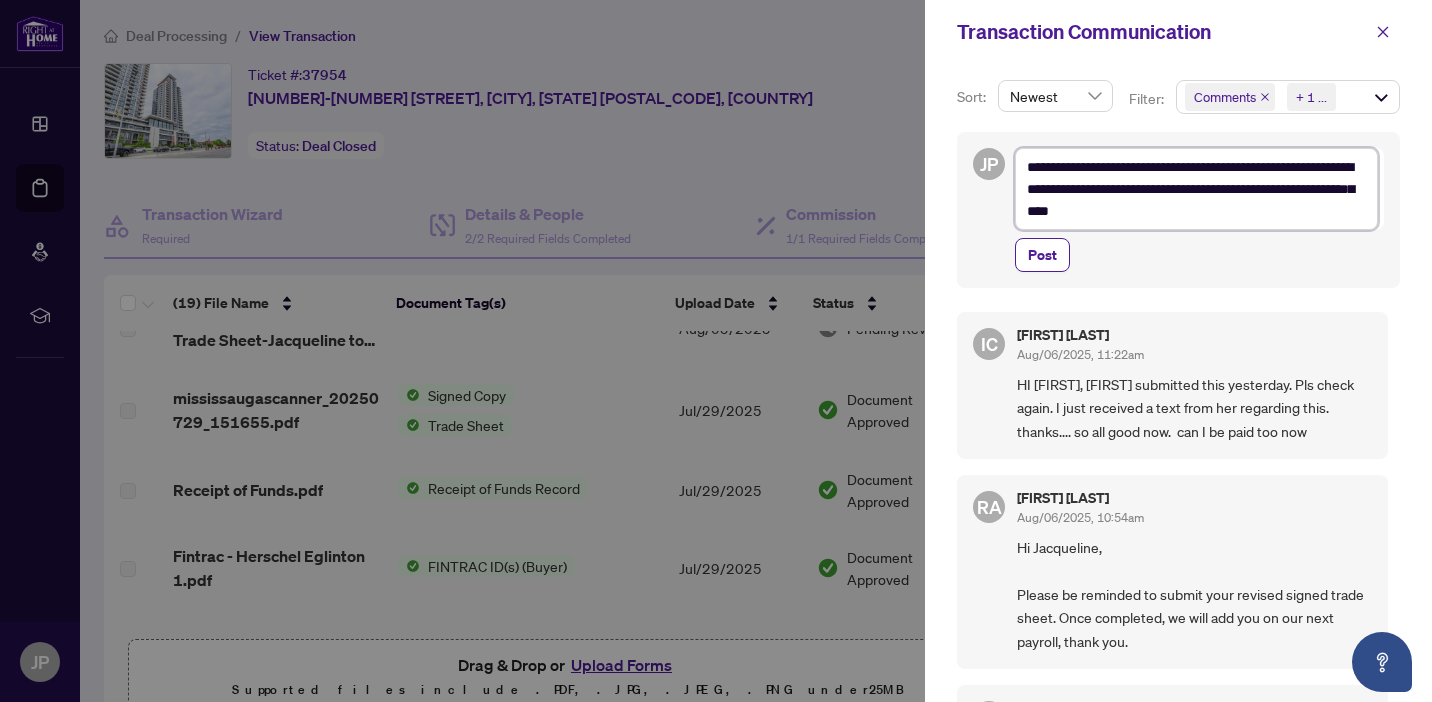 type on "**********" 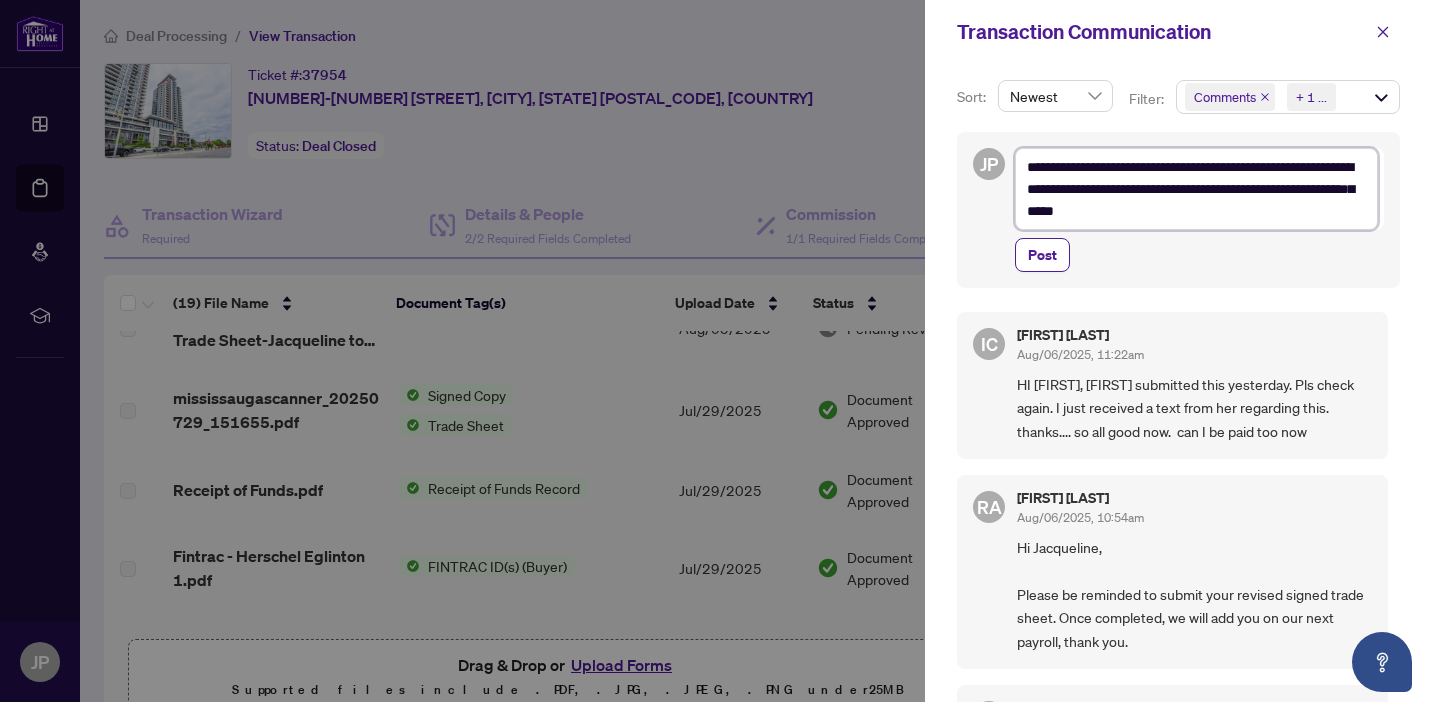 type on "**********" 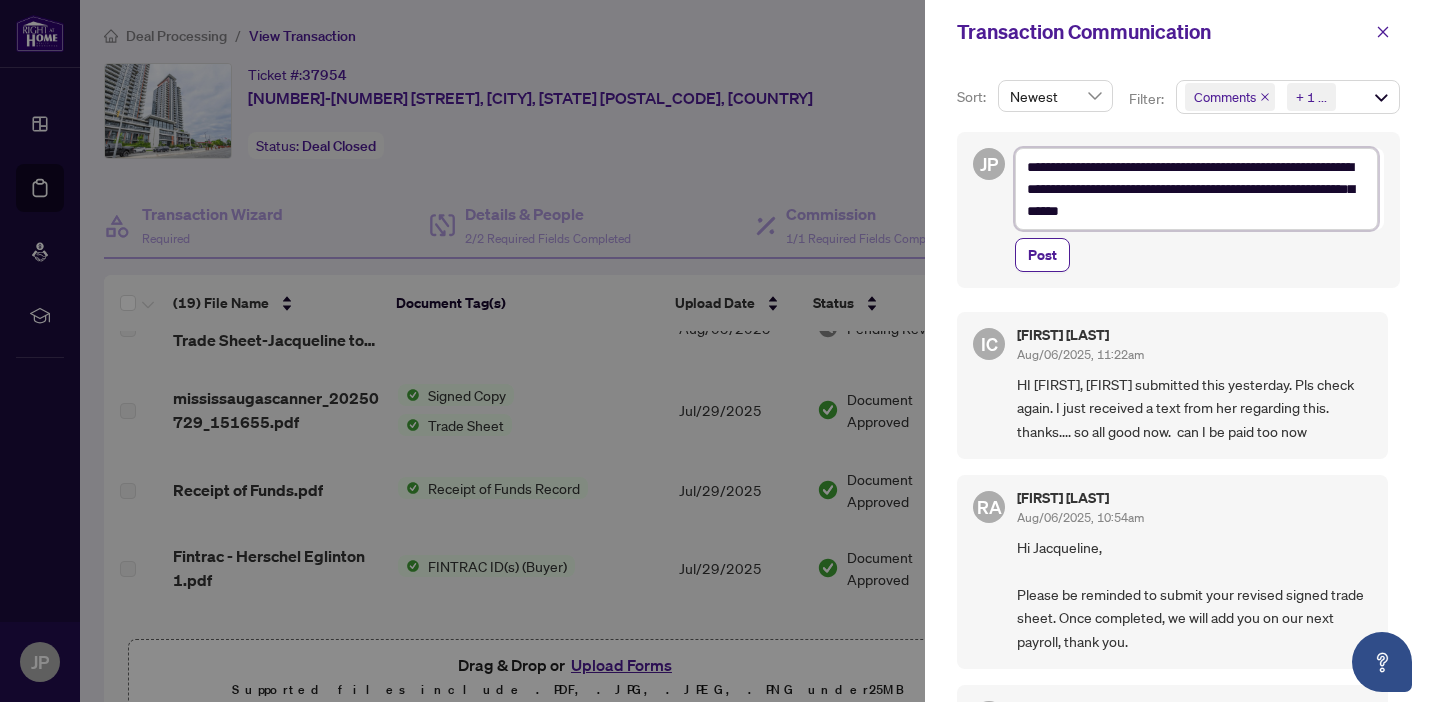 type on "**********" 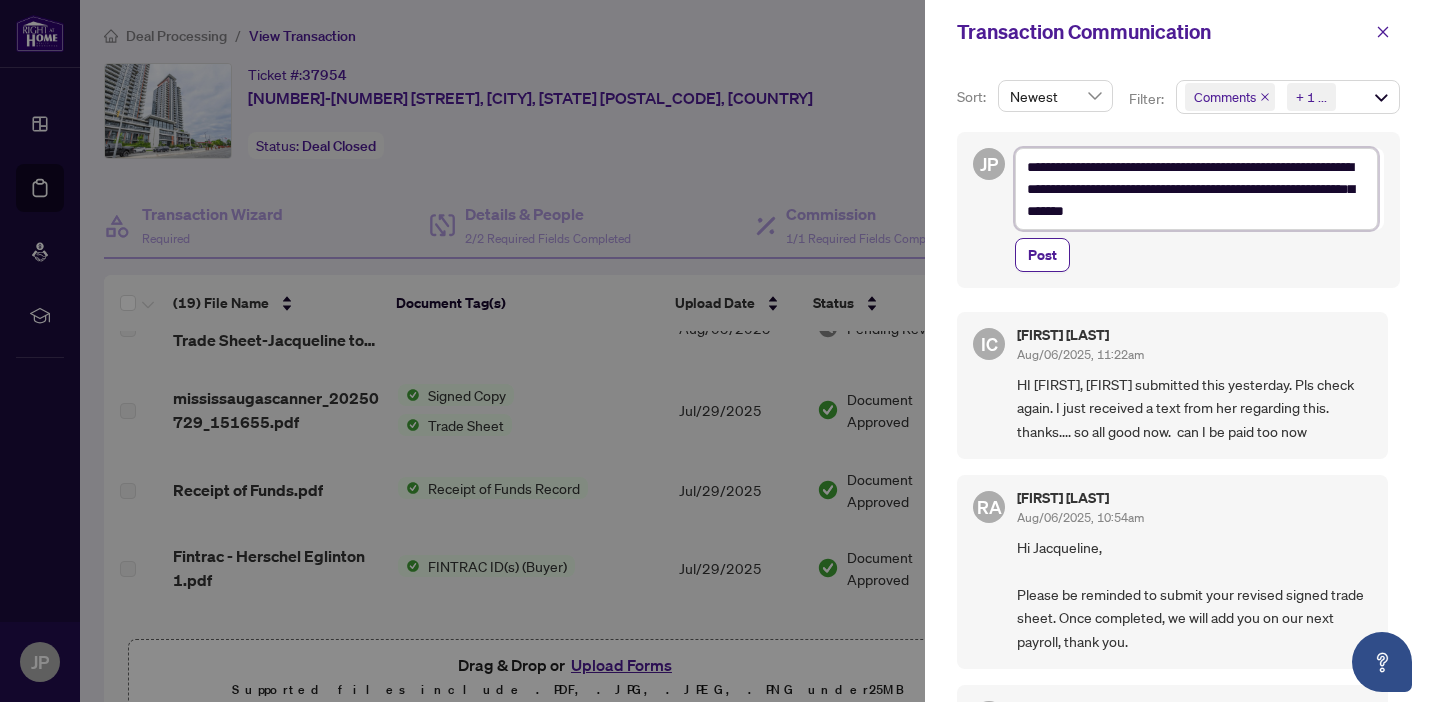 type on "**********" 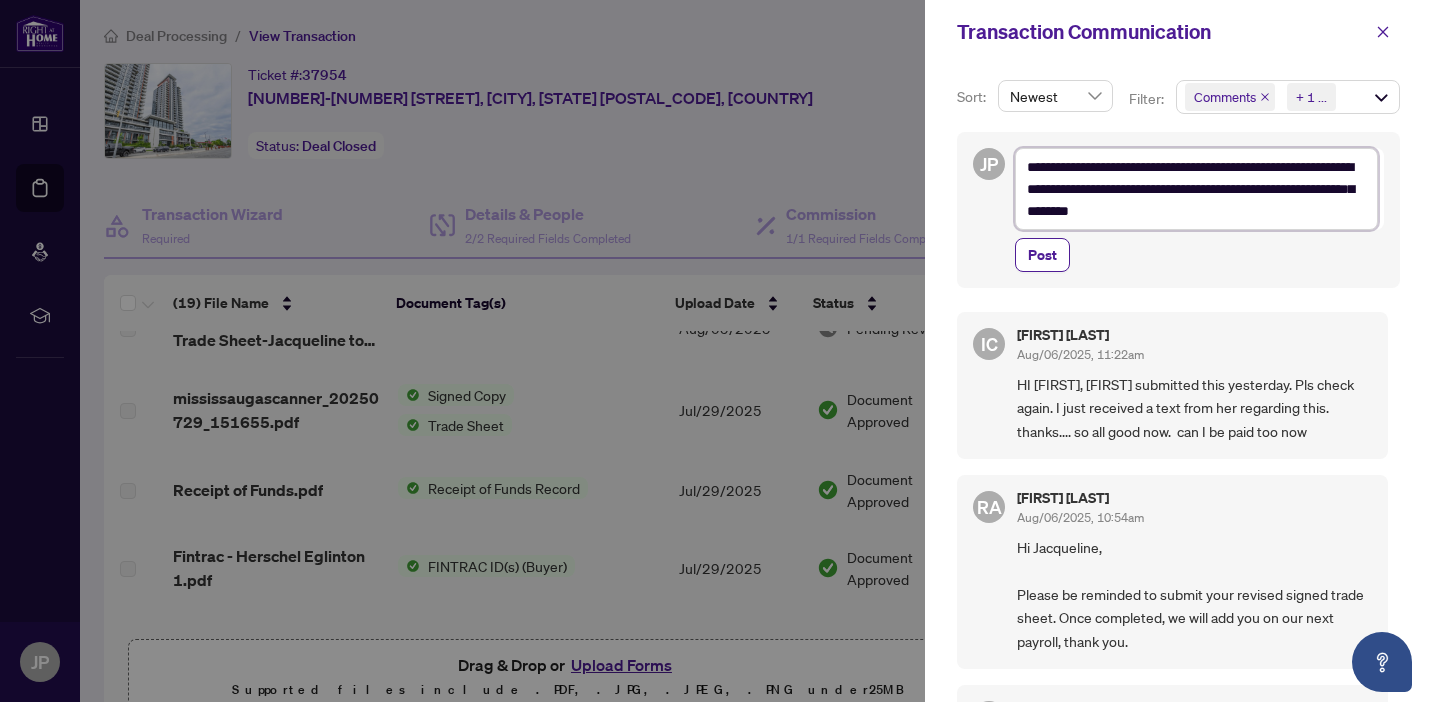 type on "**********" 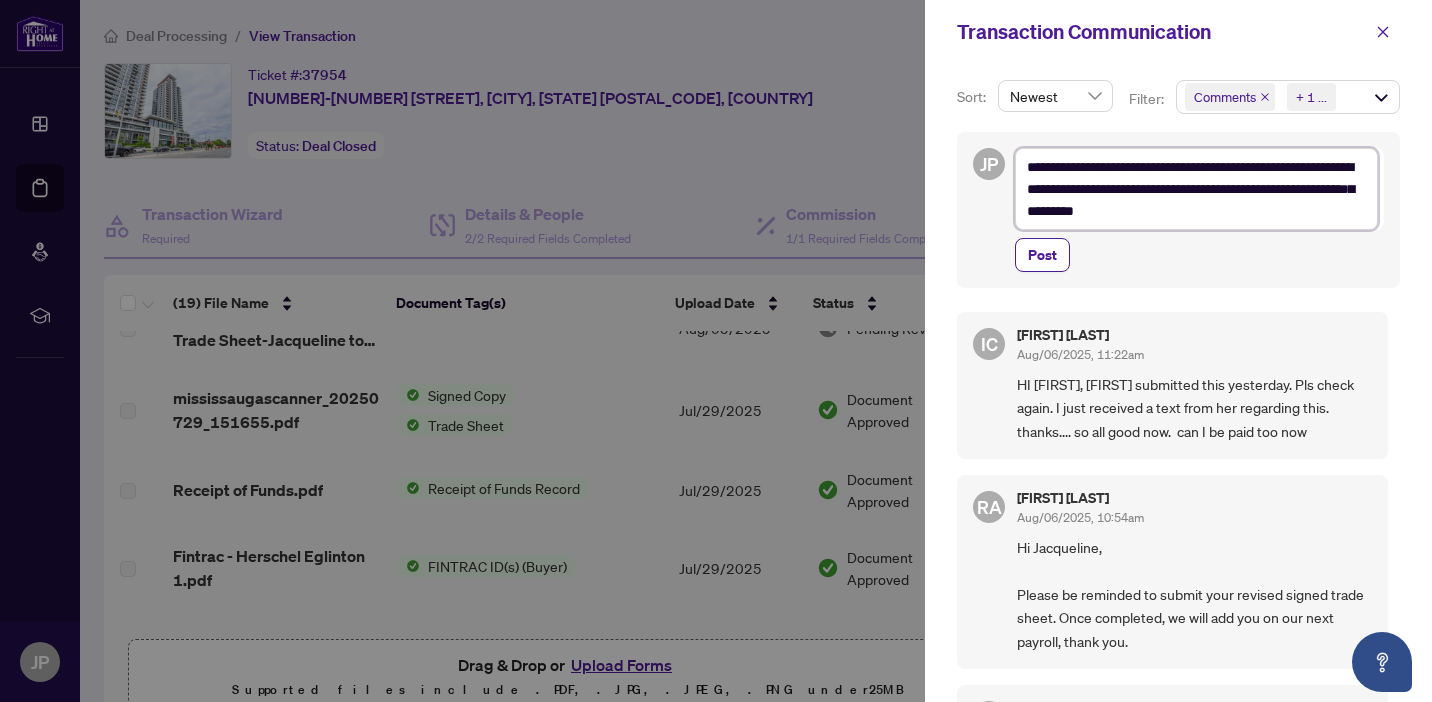 type on "**********" 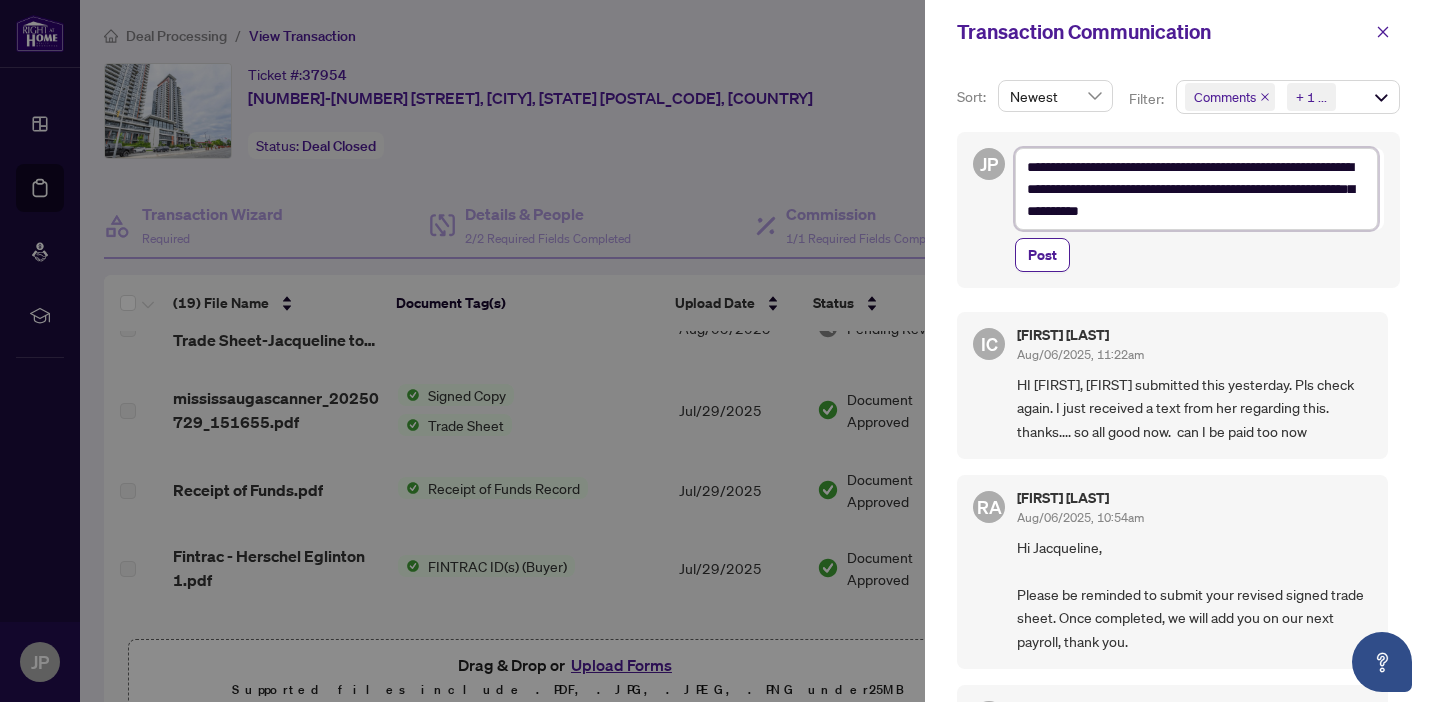 type on "**********" 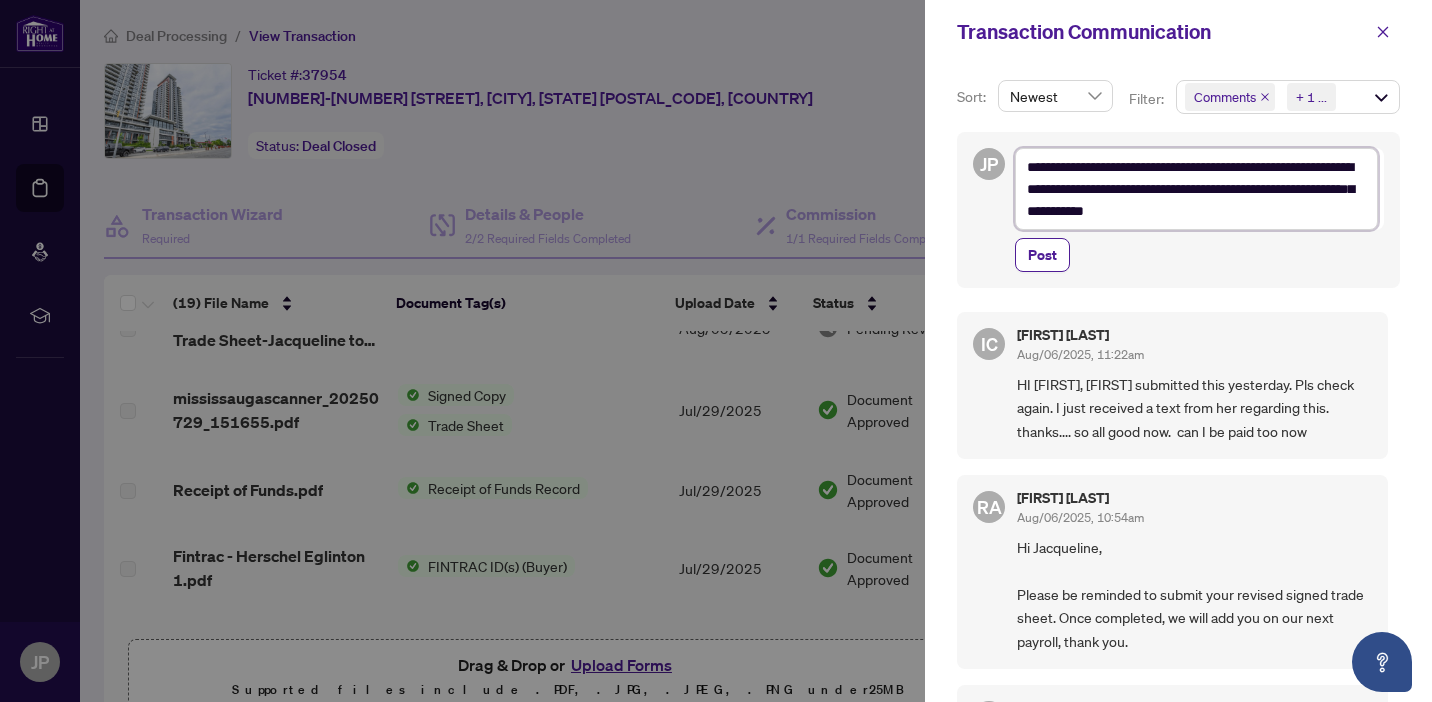 type on "**********" 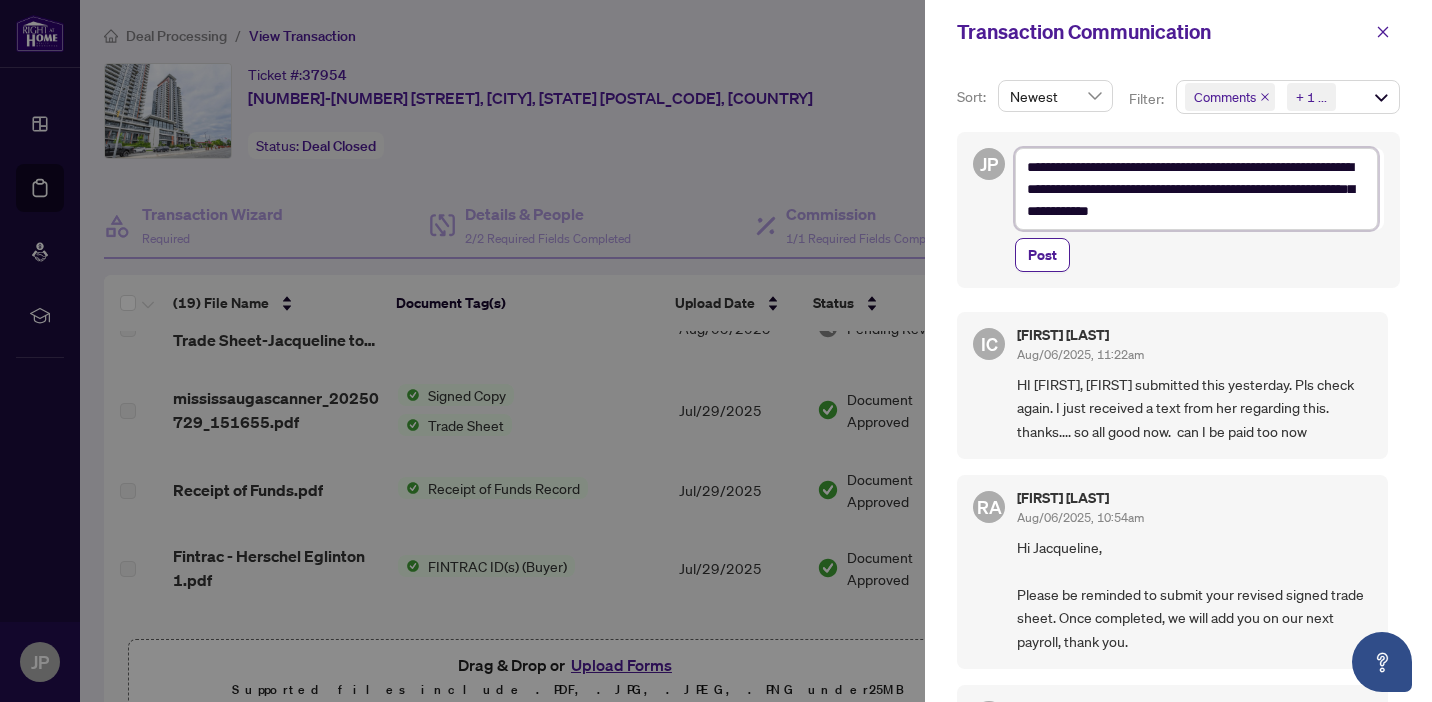 type on "**********" 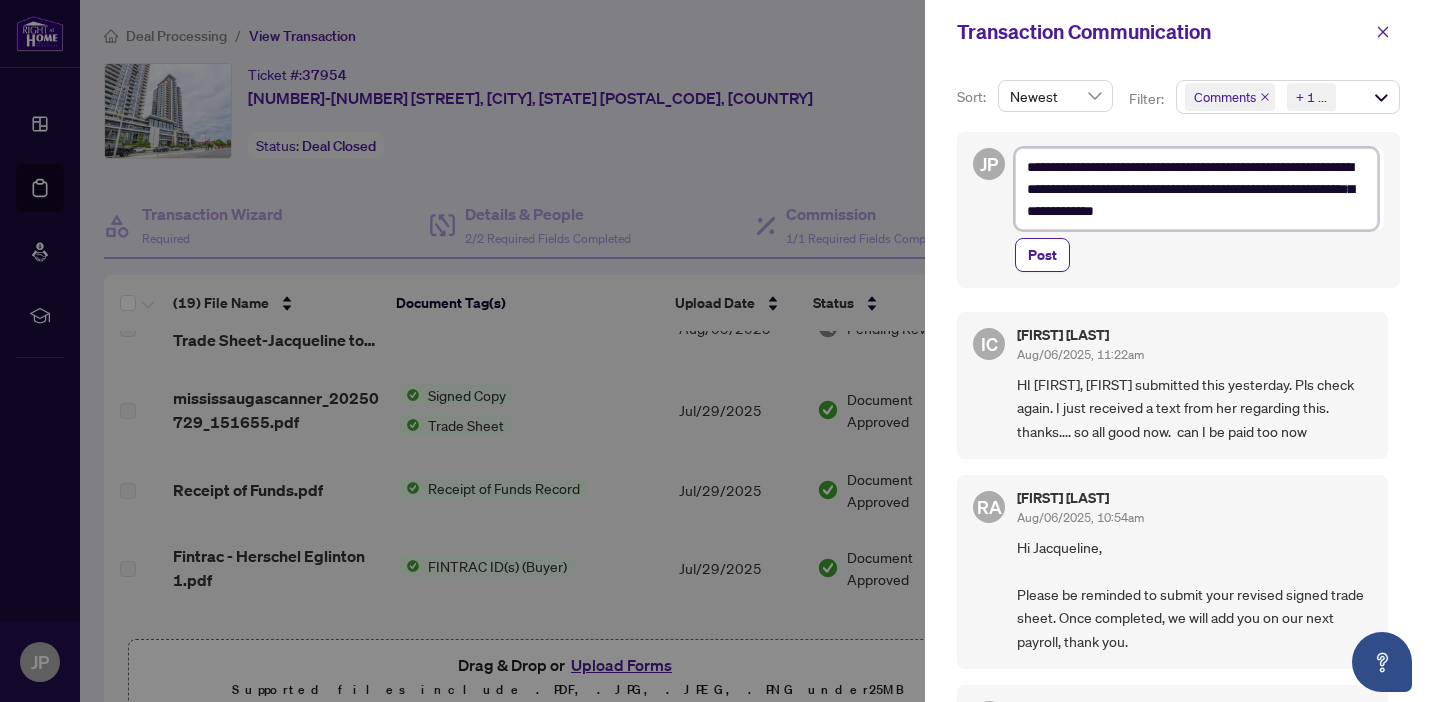 type on "**********" 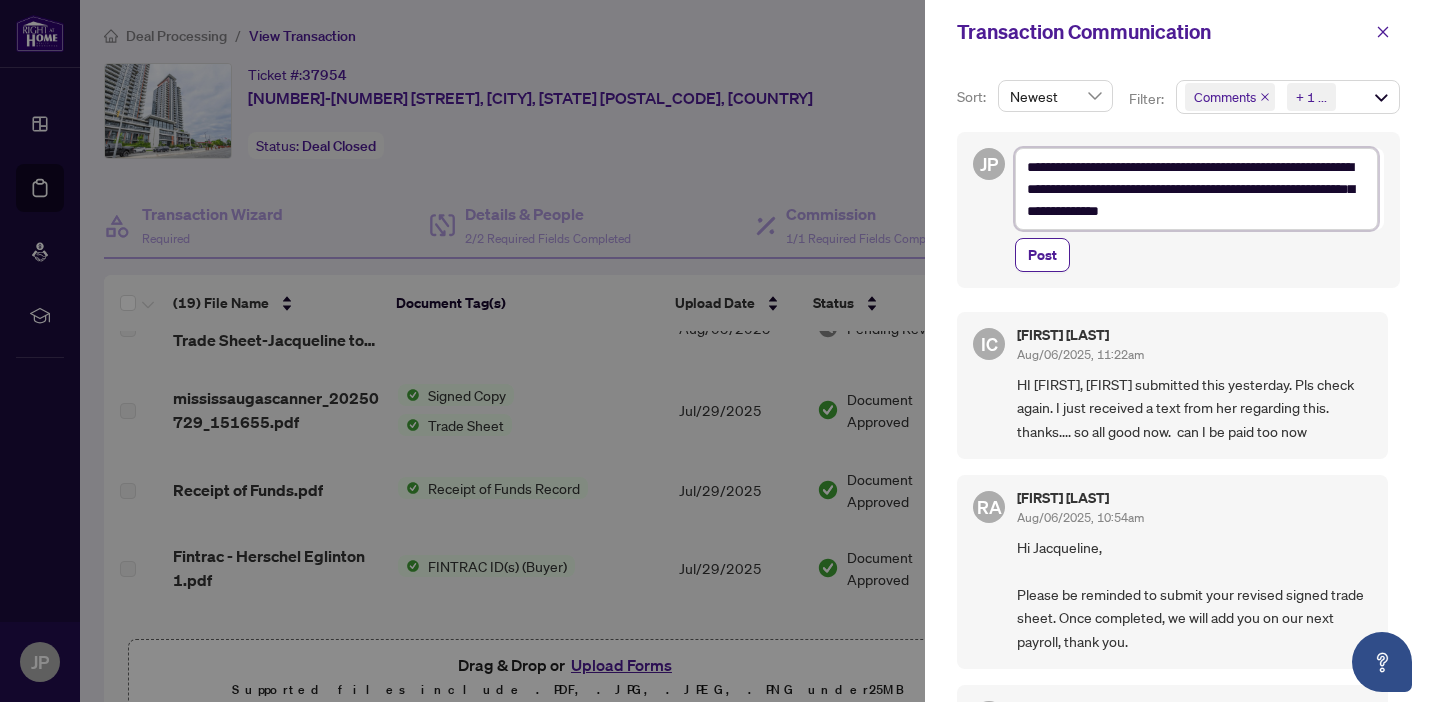 type on "**********" 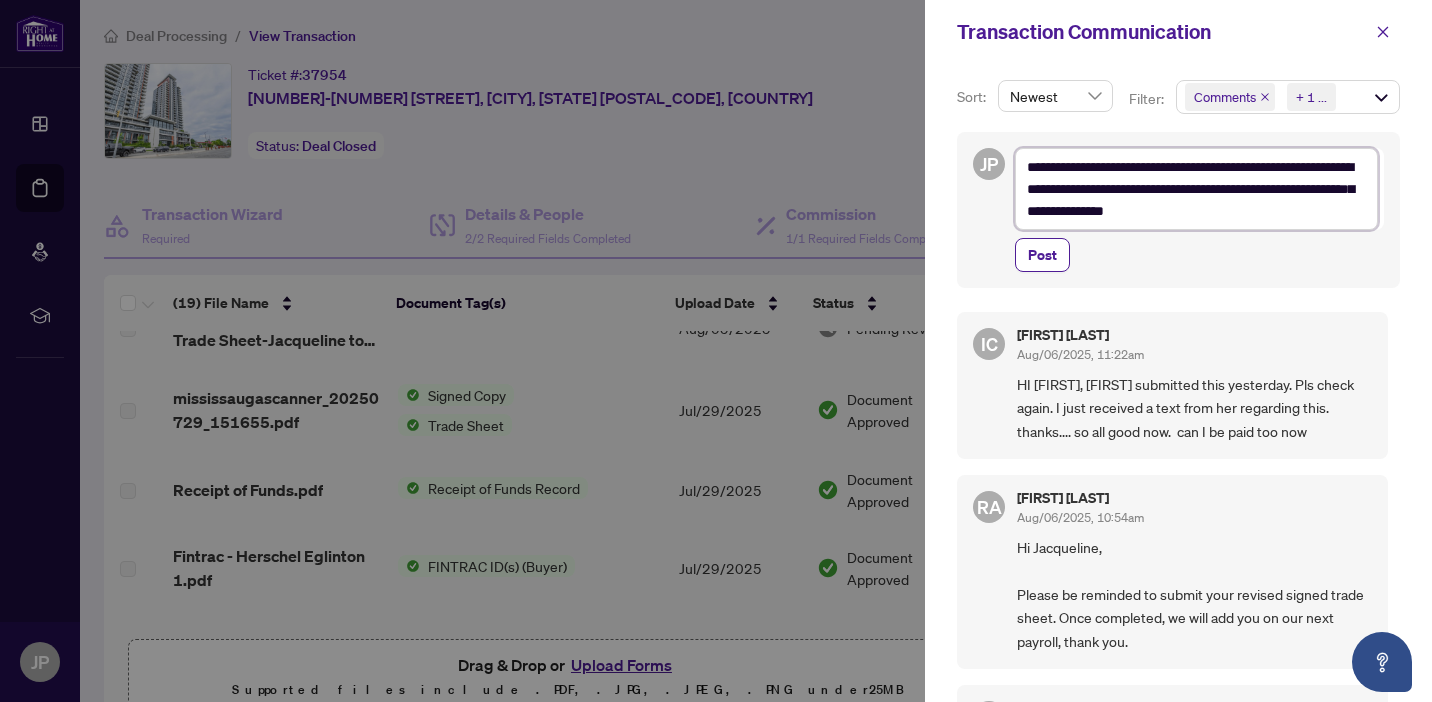 type on "**********" 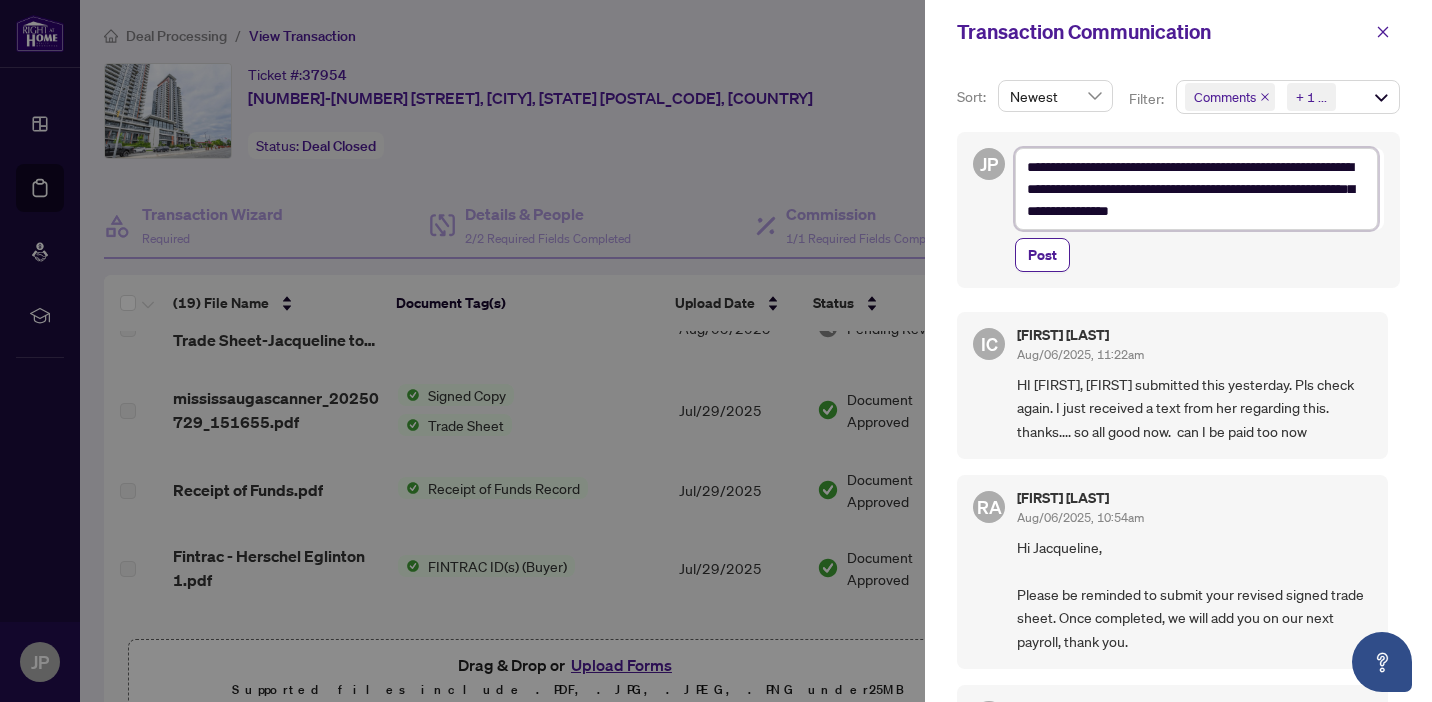 type on "**********" 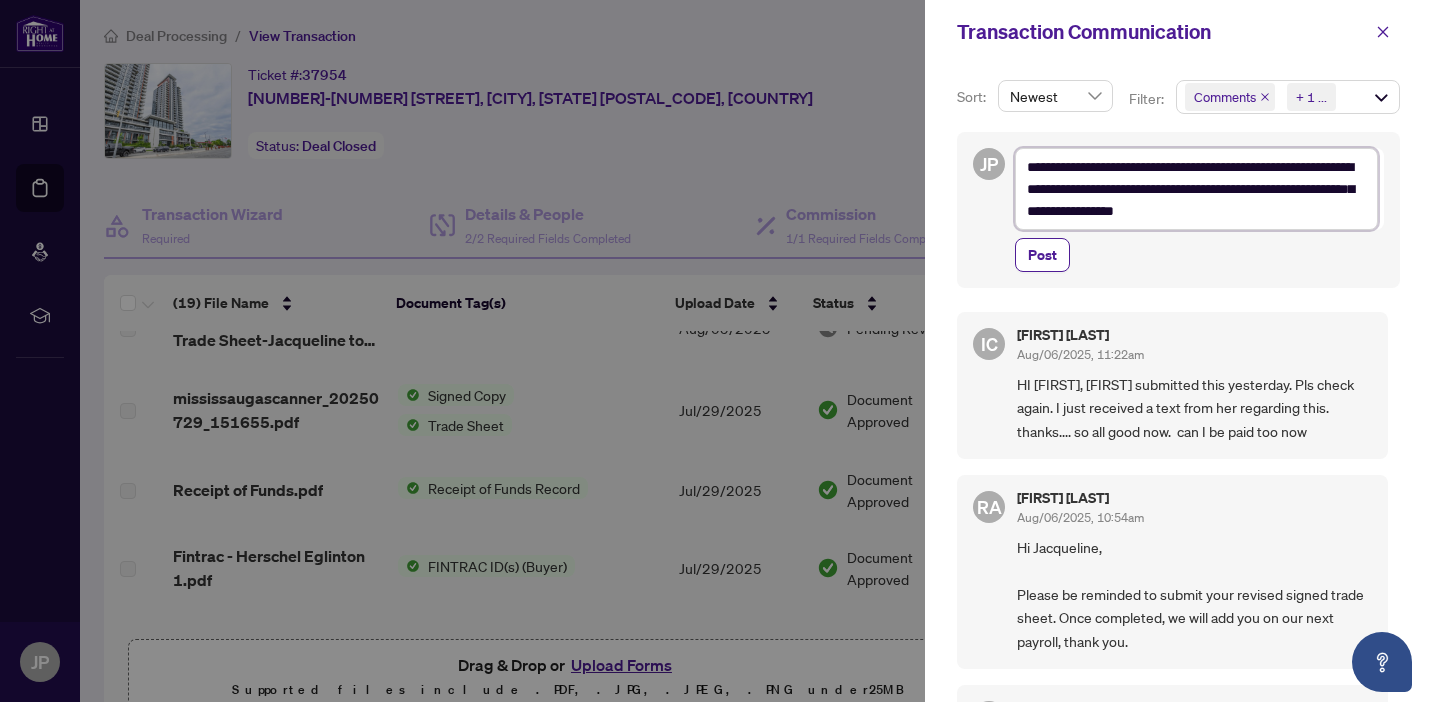type on "**********" 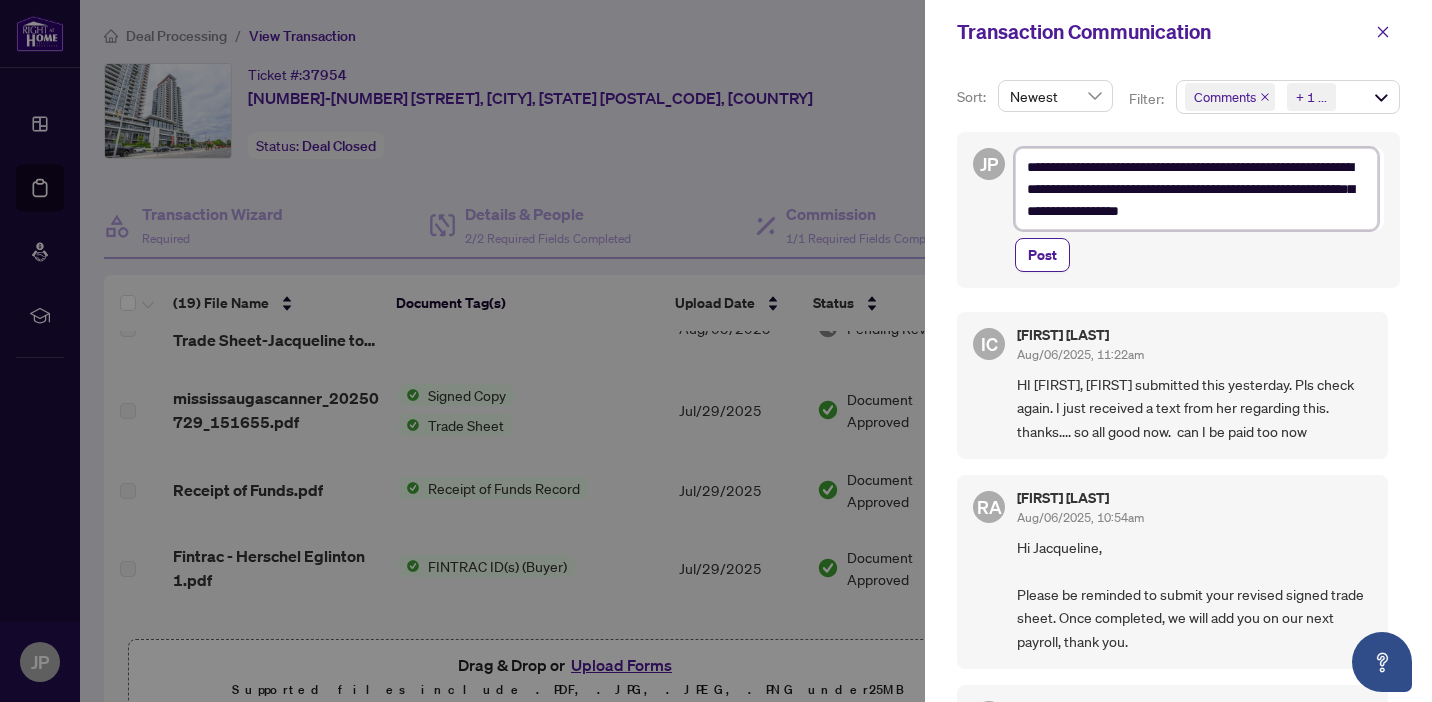 type on "**********" 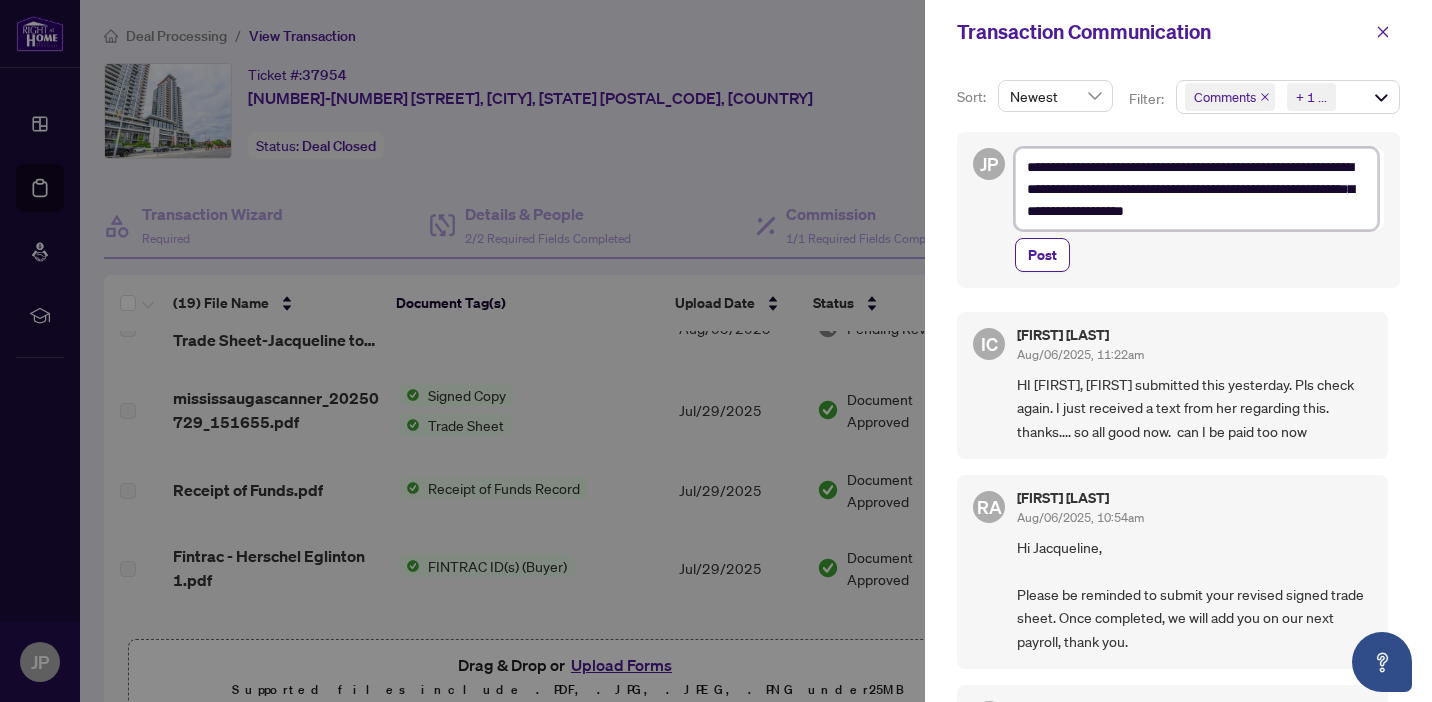 type on "**********" 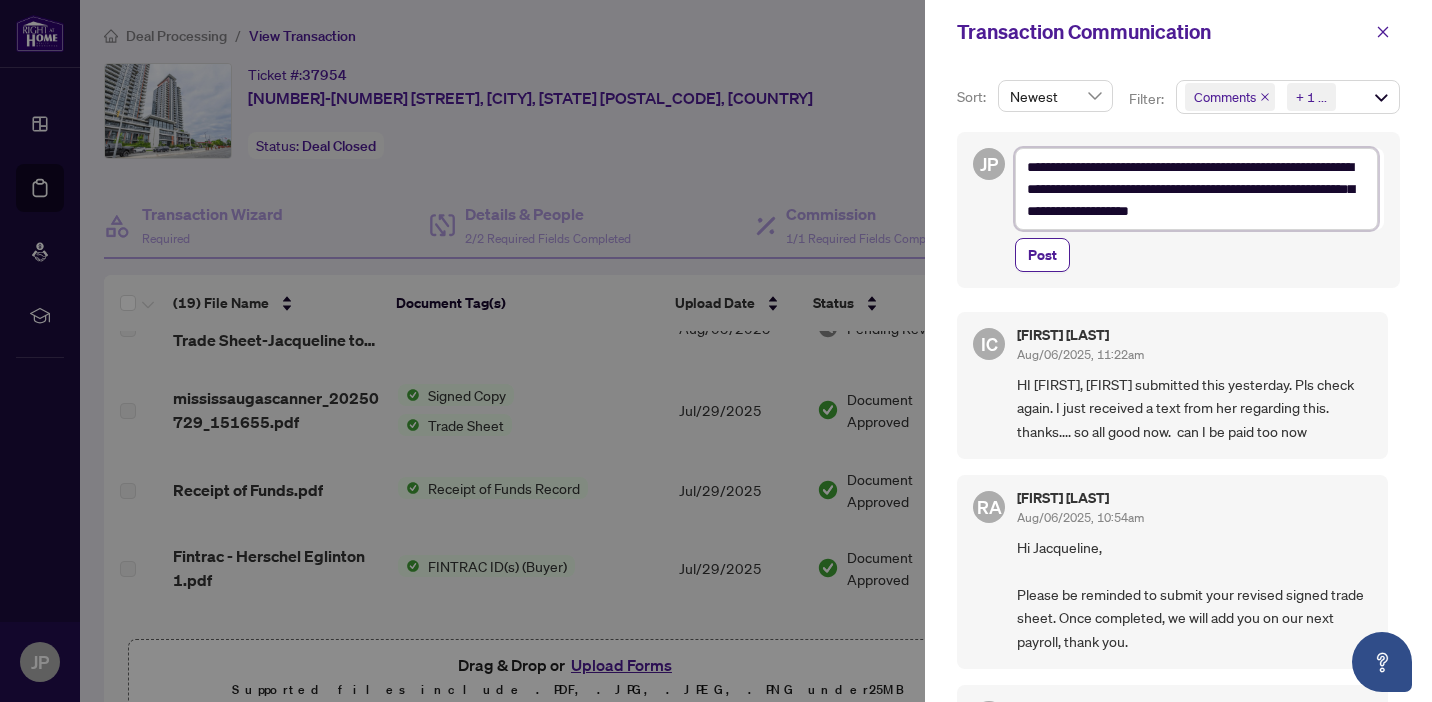 type on "**********" 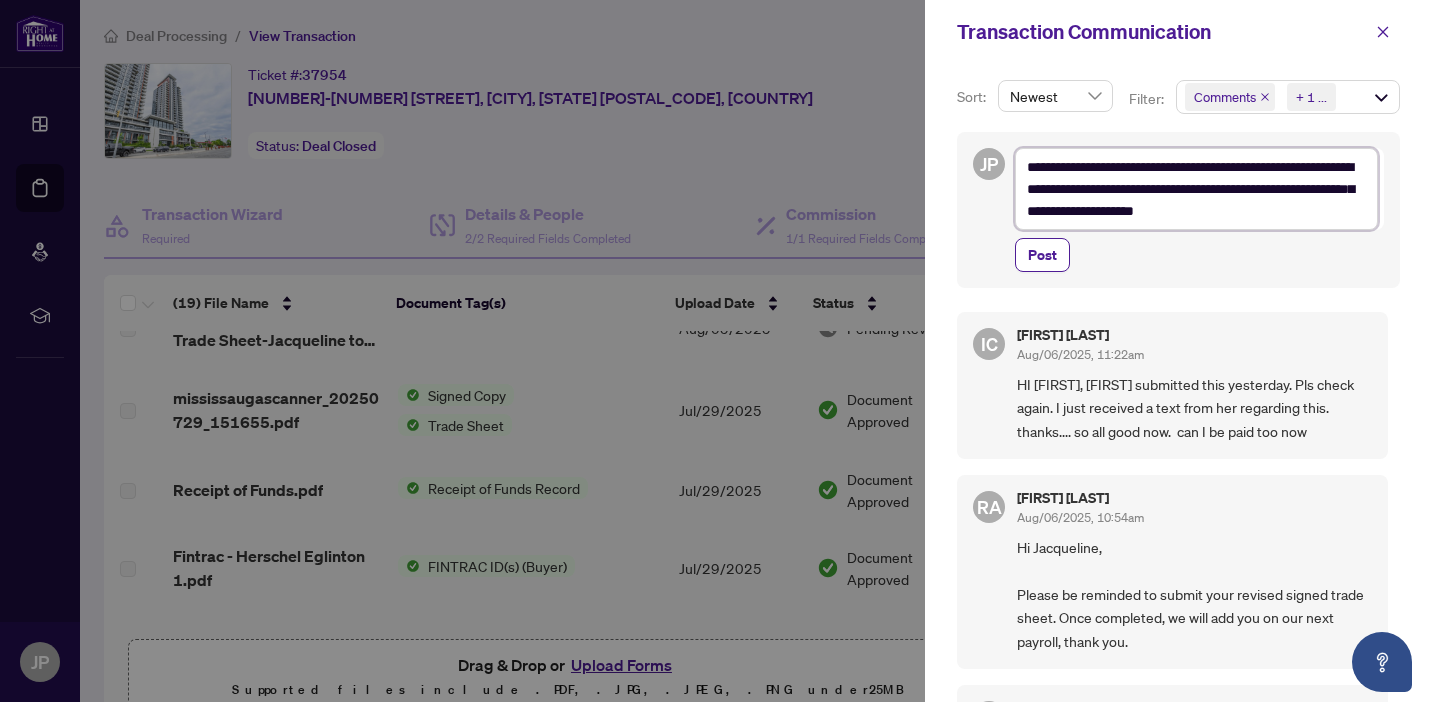 type on "**********" 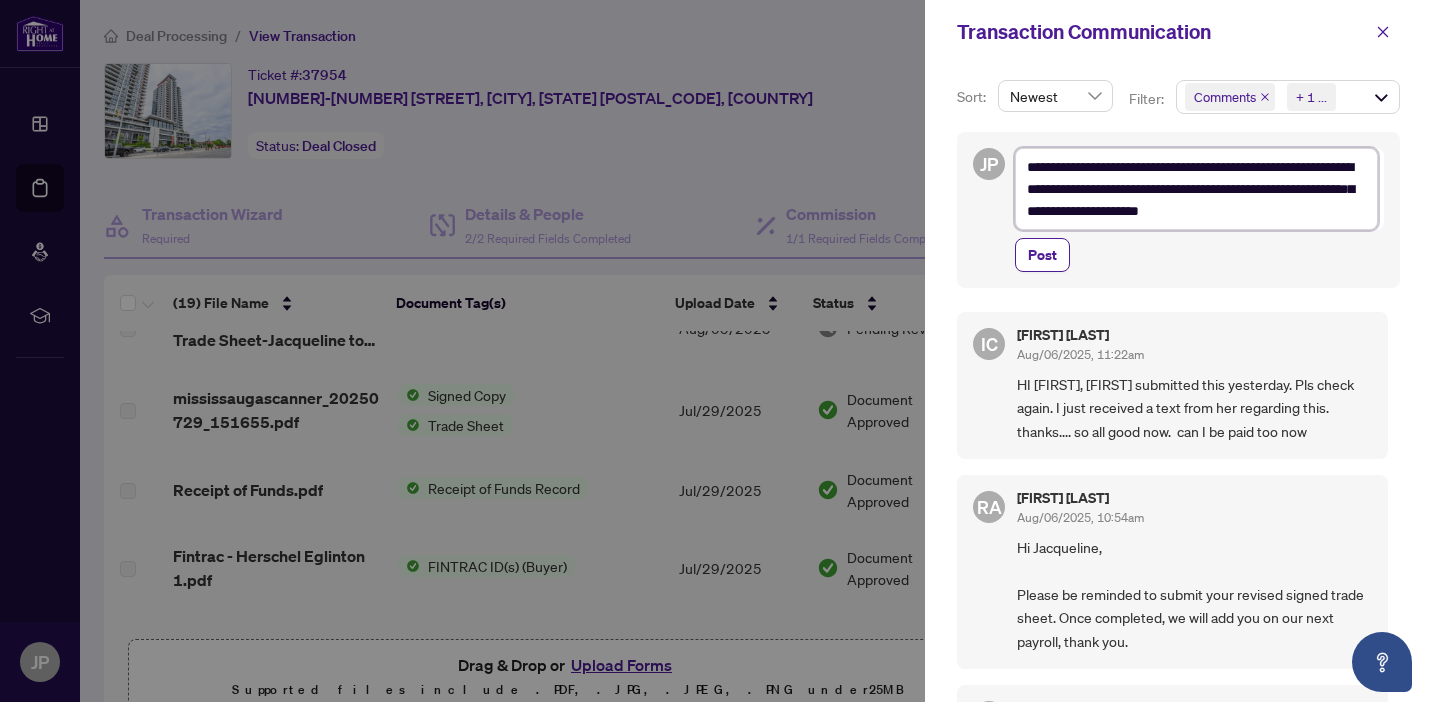 type on "**********" 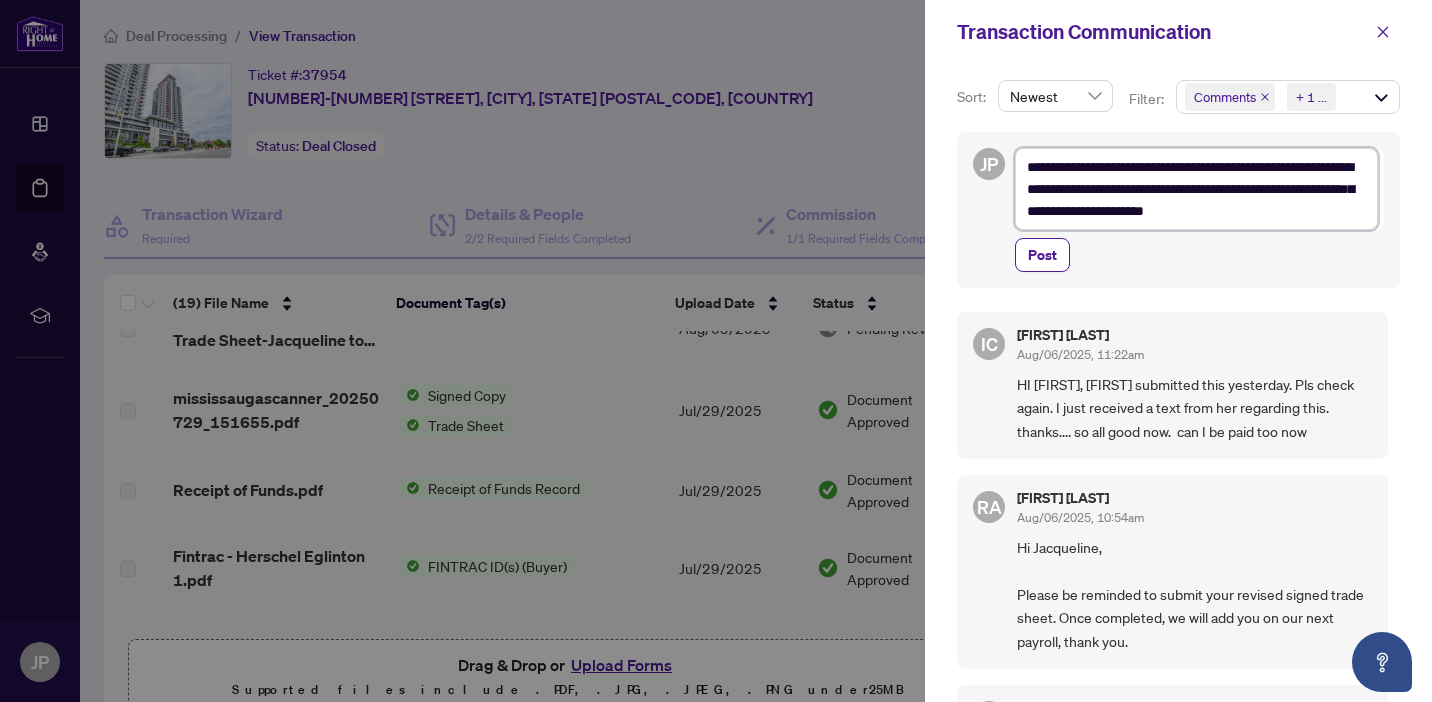 type on "**********" 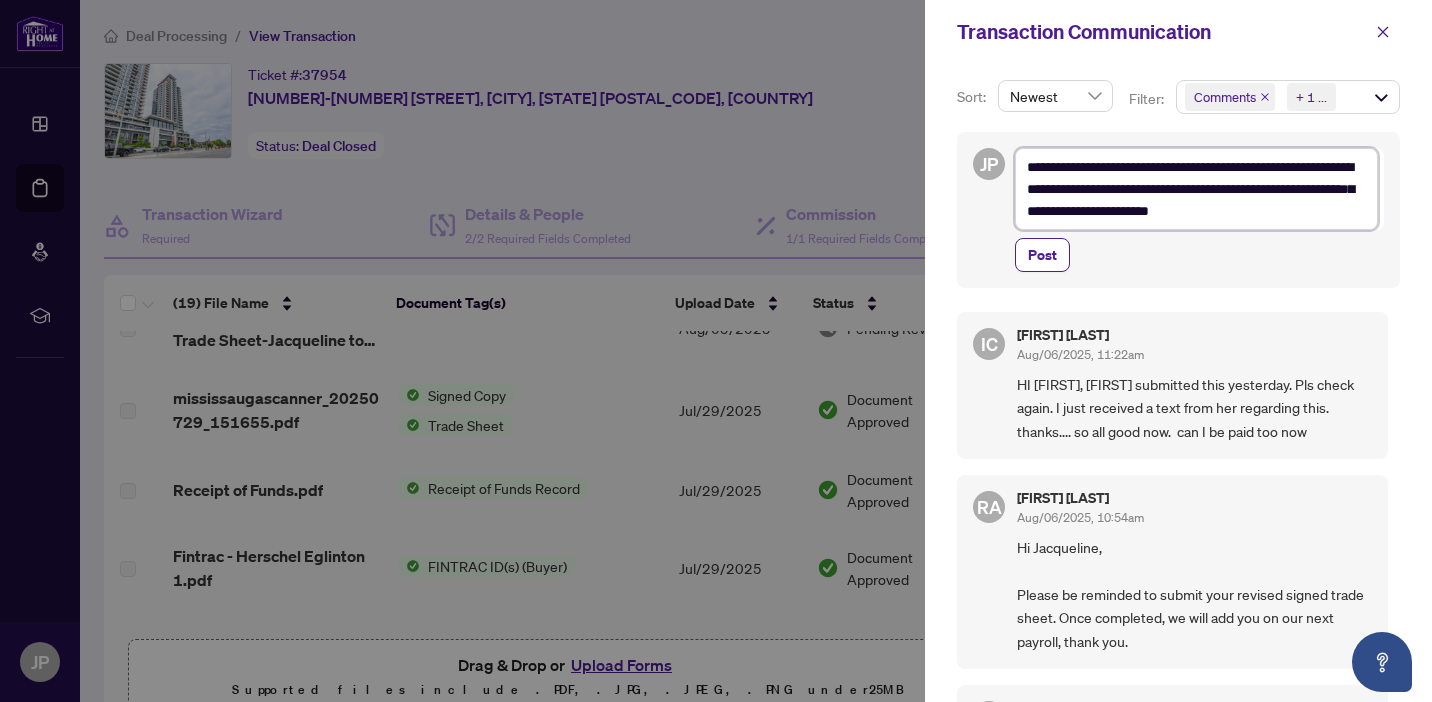 type on "**********" 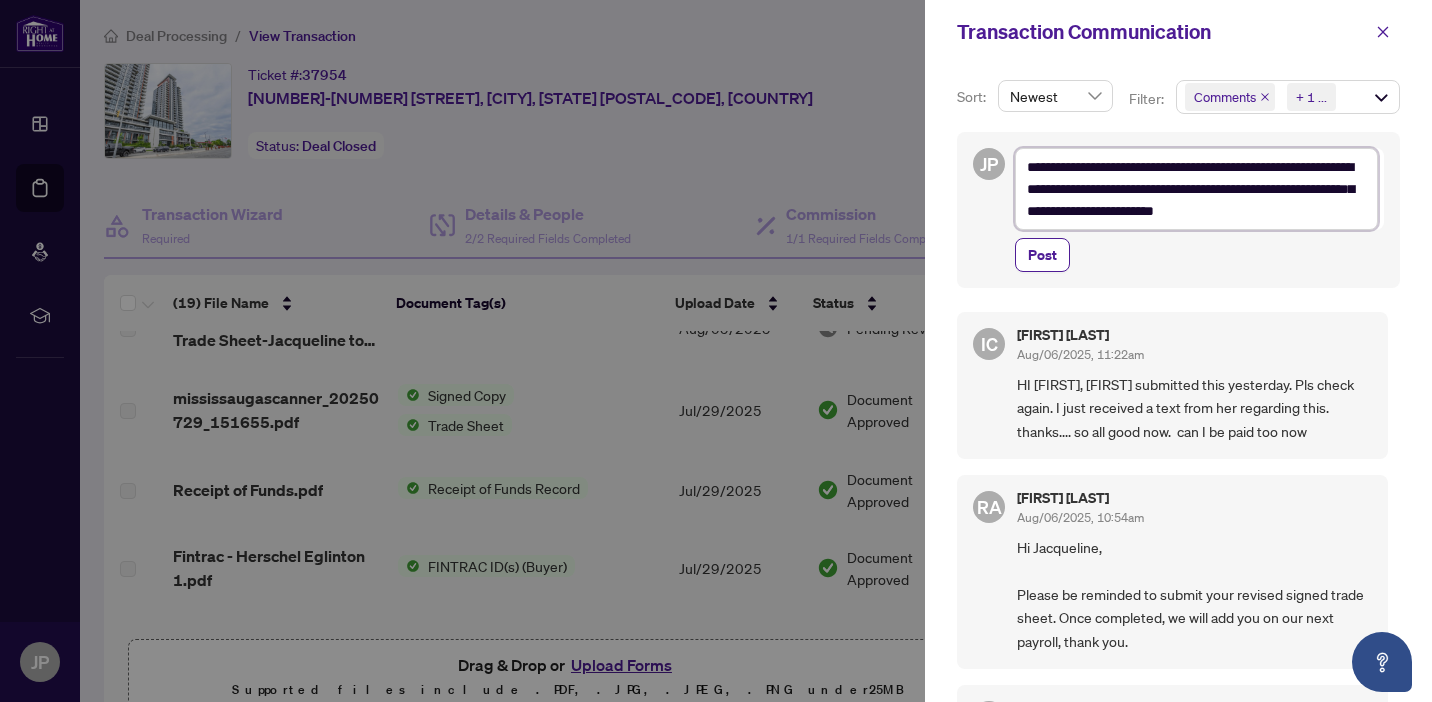 type on "**********" 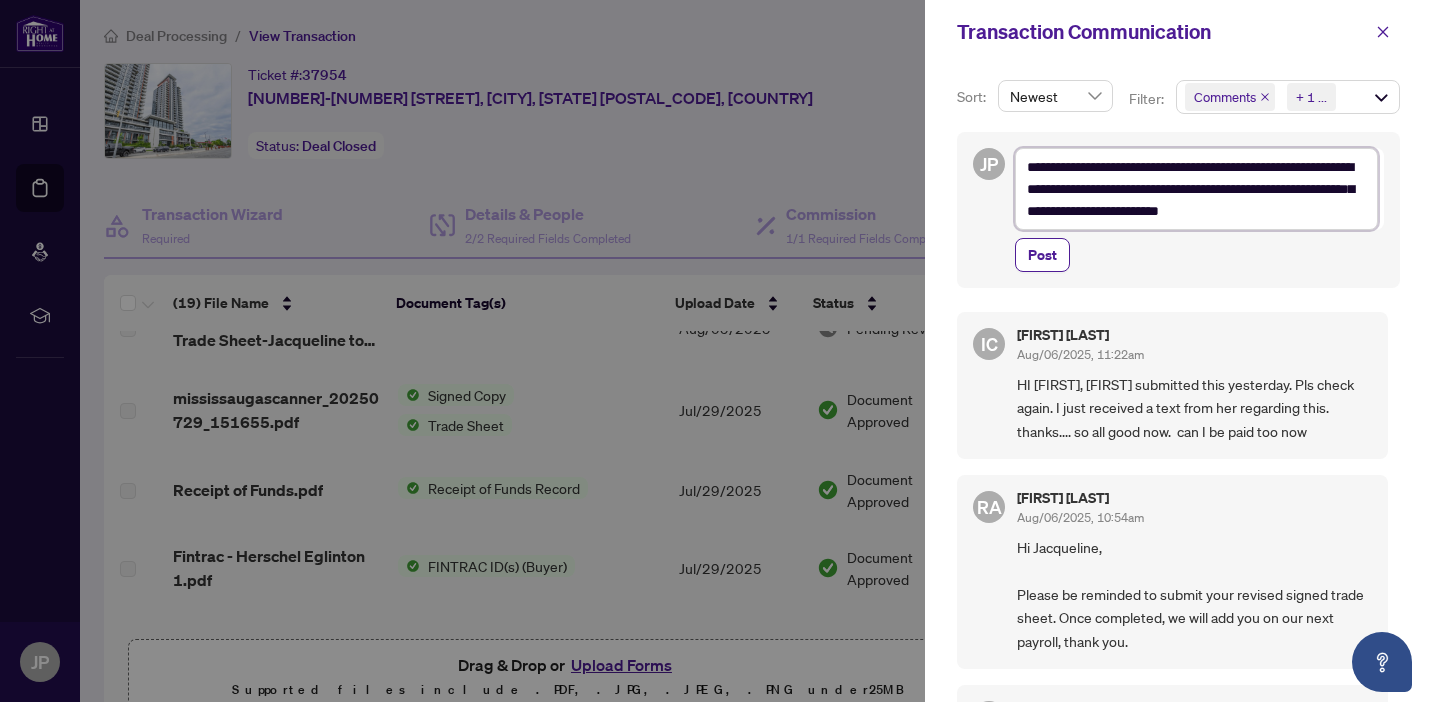 type on "**********" 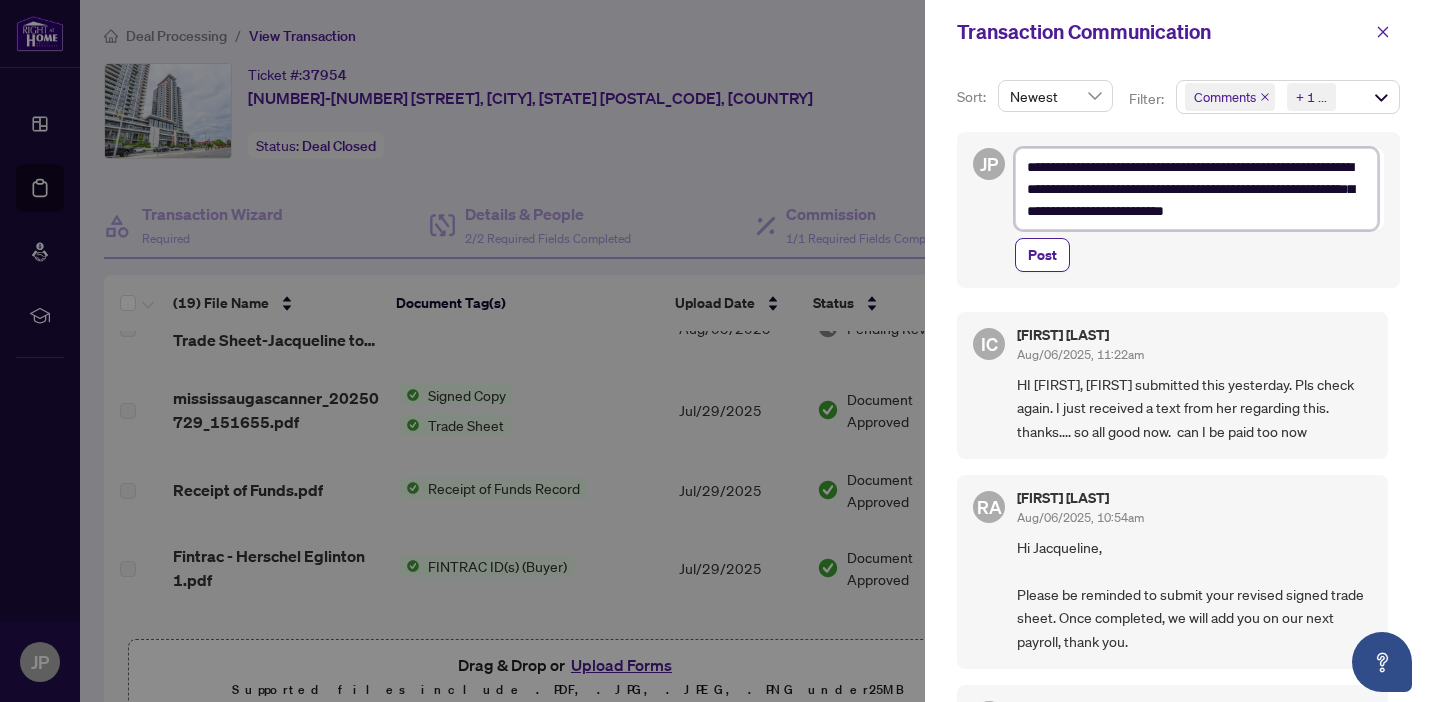 type on "**********" 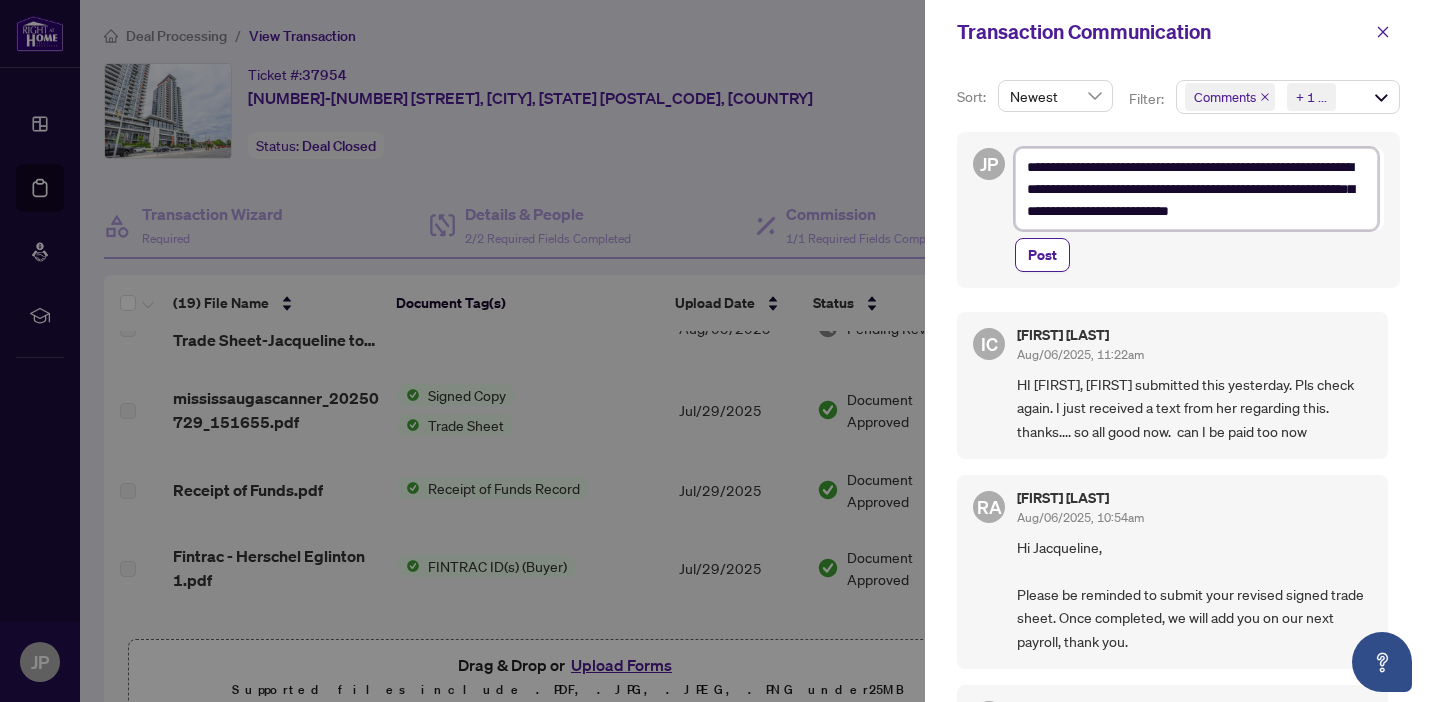type on "**********" 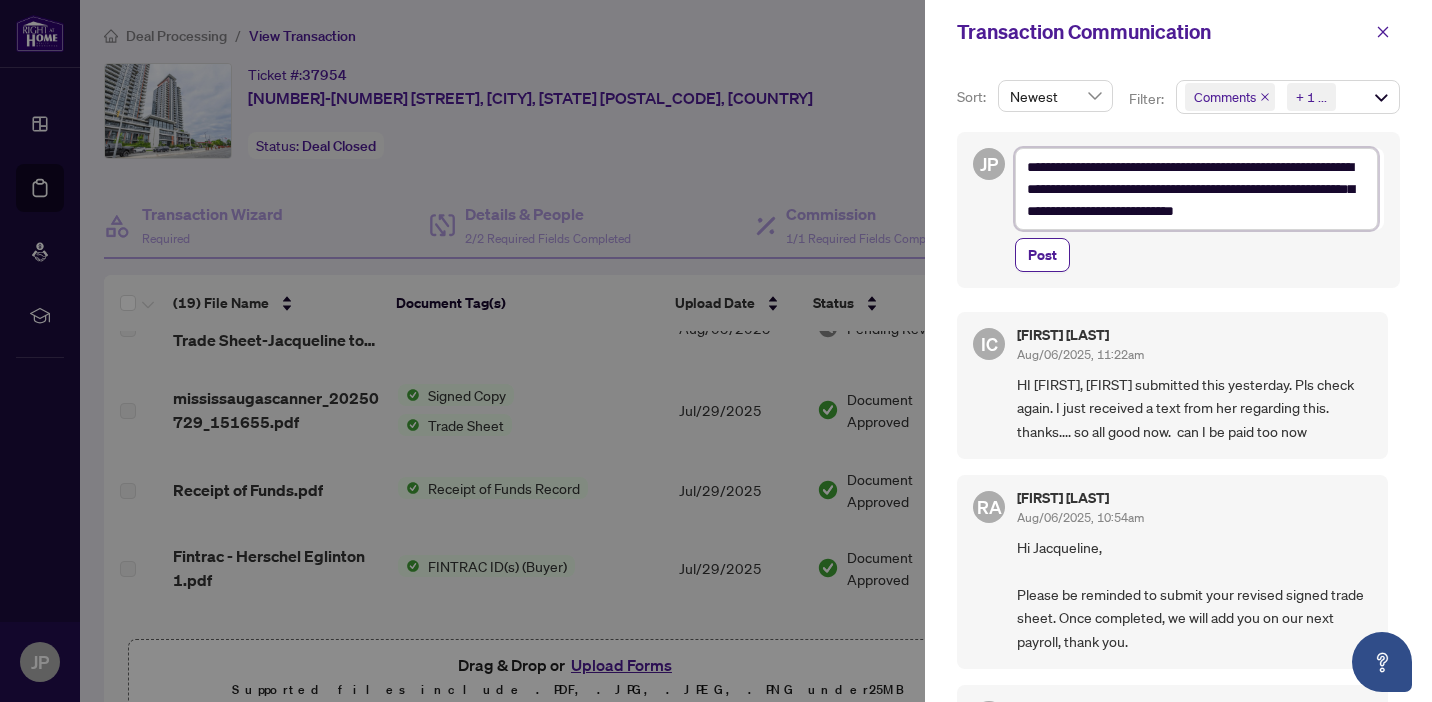 type on "**********" 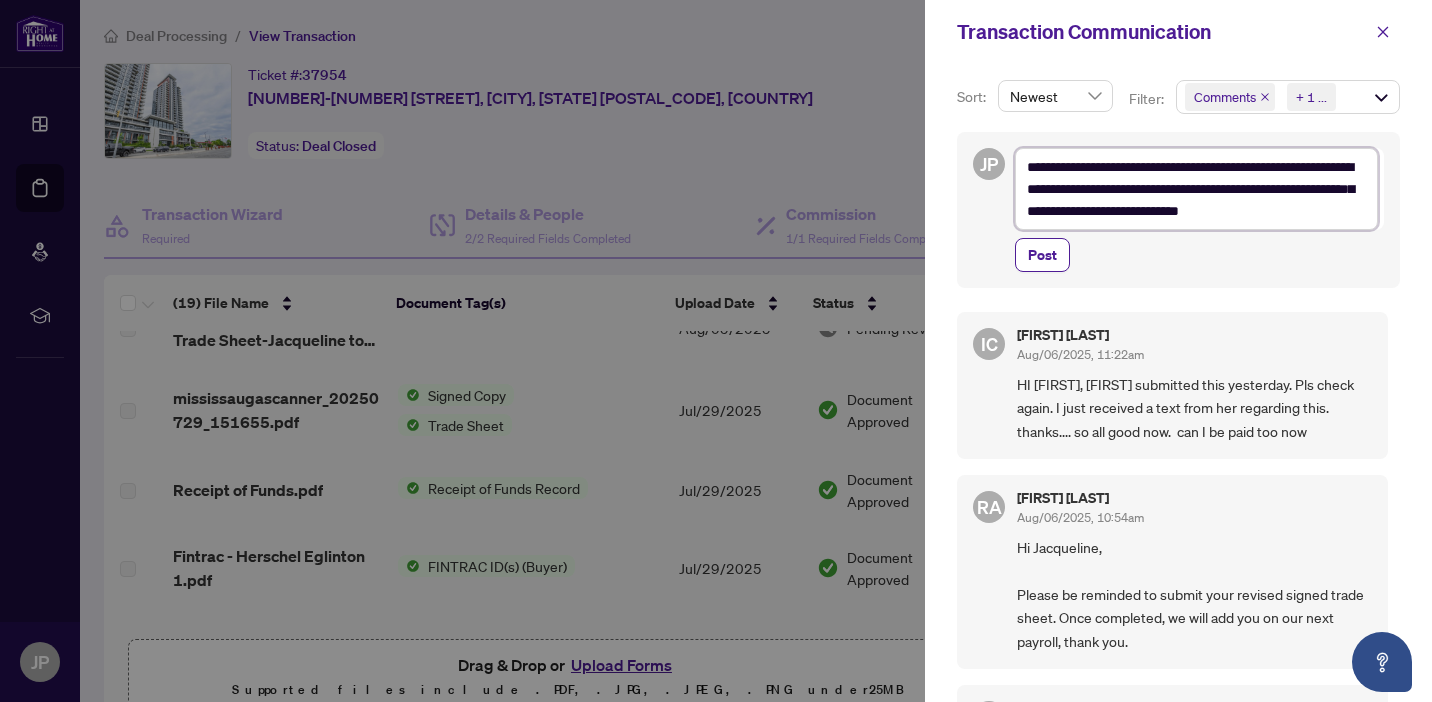 type on "**********" 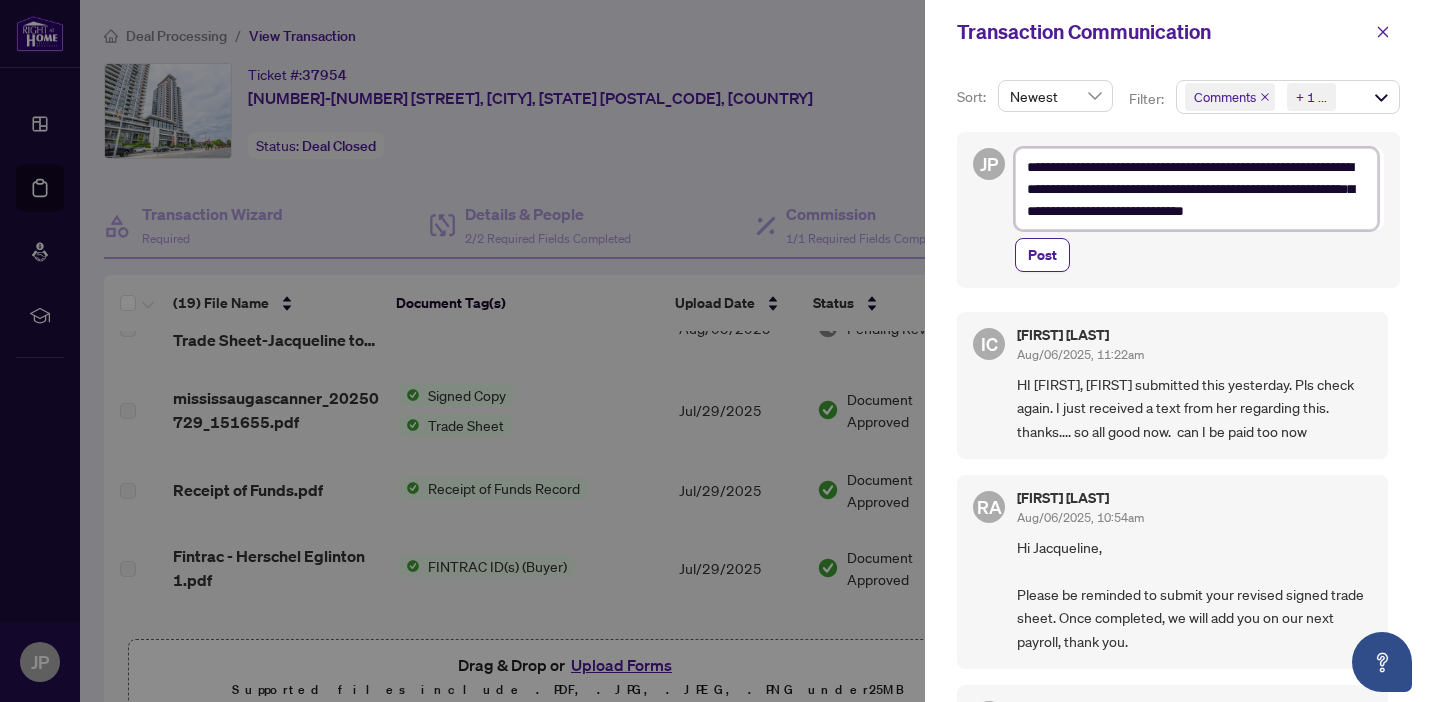 type on "**********" 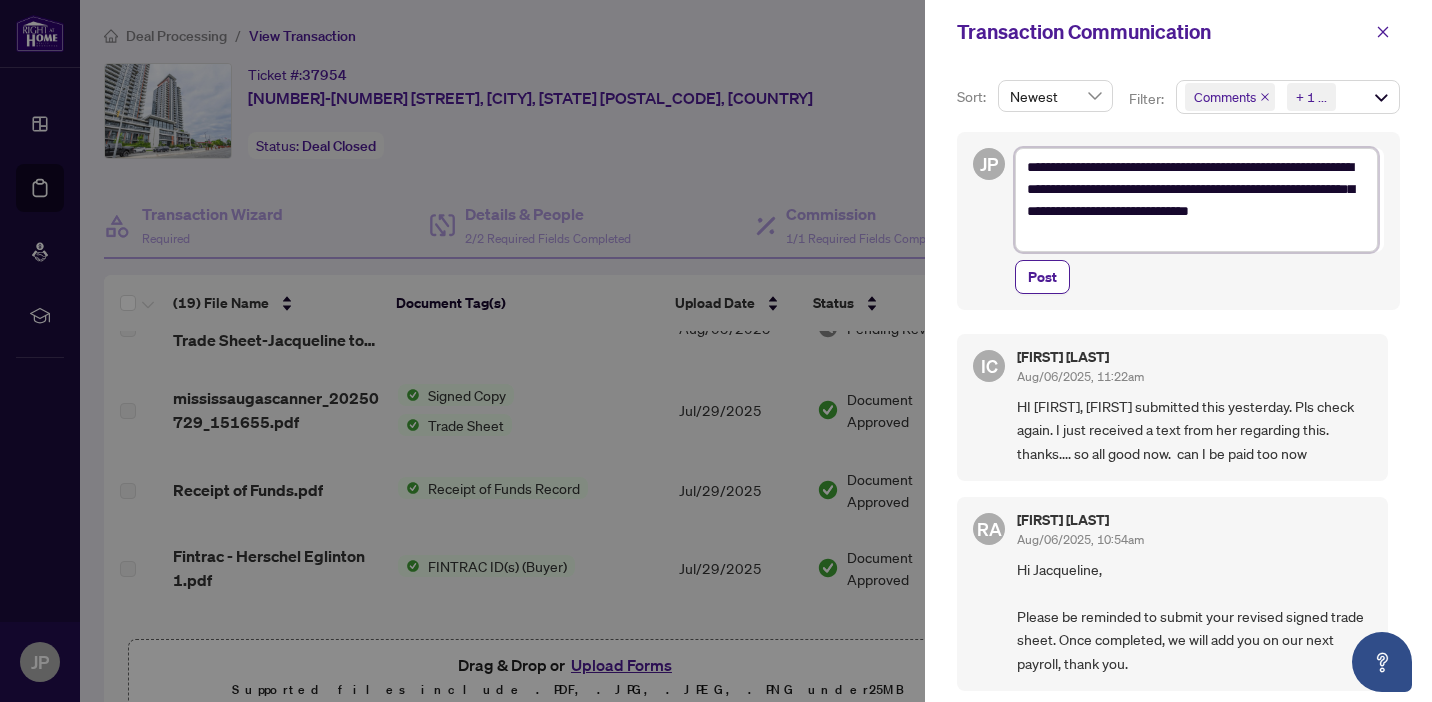 type on "**********" 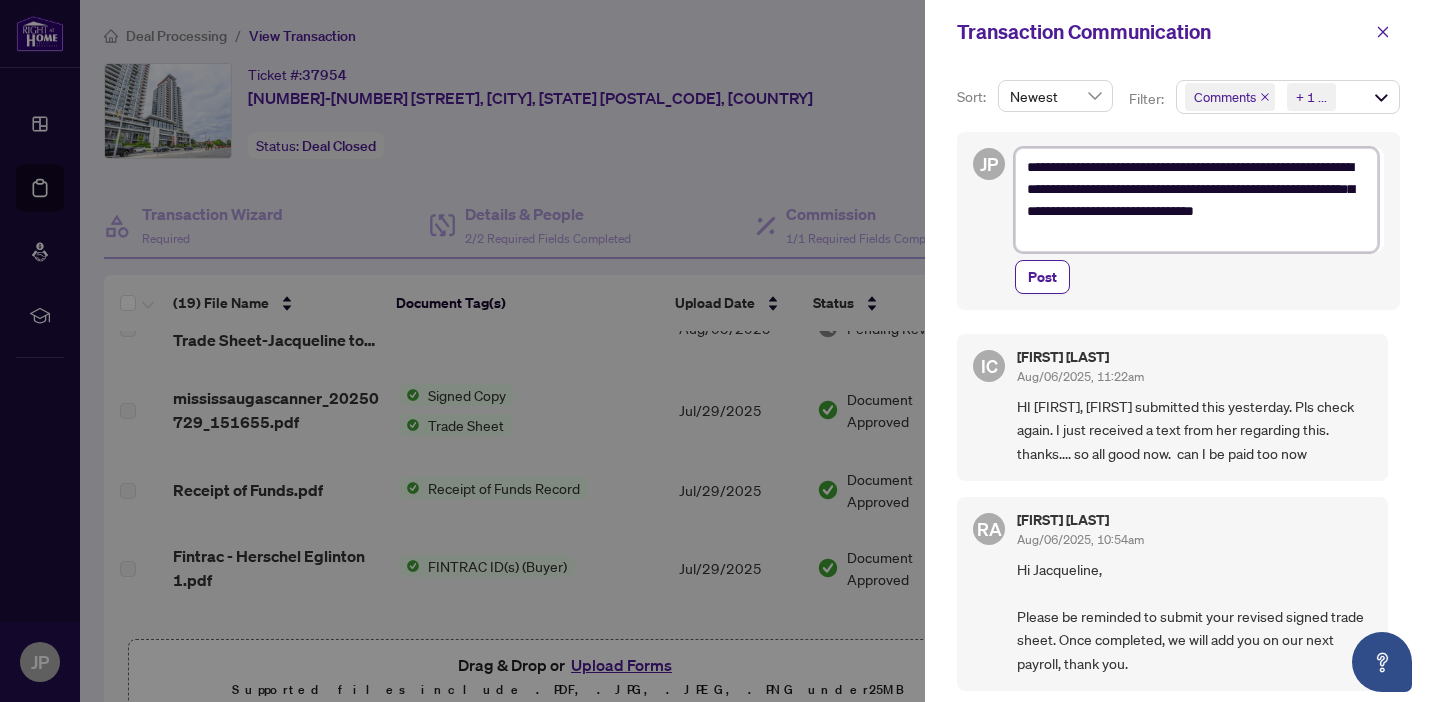 type on "**********" 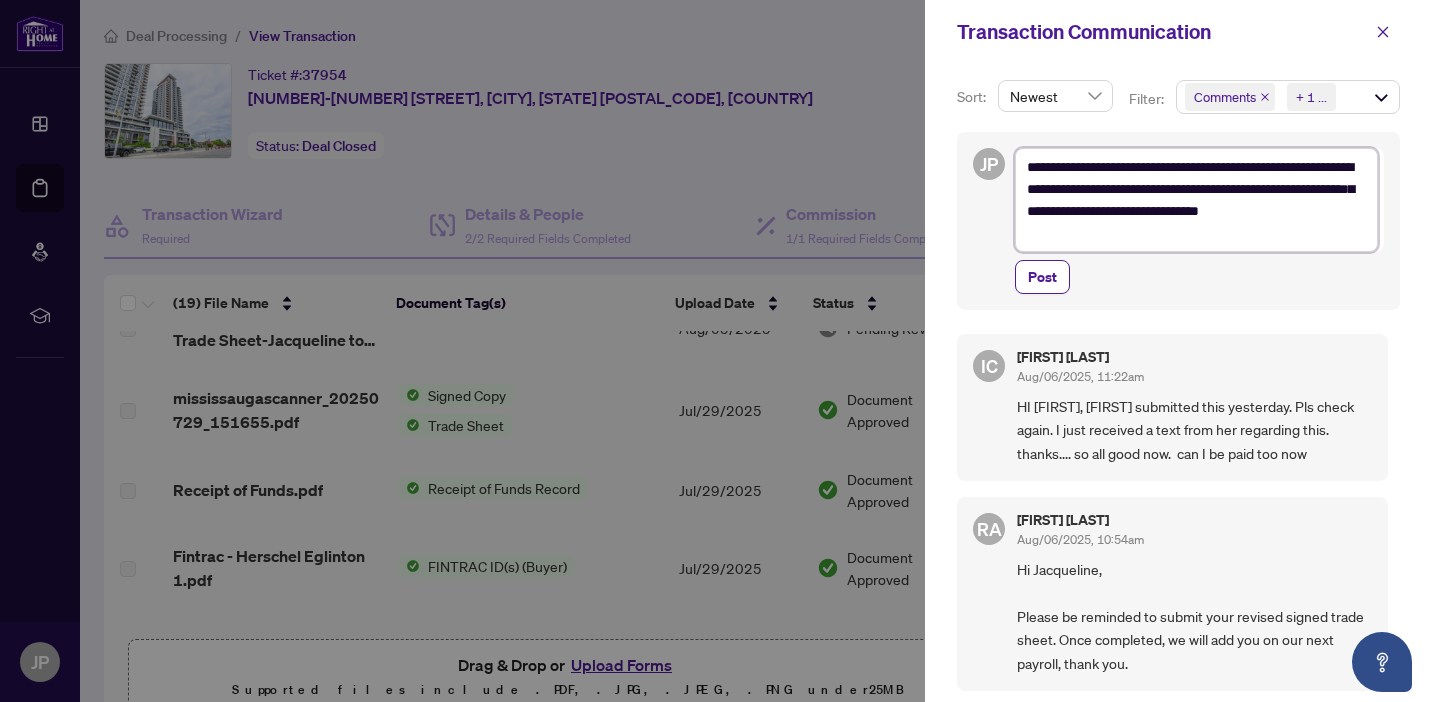 type on "**********" 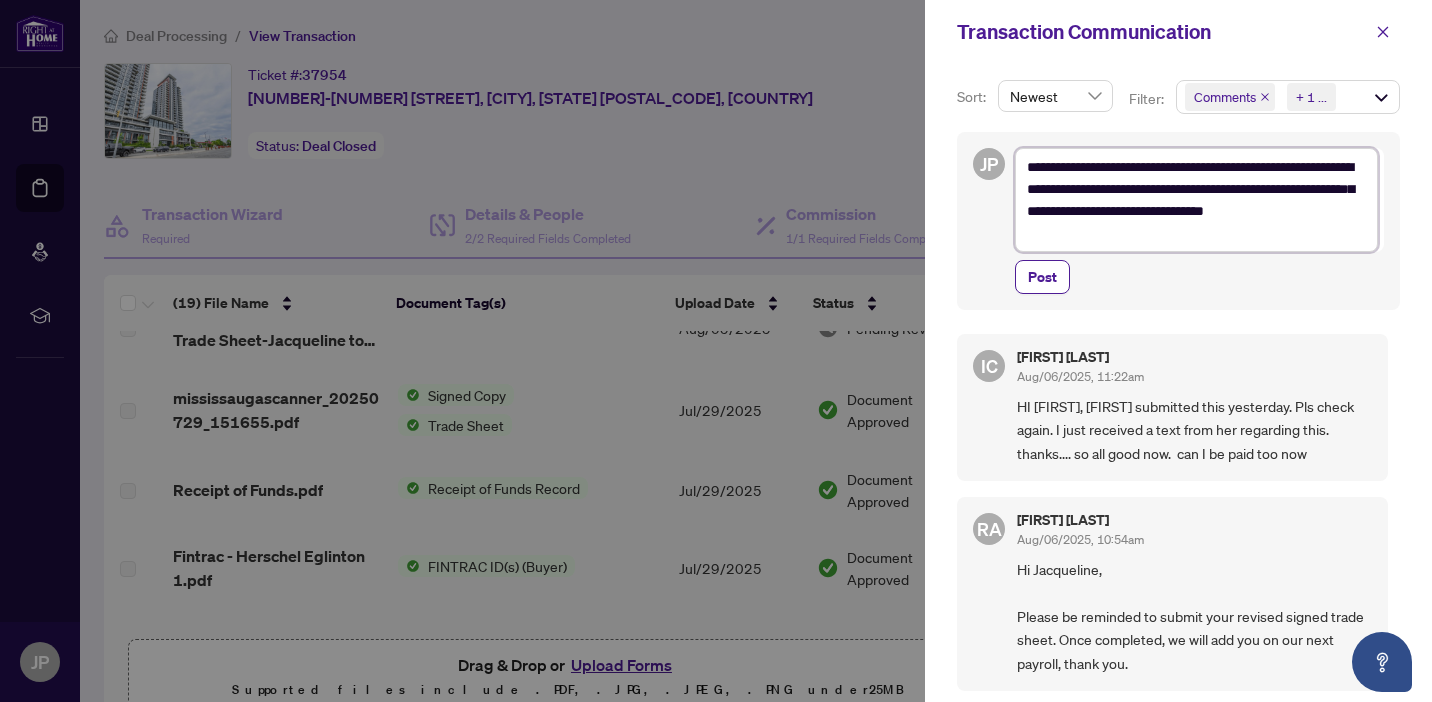 type on "**********" 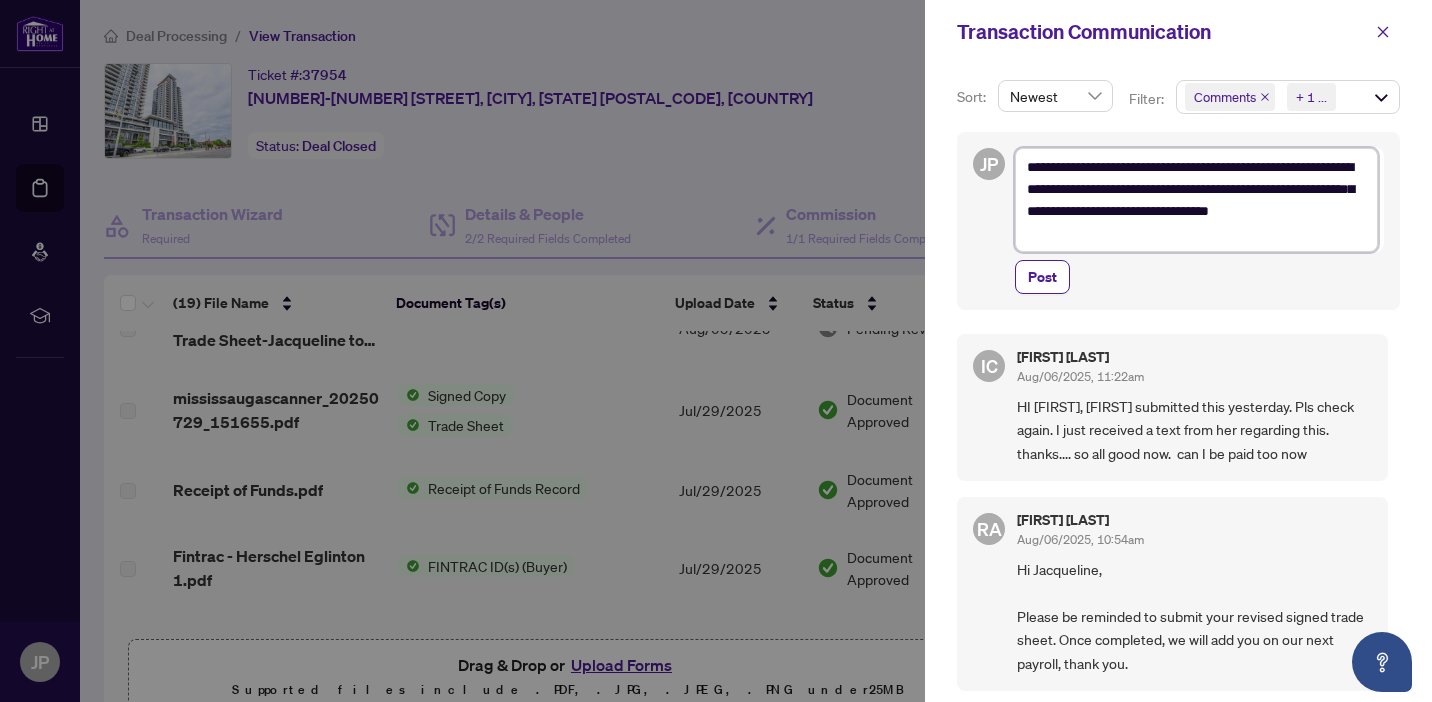 type on "**********" 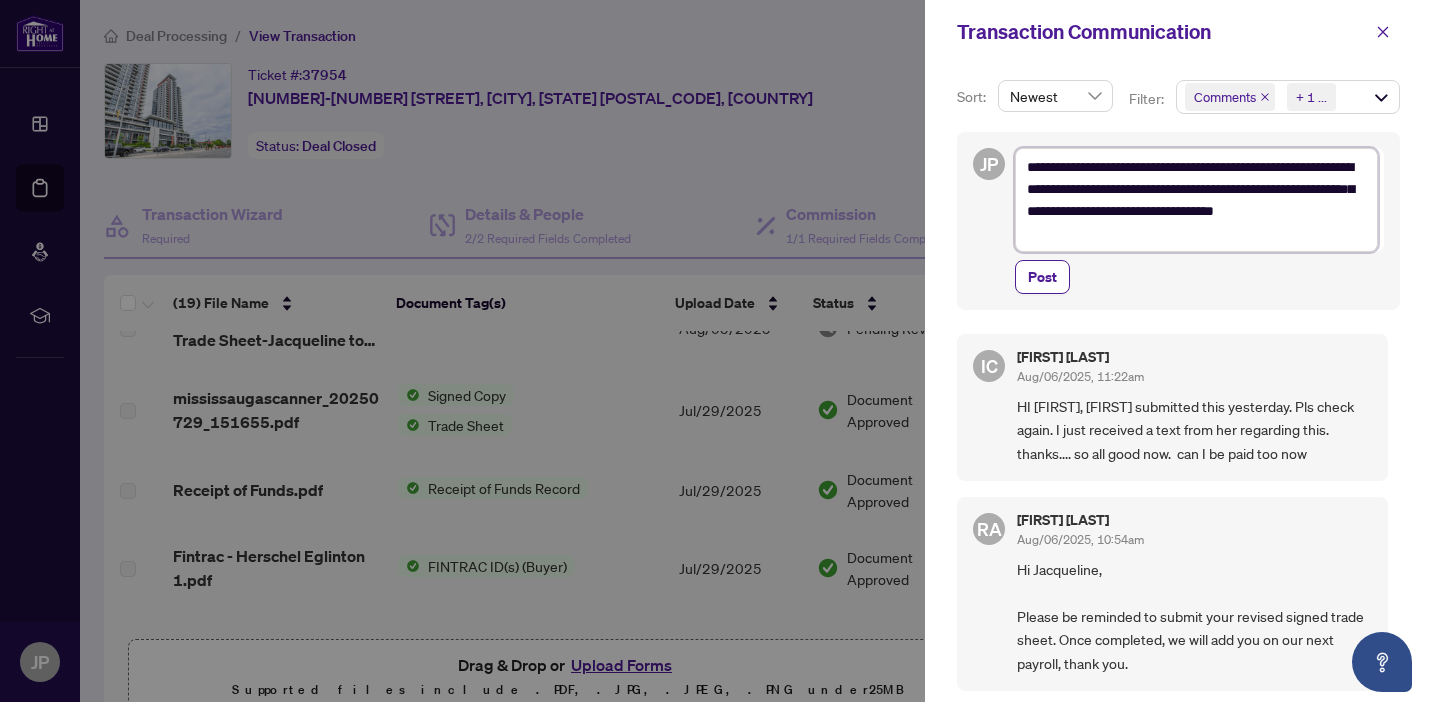 type on "**********" 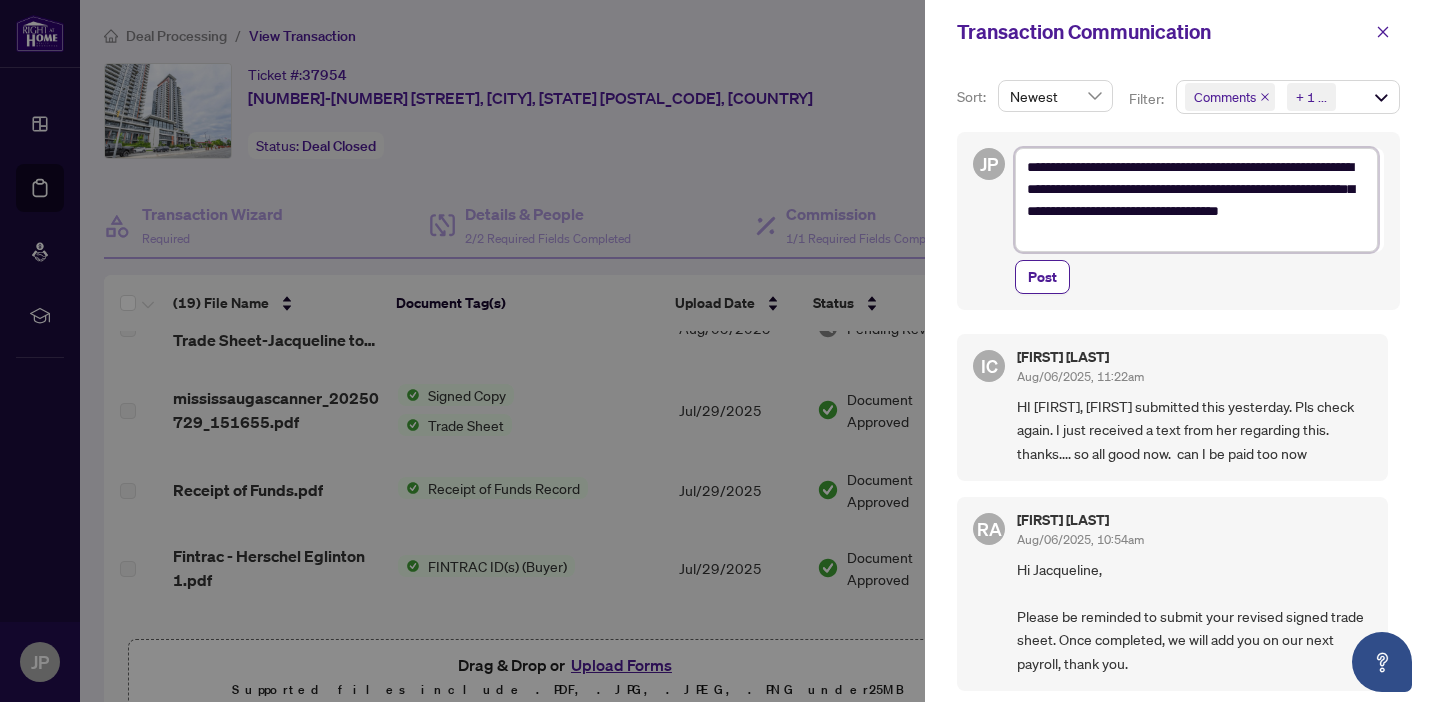 type on "**********" 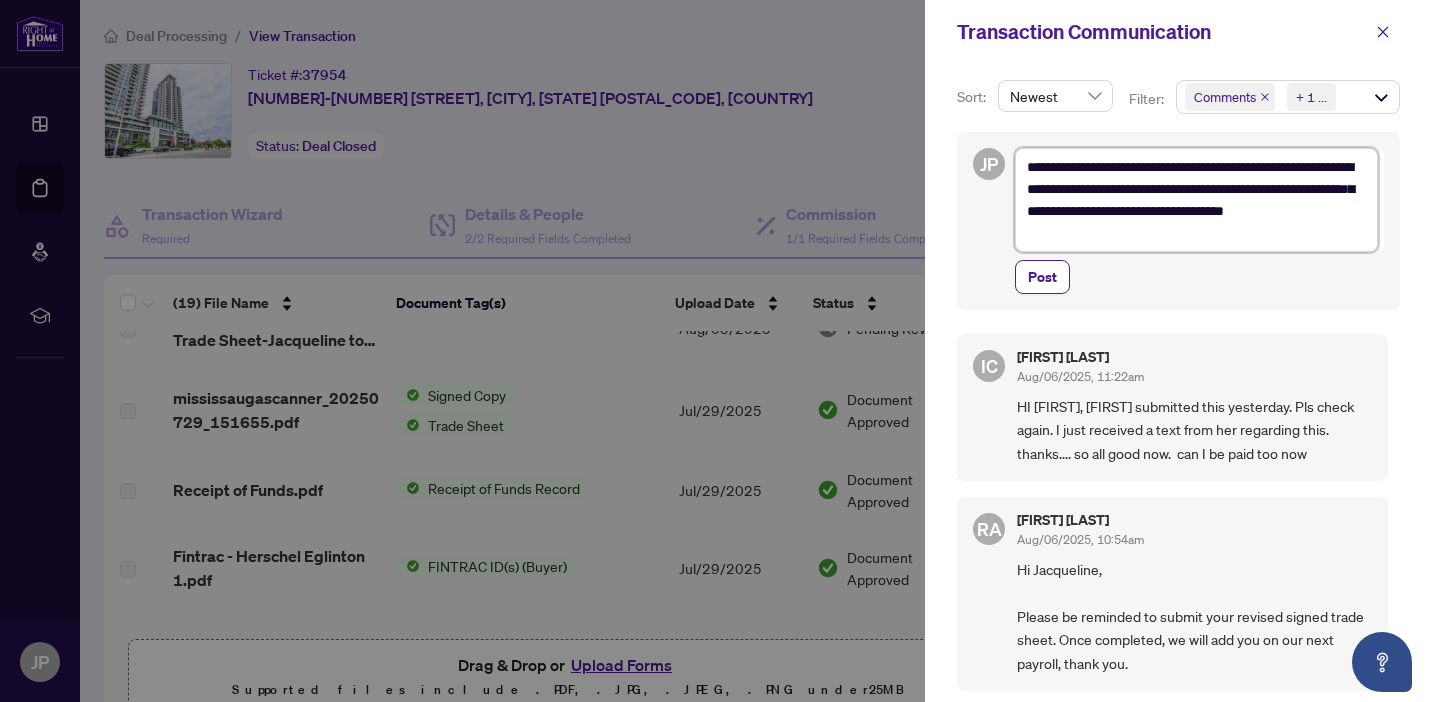 type on "**********" 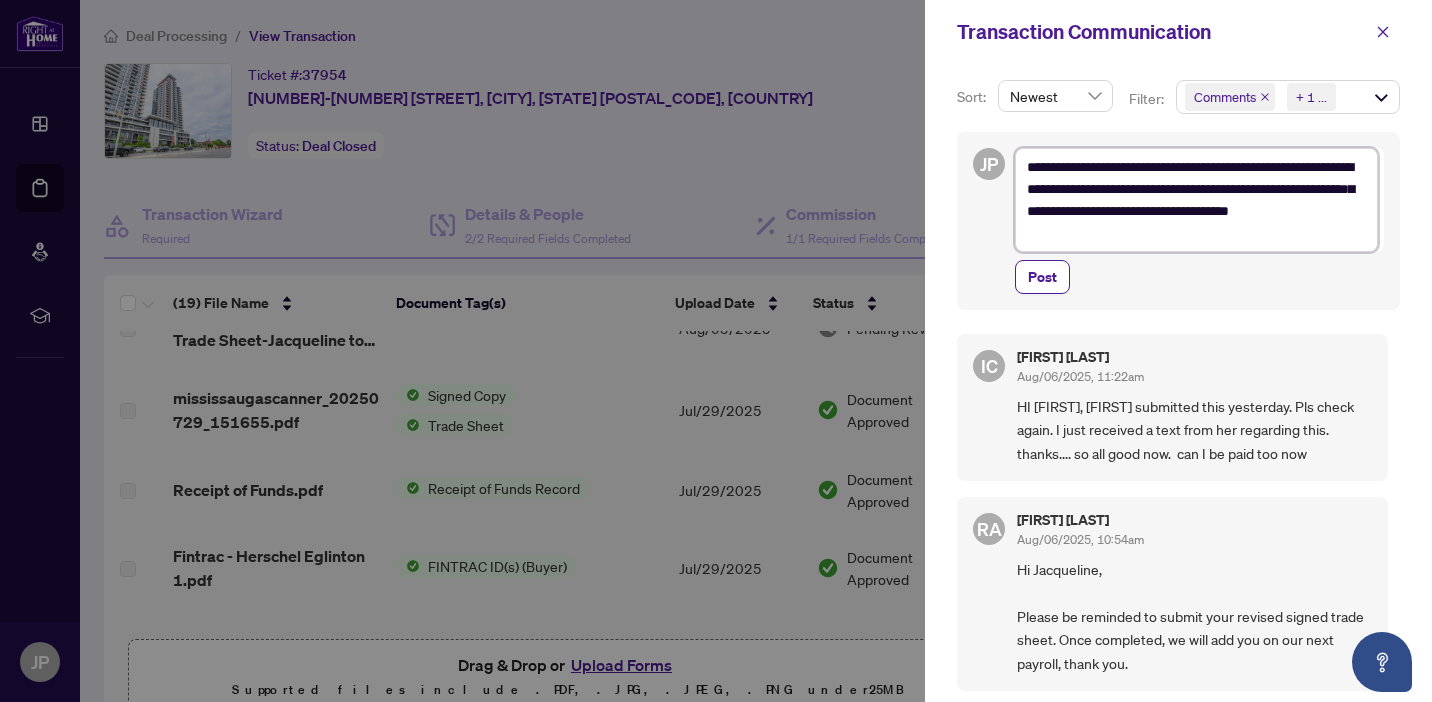 type on "**********" 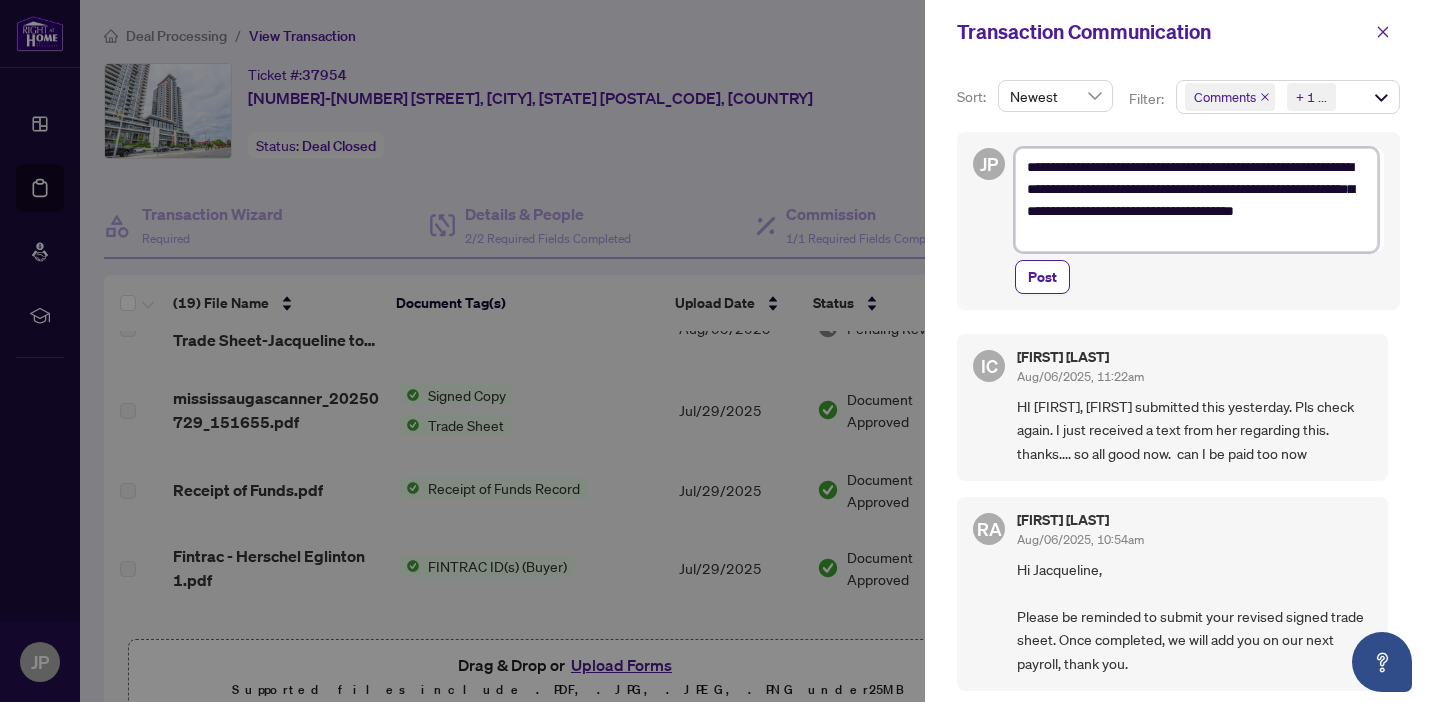 type on "**********" 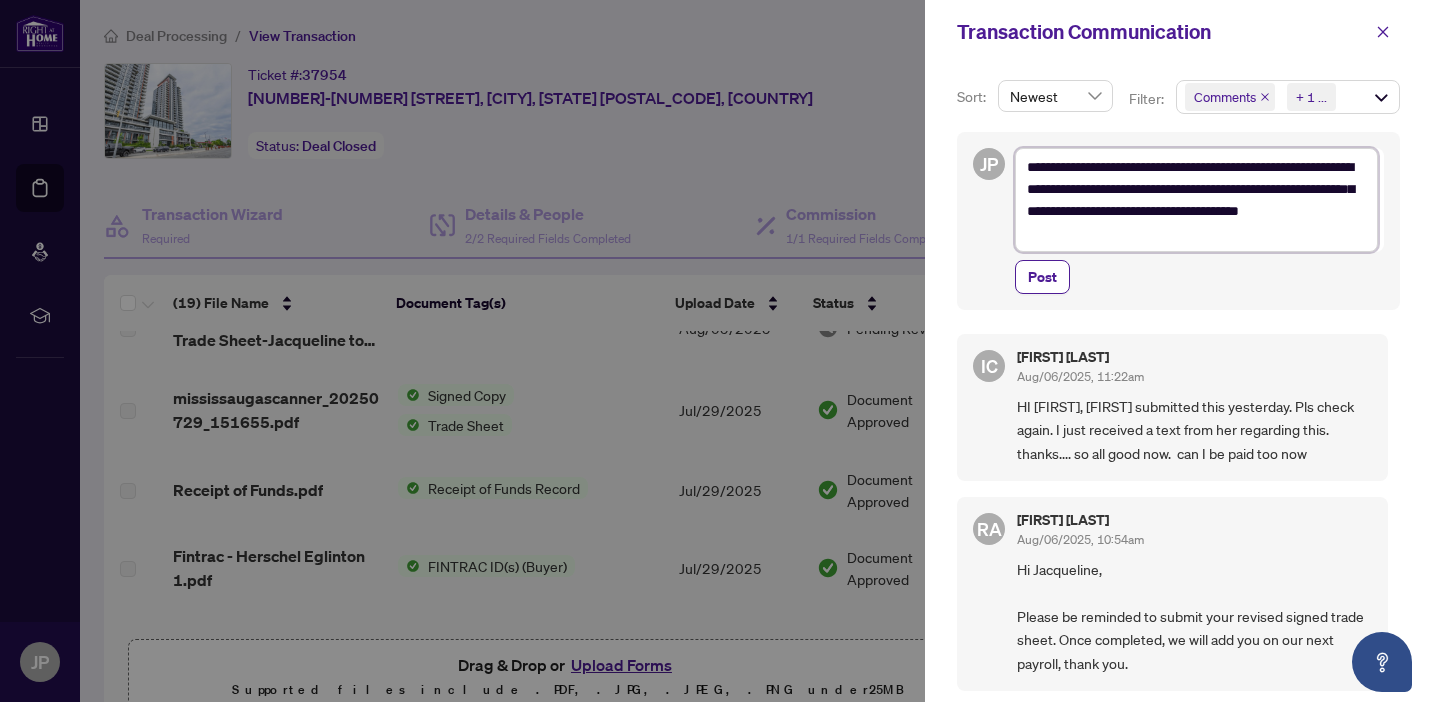 type on "**********" 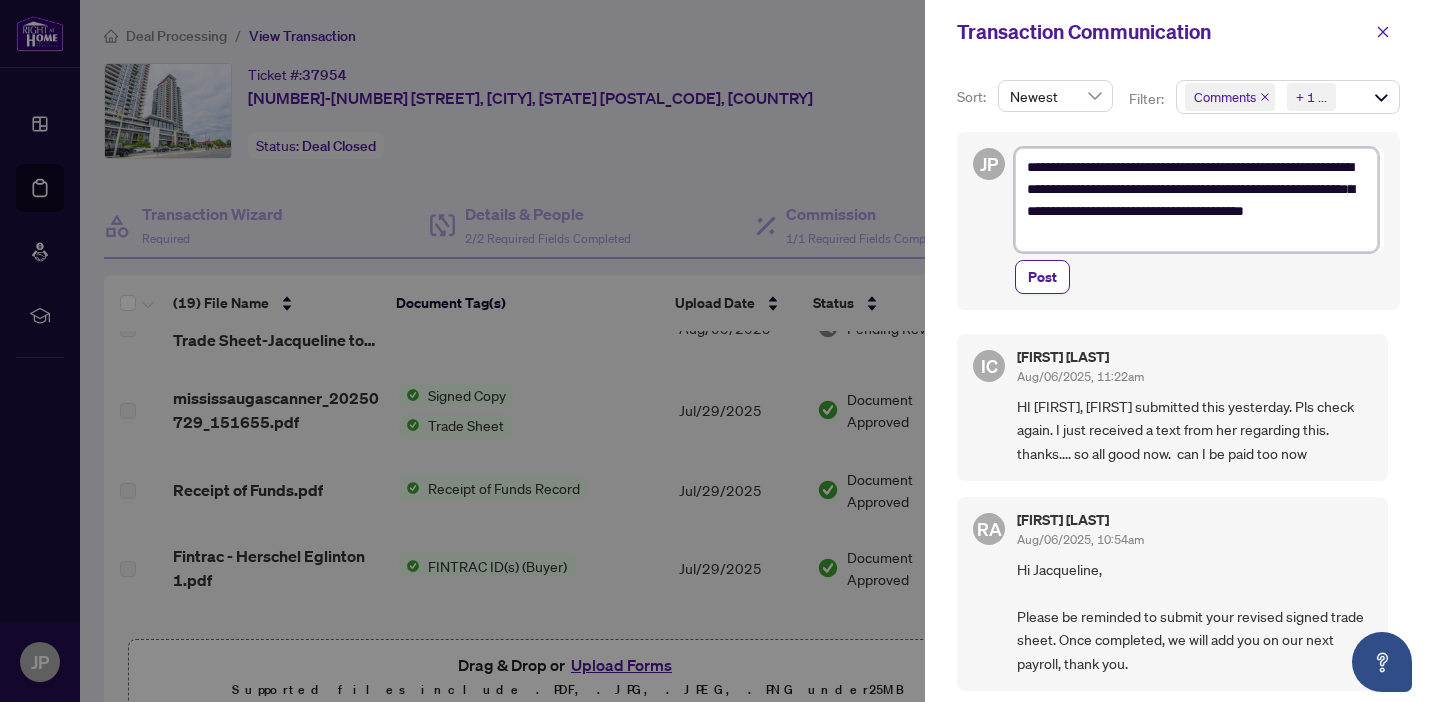 type on "**********" 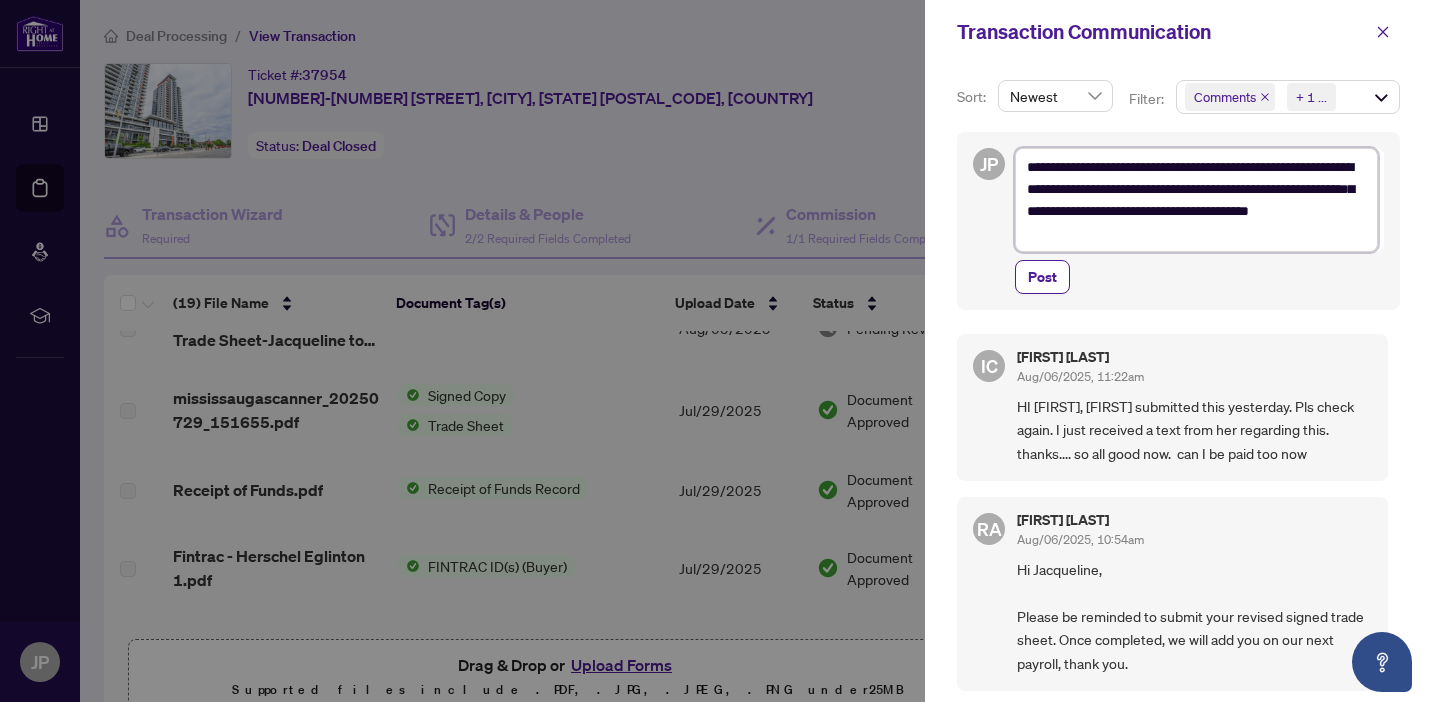 type on "**********" 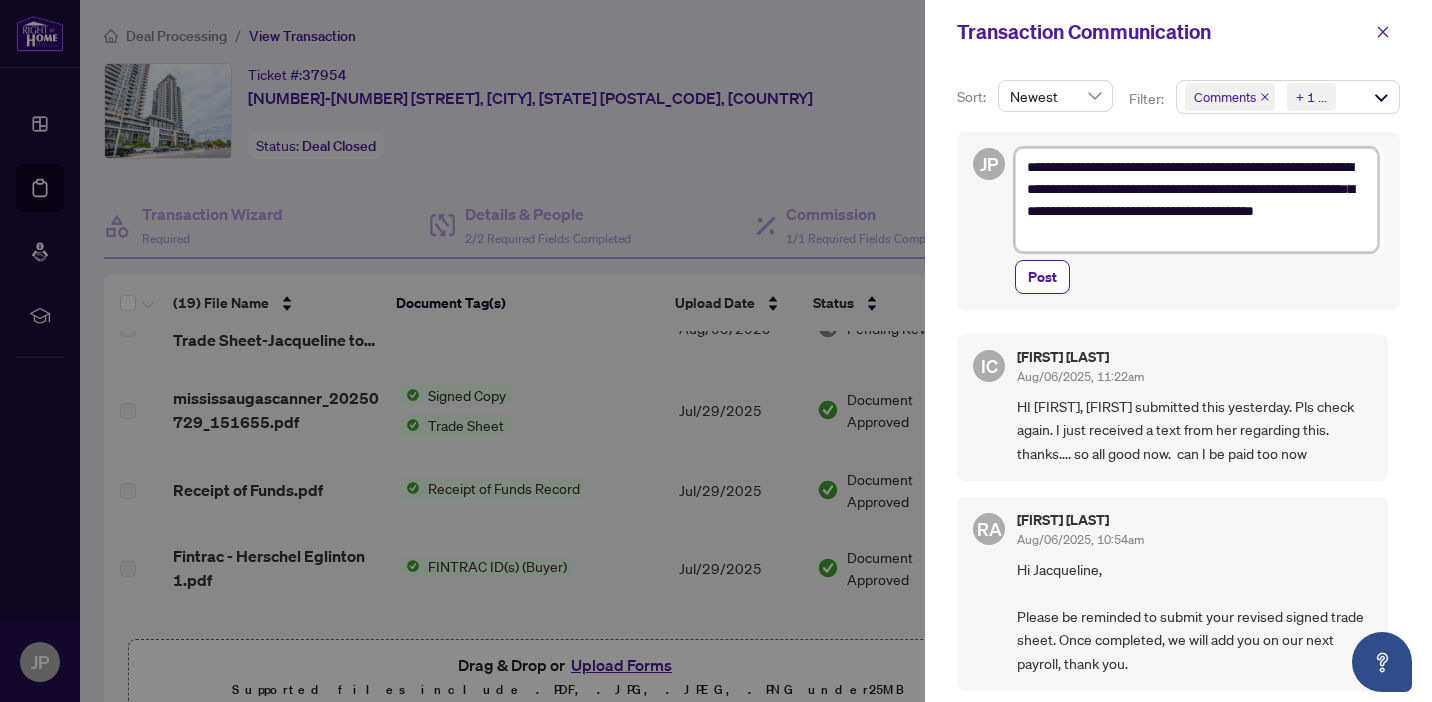 type on "**********" 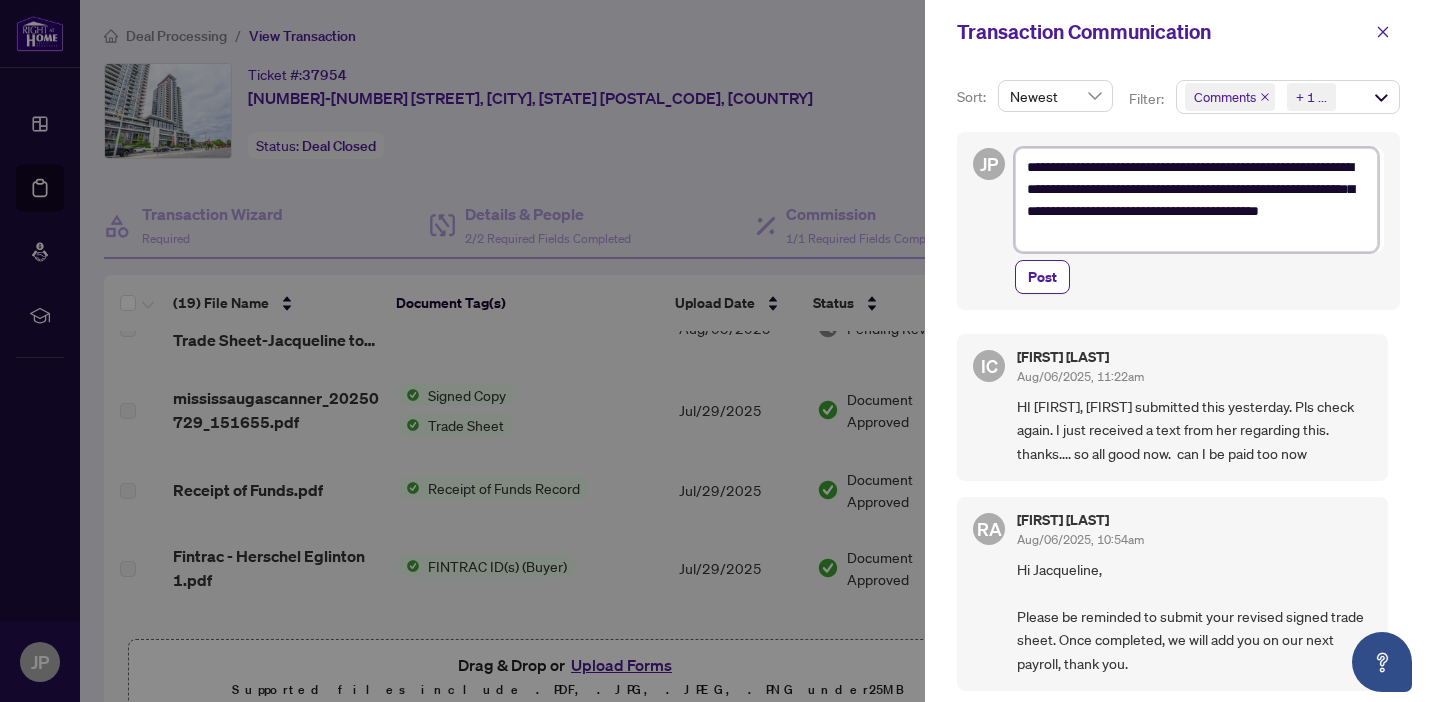 type on "**********" 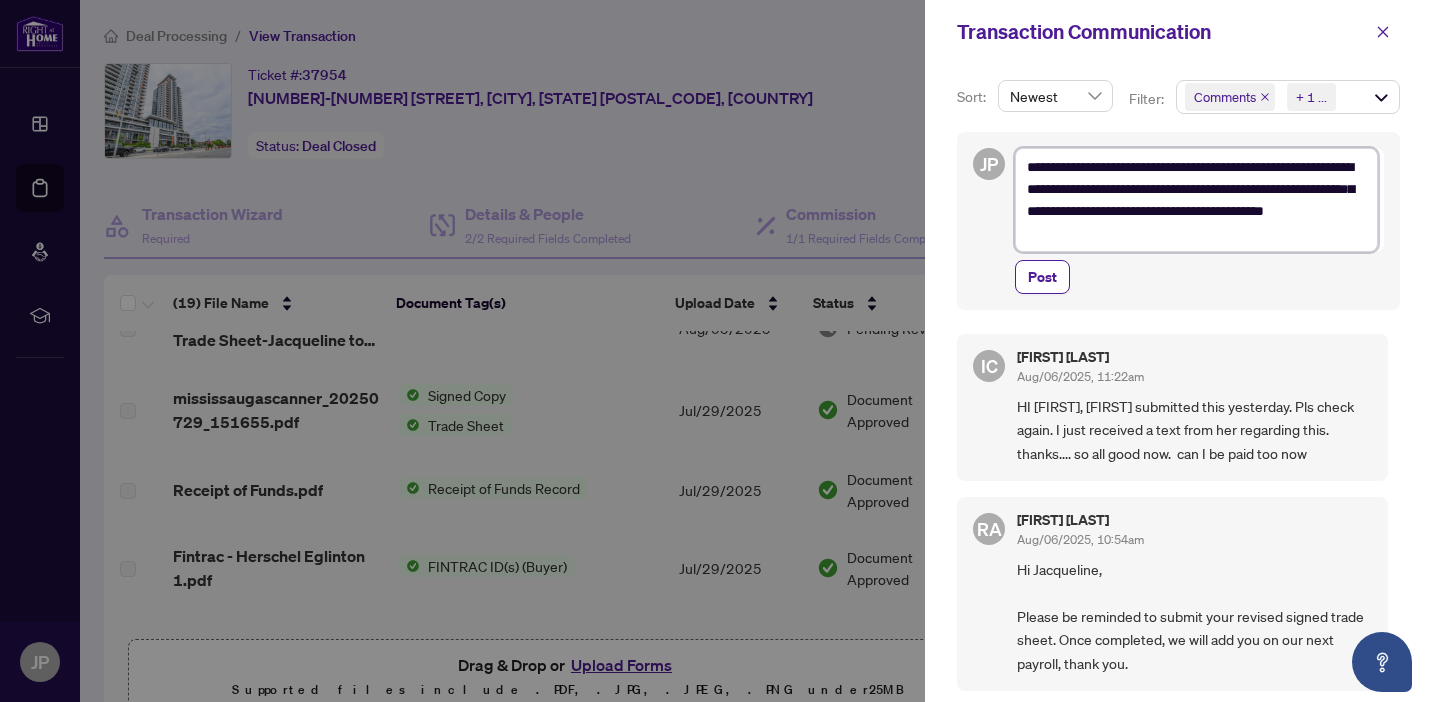 type on "**********" 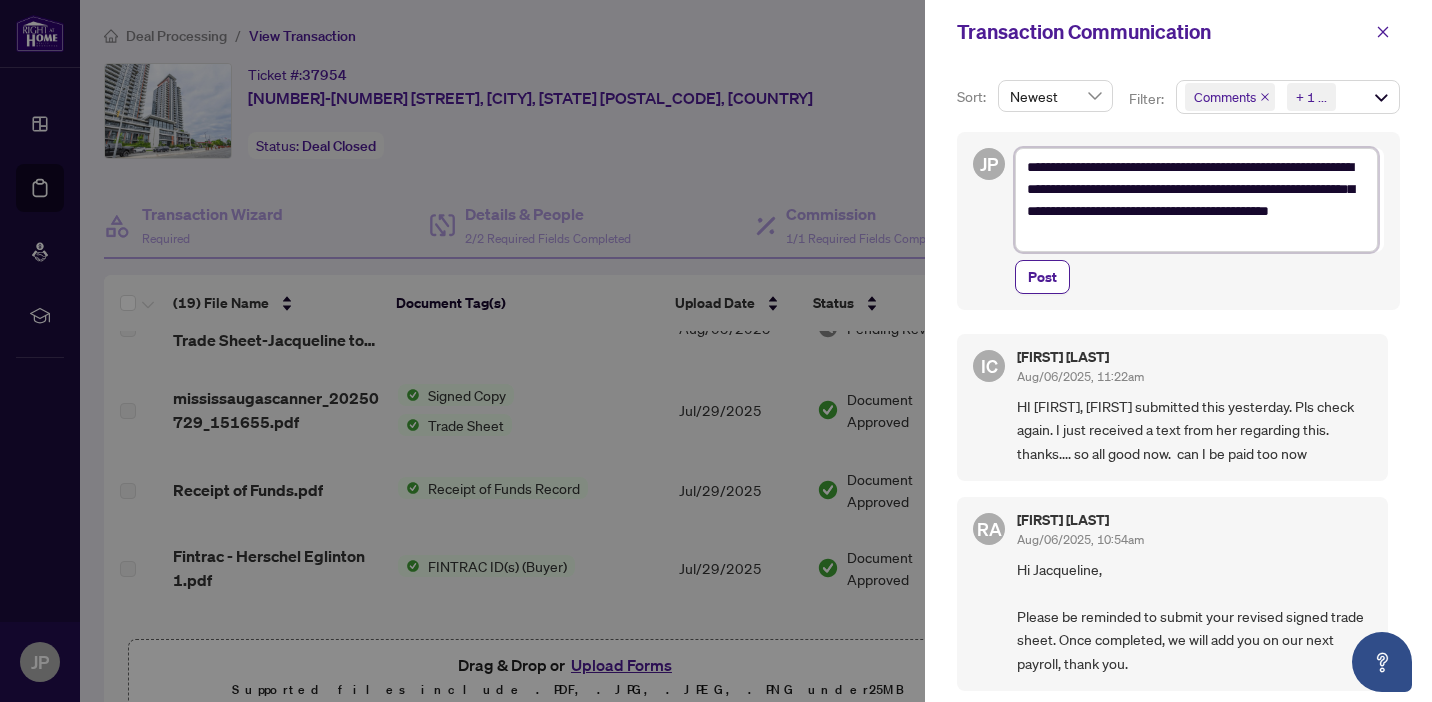 type on "**********" 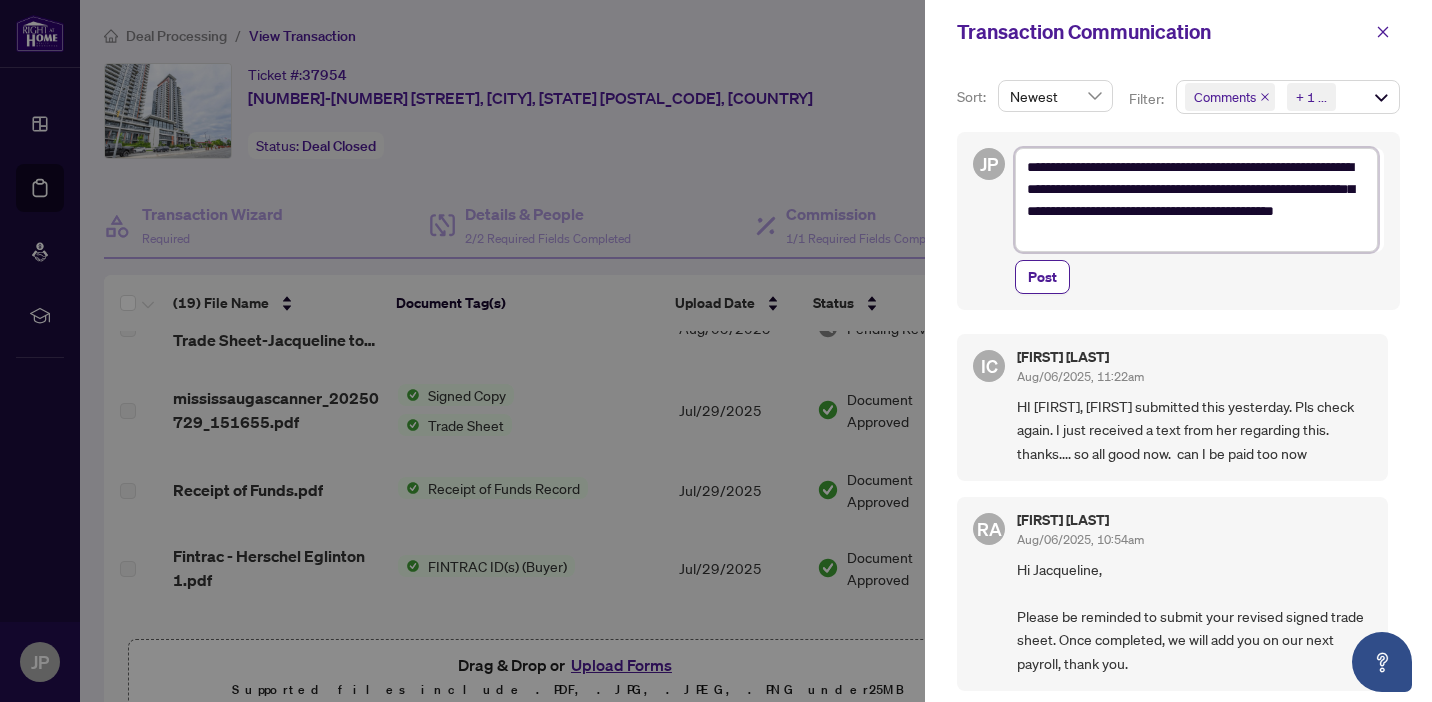type on "**********" 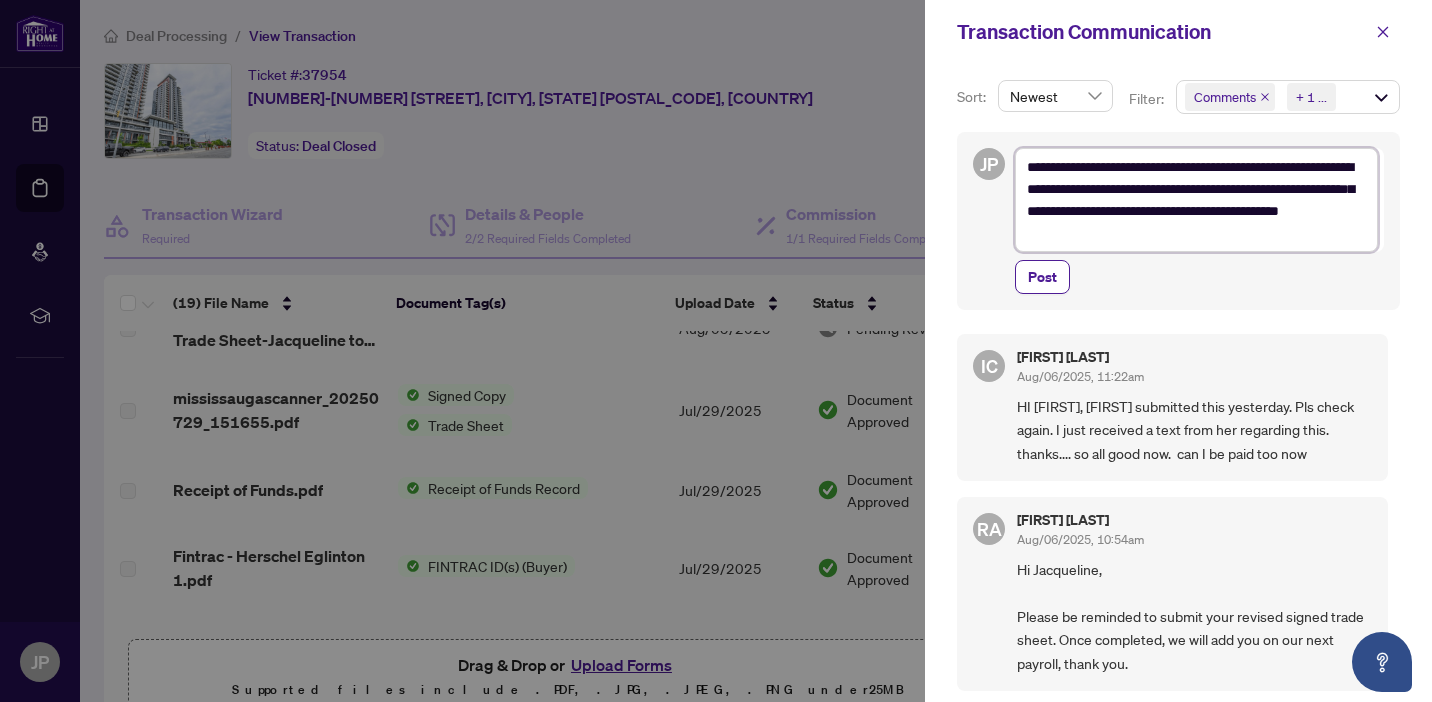 type on "**********" 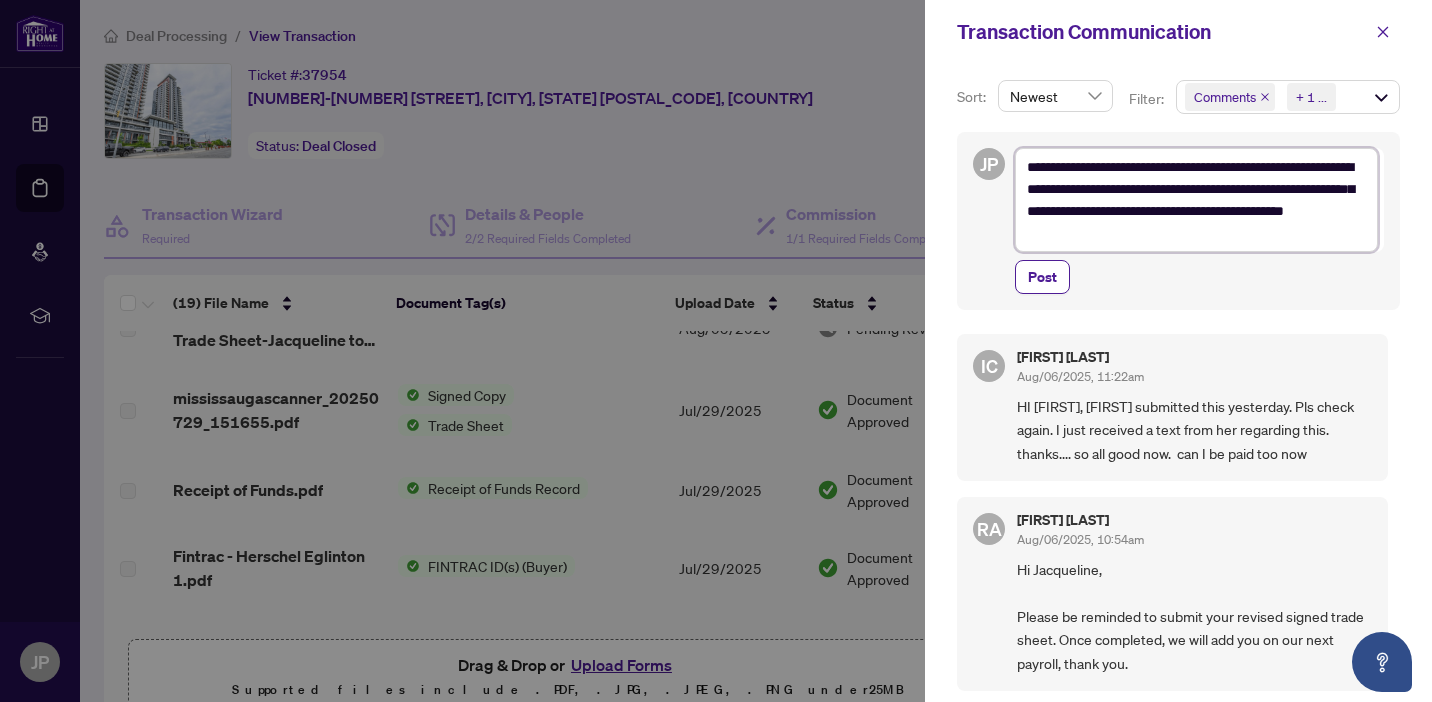 type on "**********" 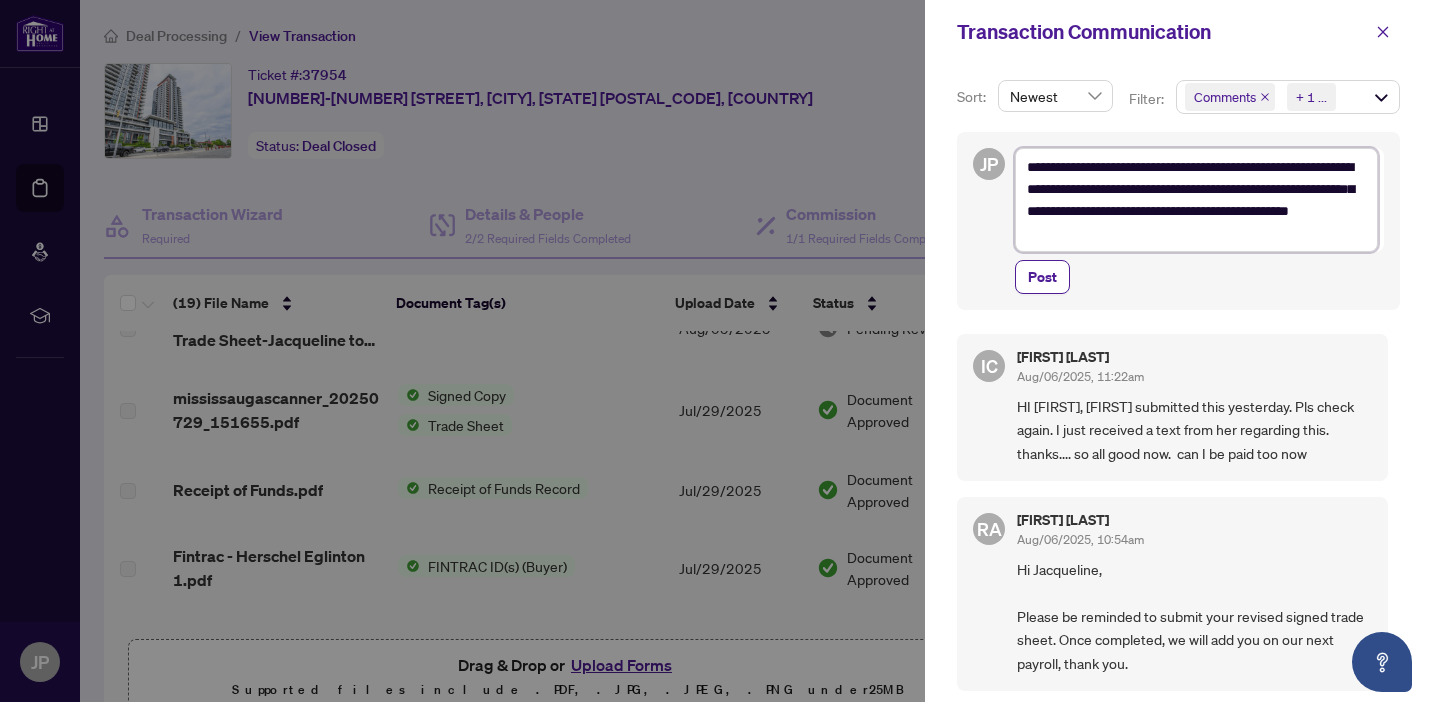 type on "**********" 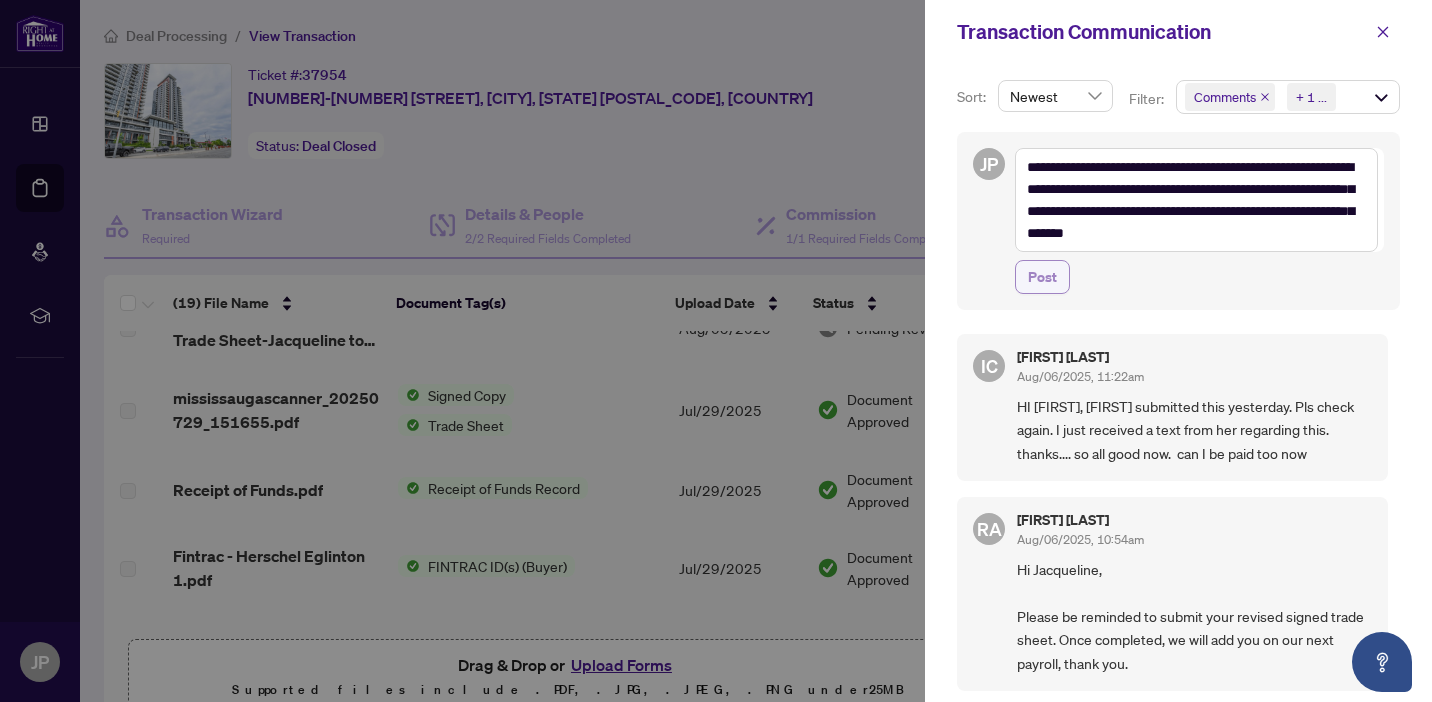 click on "Post" at bounding box center (1042, 277) 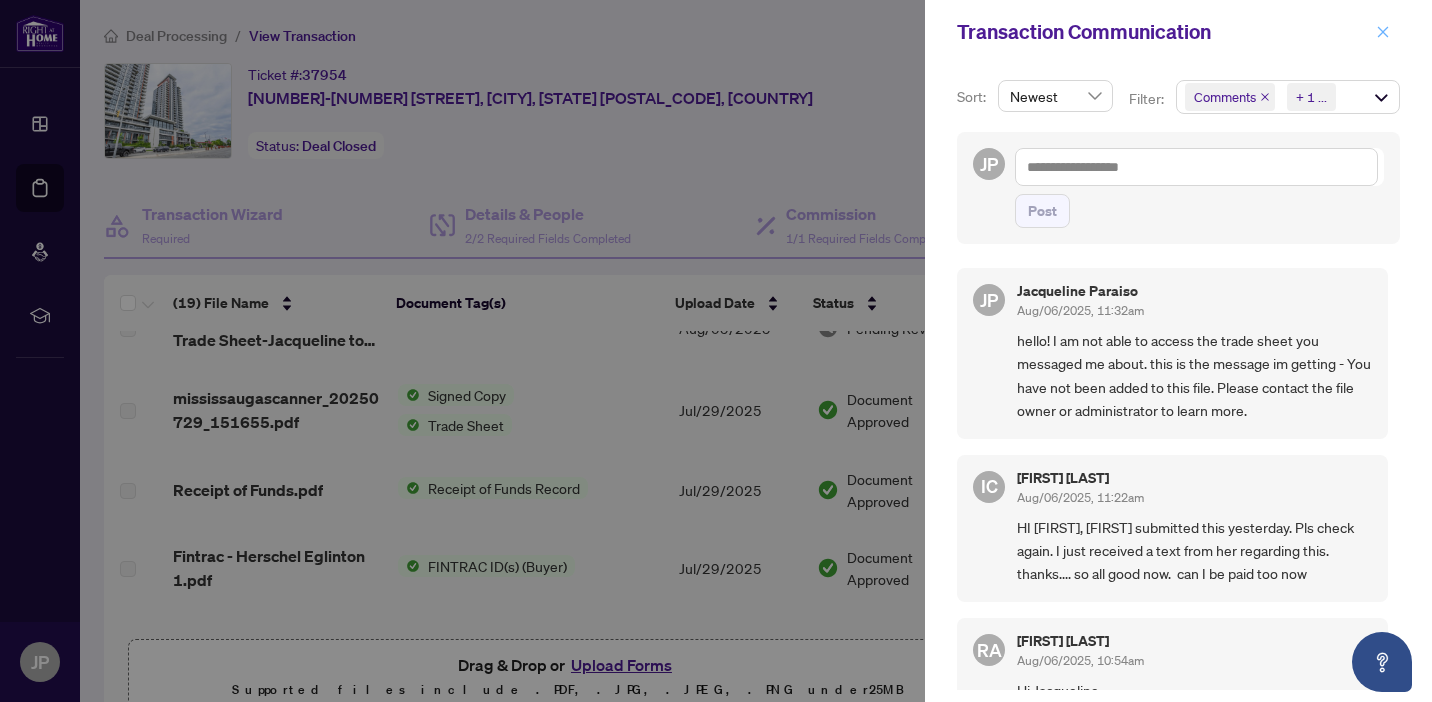 click 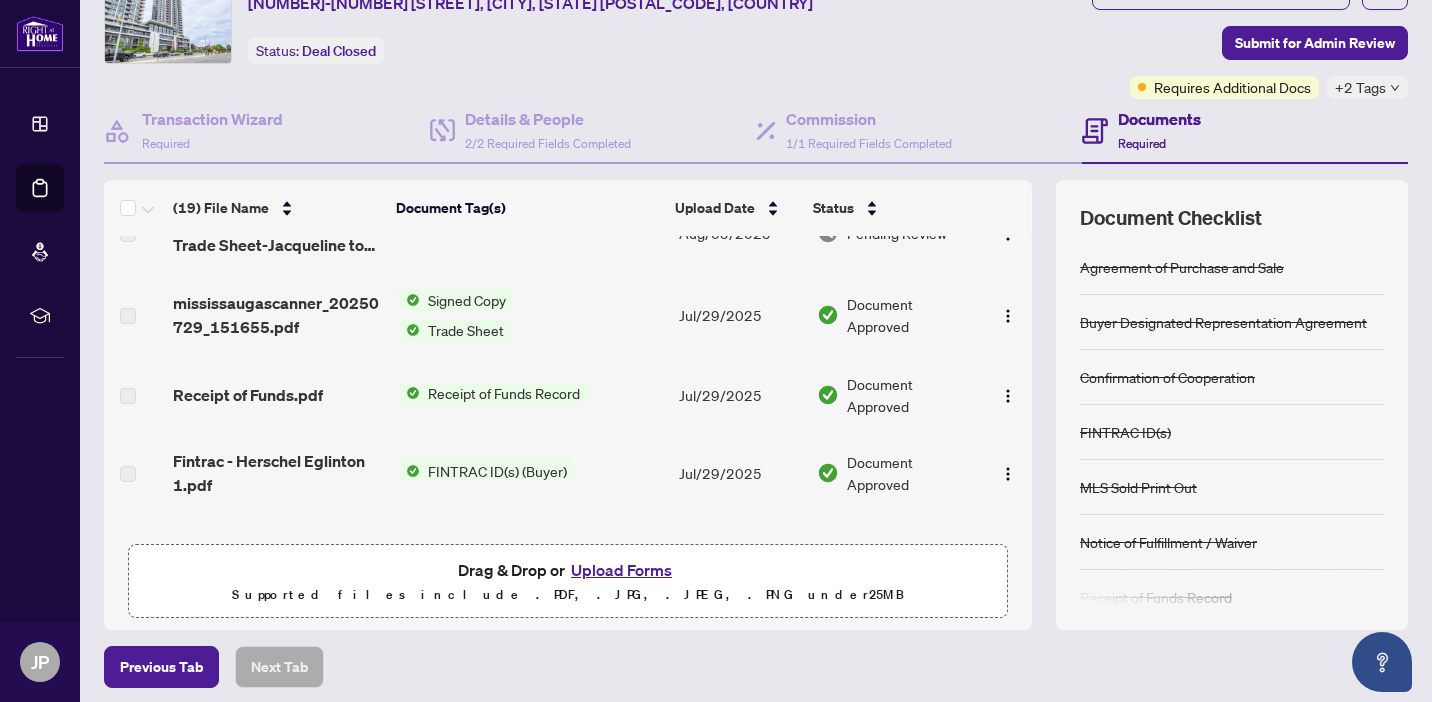 scroll, scrollTop: 101, scrollLeft: 0, axis: vertical 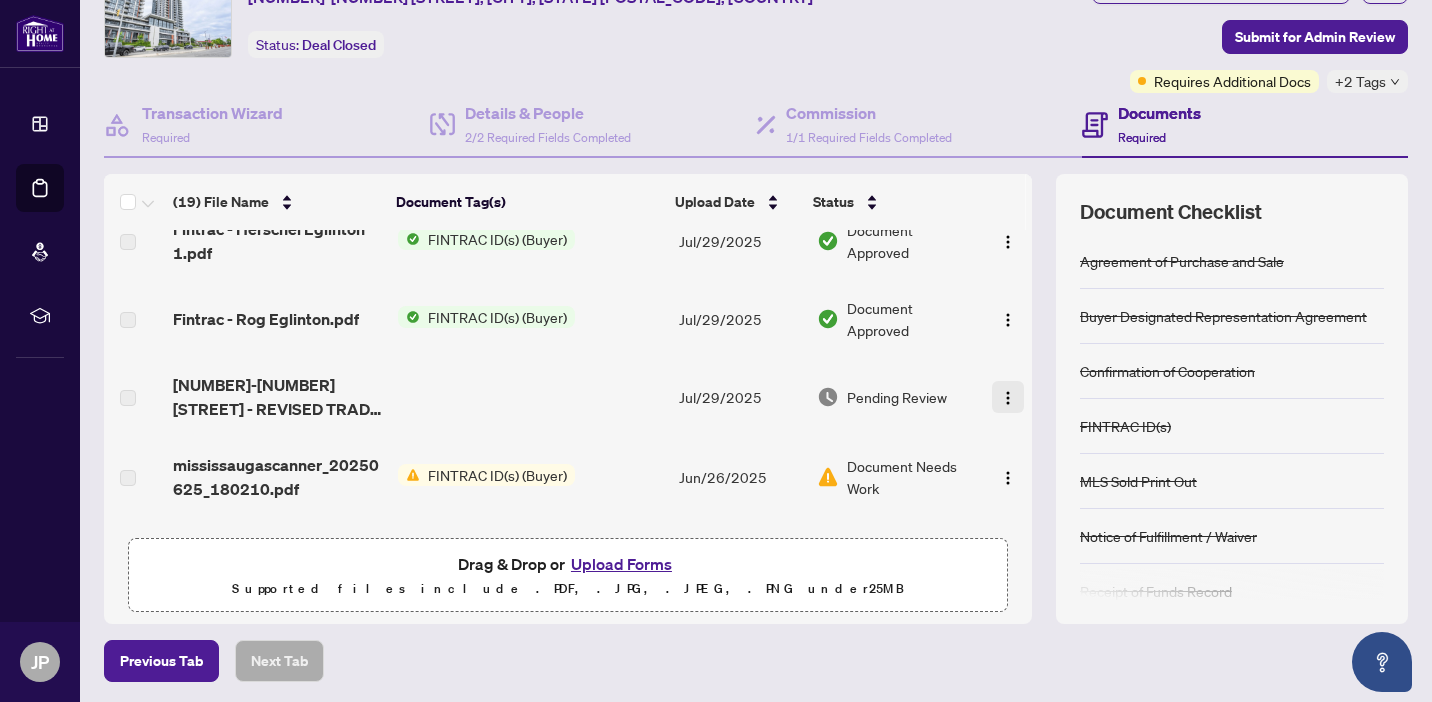 click at bounding box center [1008, 398] 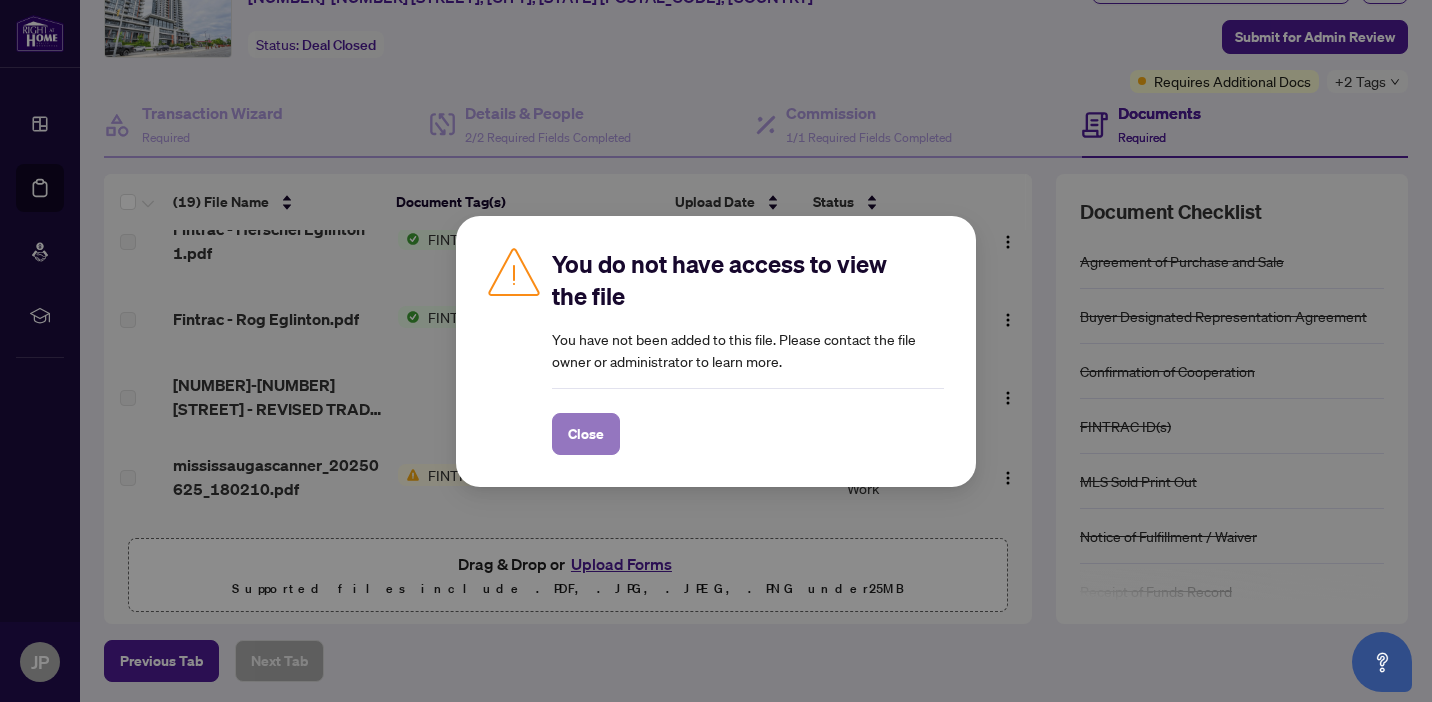 click on "Close" at bounding box center [586, 434] 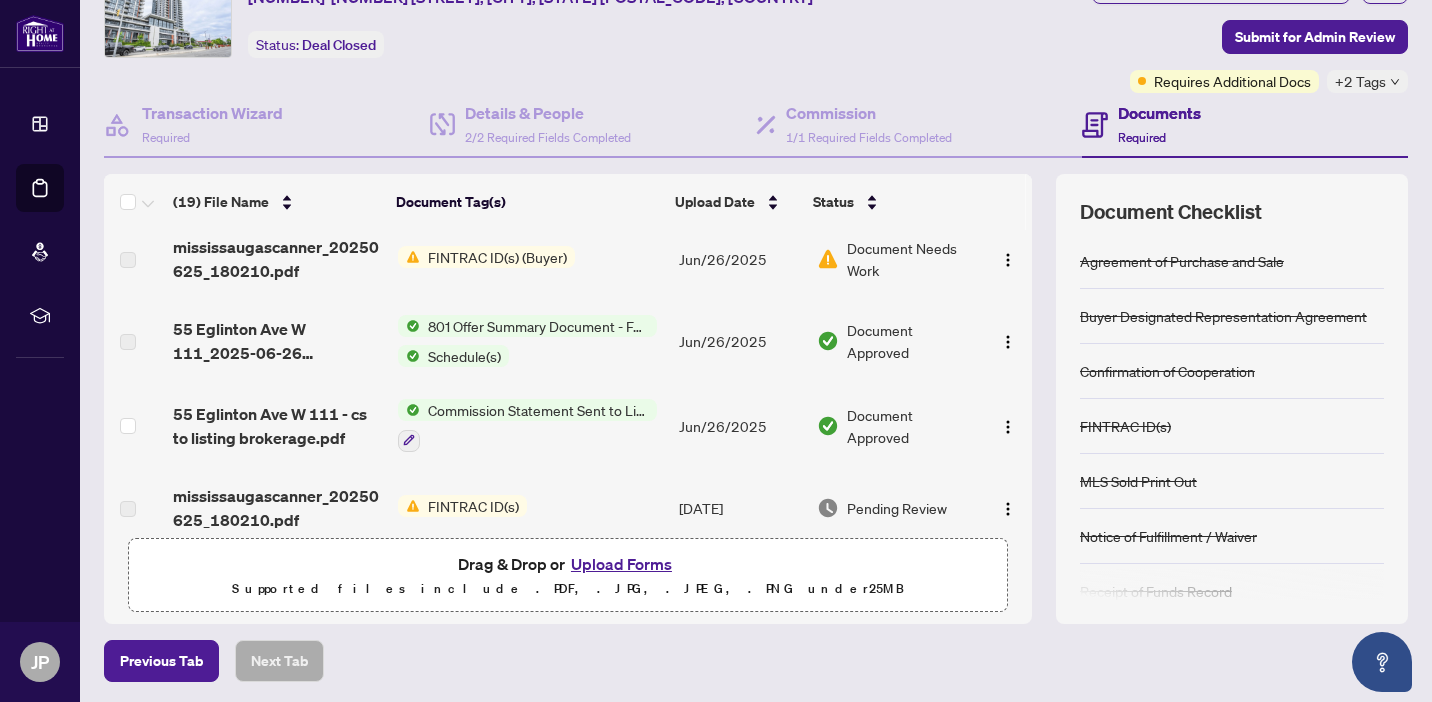 scroll, scrollTop: 493, scrollLeft: 0, axis: vertical 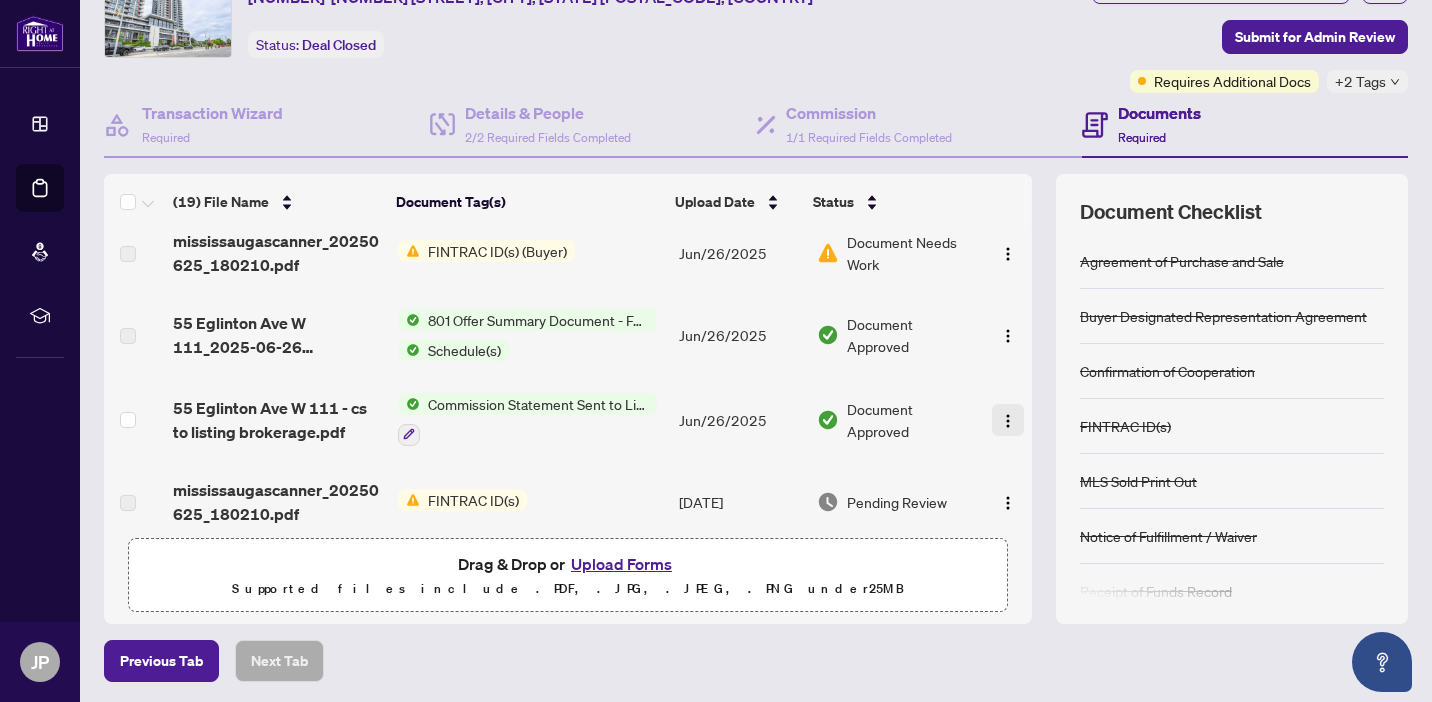 click at bounding box center [1008, 420] 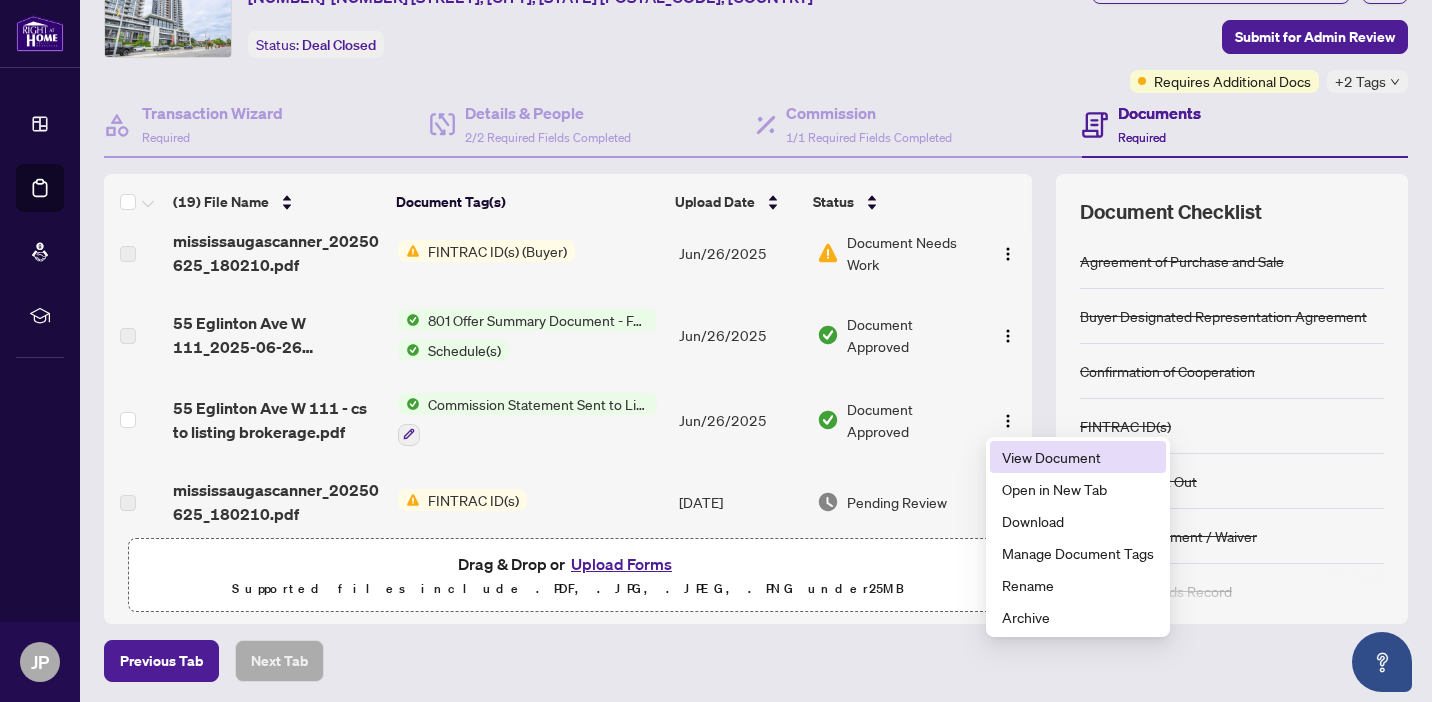 click on "View Document" at bounding box center (1078, 457) 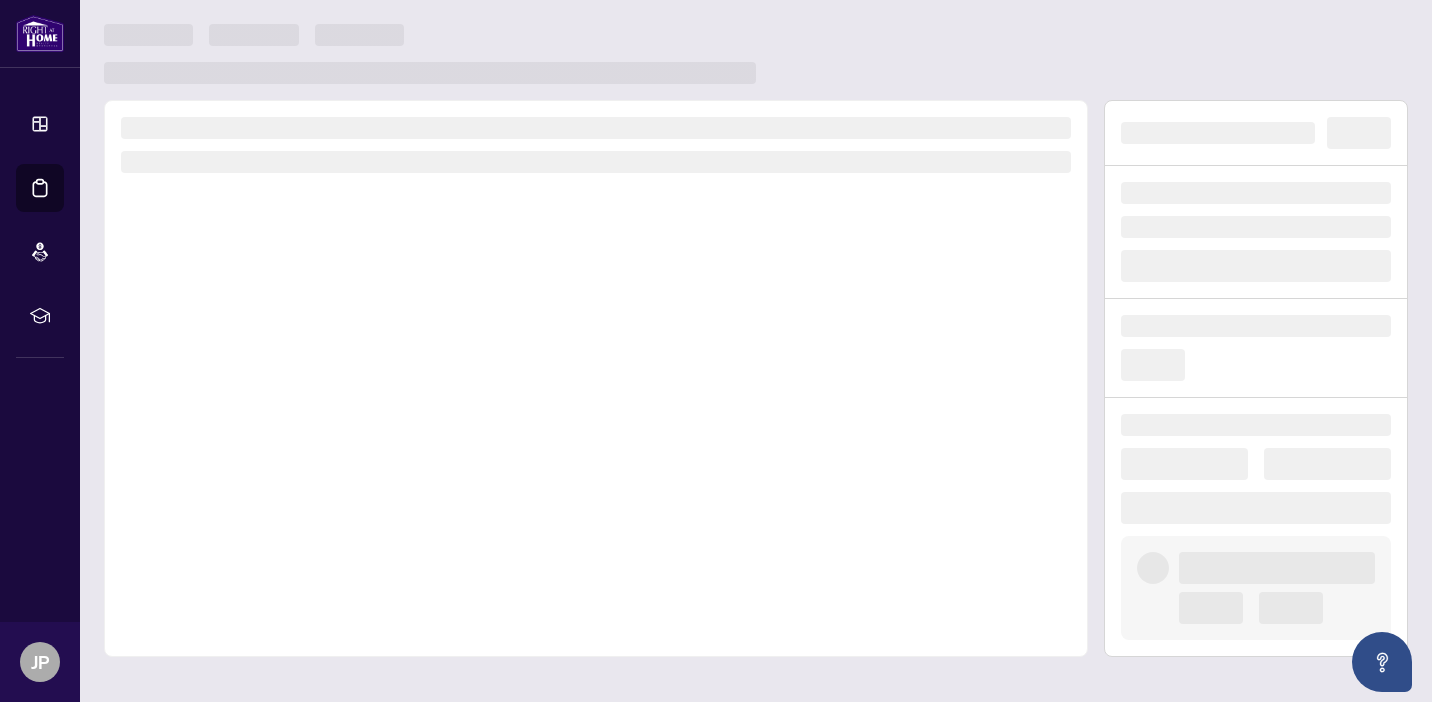 scroll, scrollTop: 0, scrollLeft: 0, axis: both 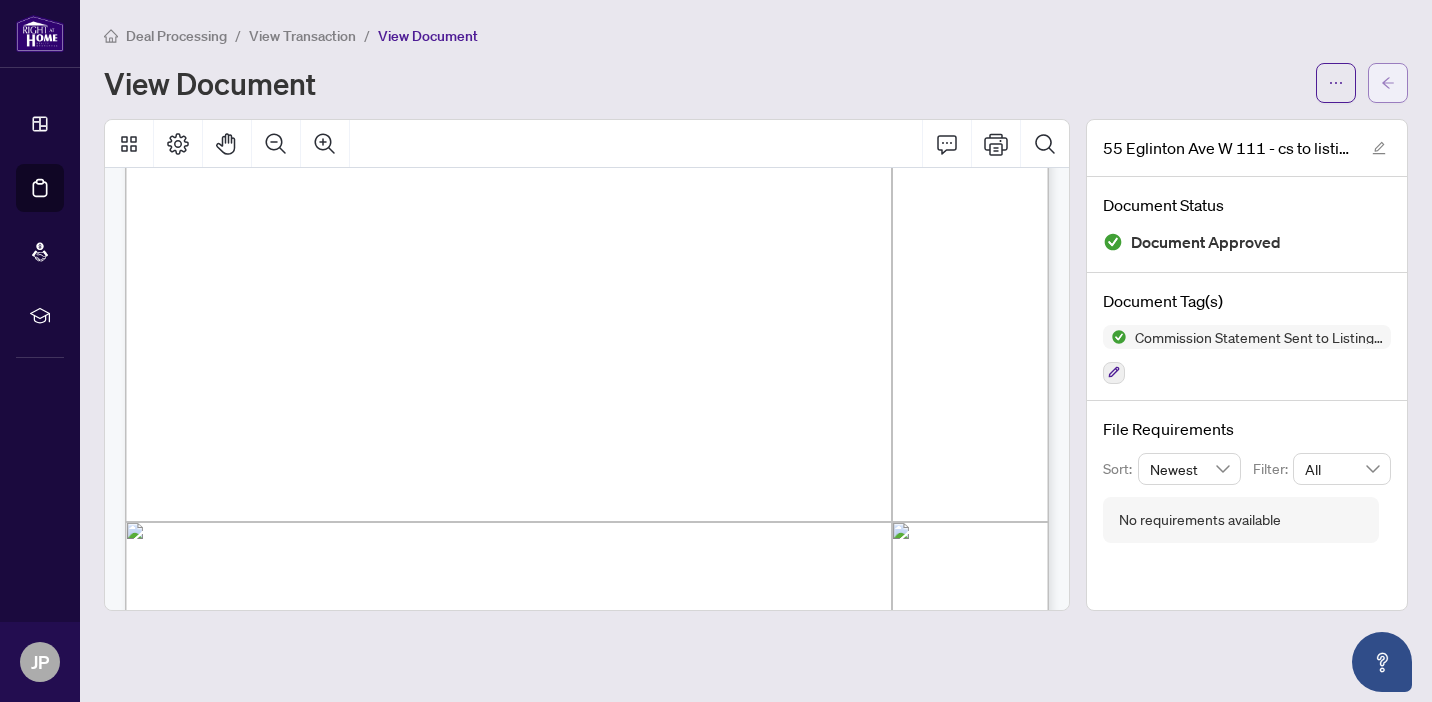 click 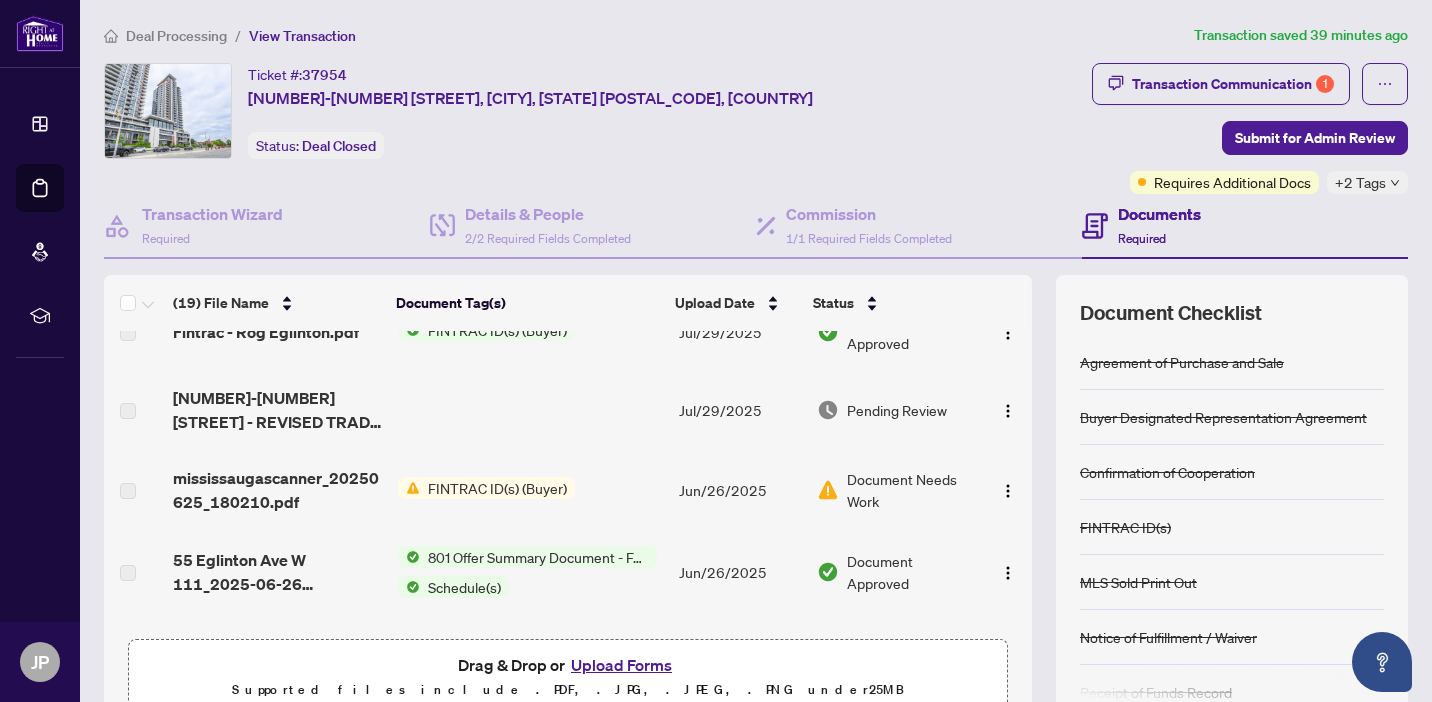 scroll, scrollTop: 0, scrollLeft: 0, axis: both 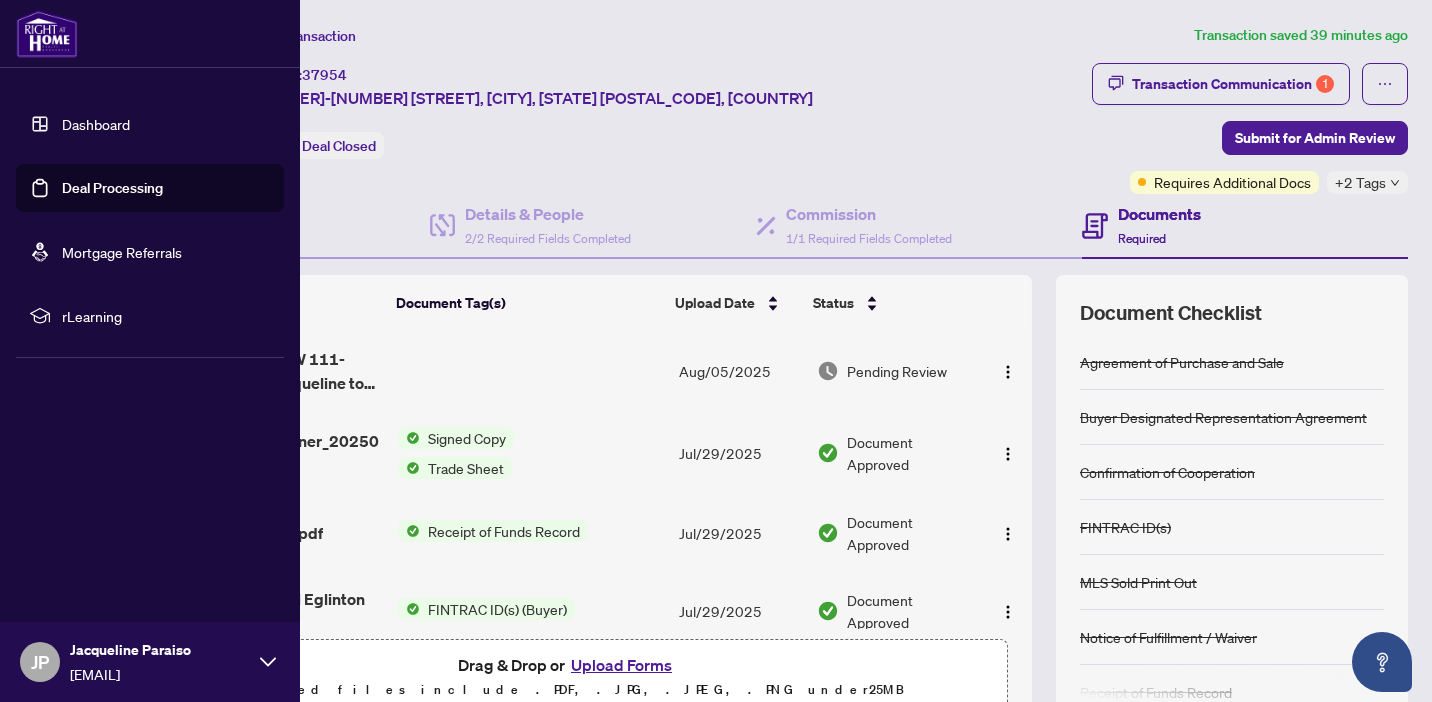 click on "Dashboard" at bounding box center (96, 124) 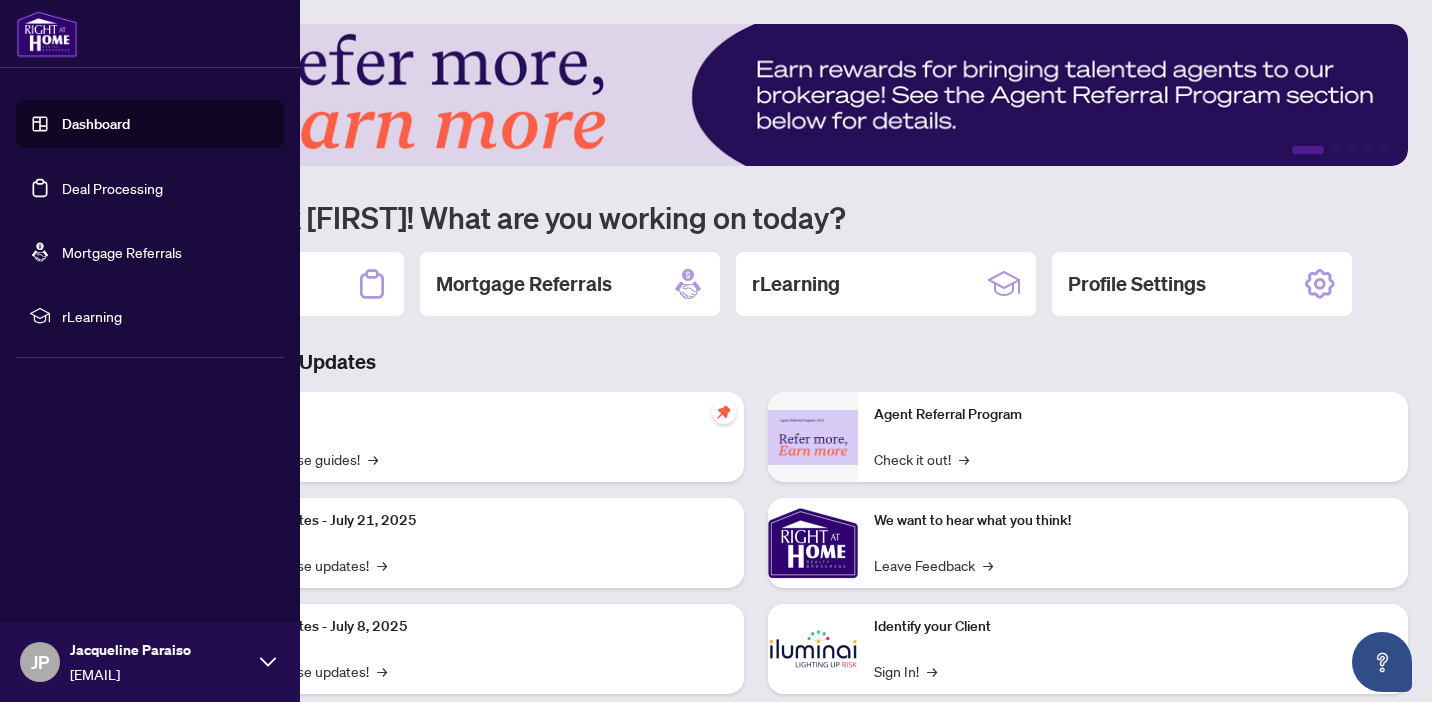 click on "Deal Processing" at bounding box center [112, 188] 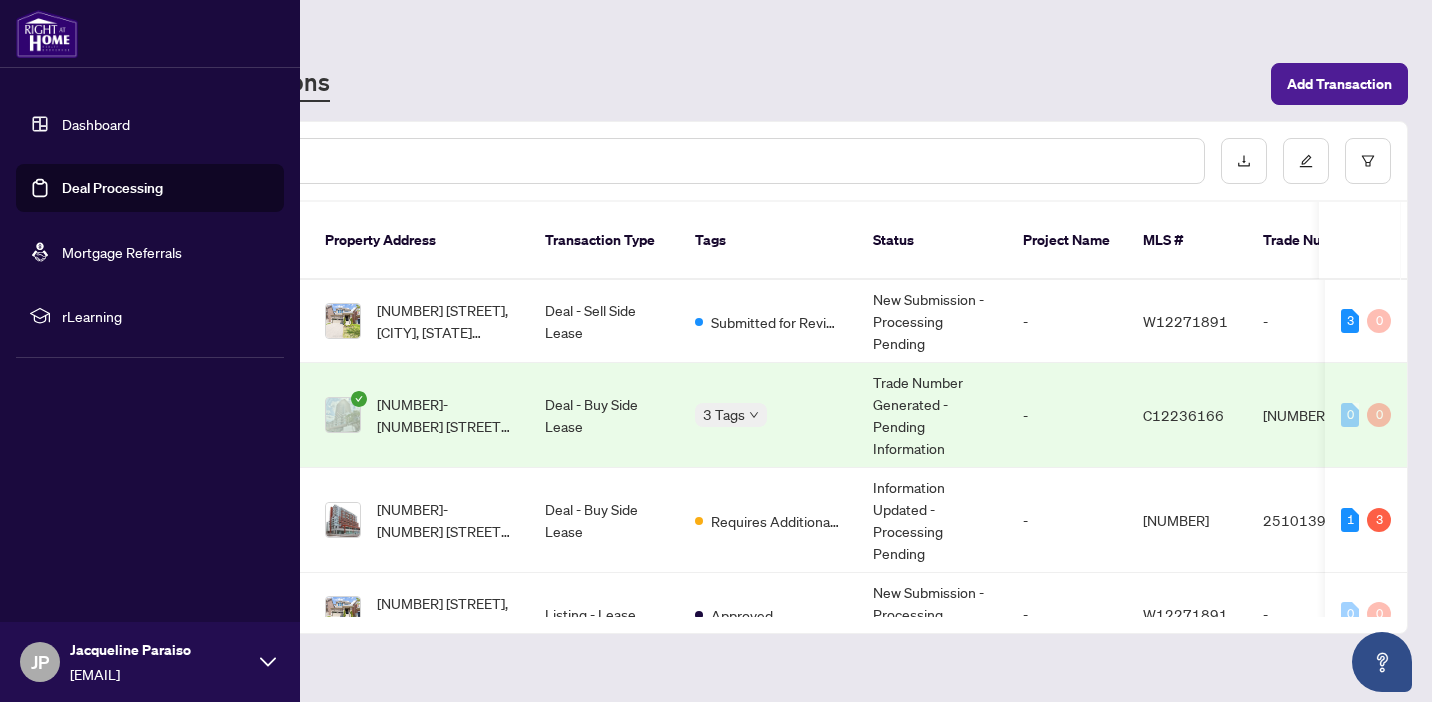 click on "Deal Processing" at bounding box center [112, 188] 